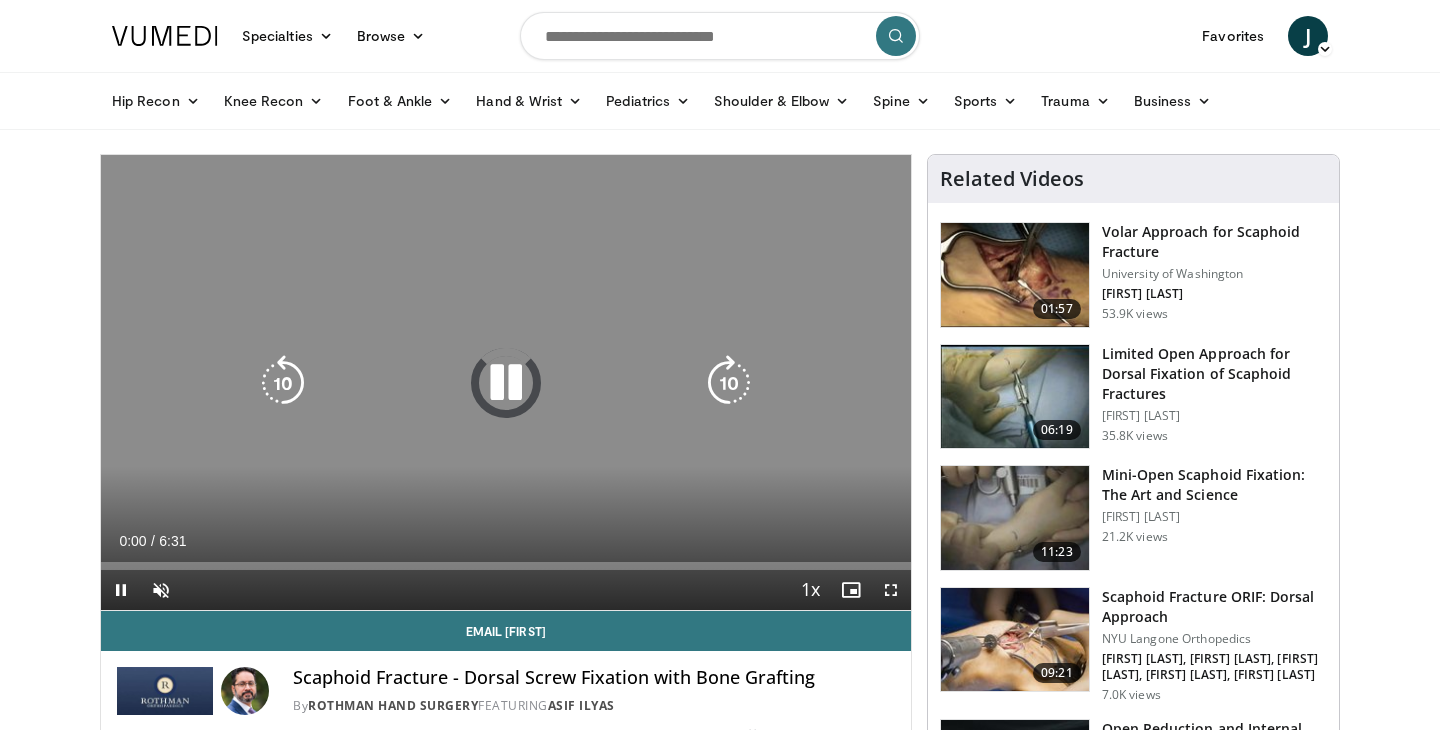 scroll, scrollTop: 0, scrollLeft: 0, axis: both 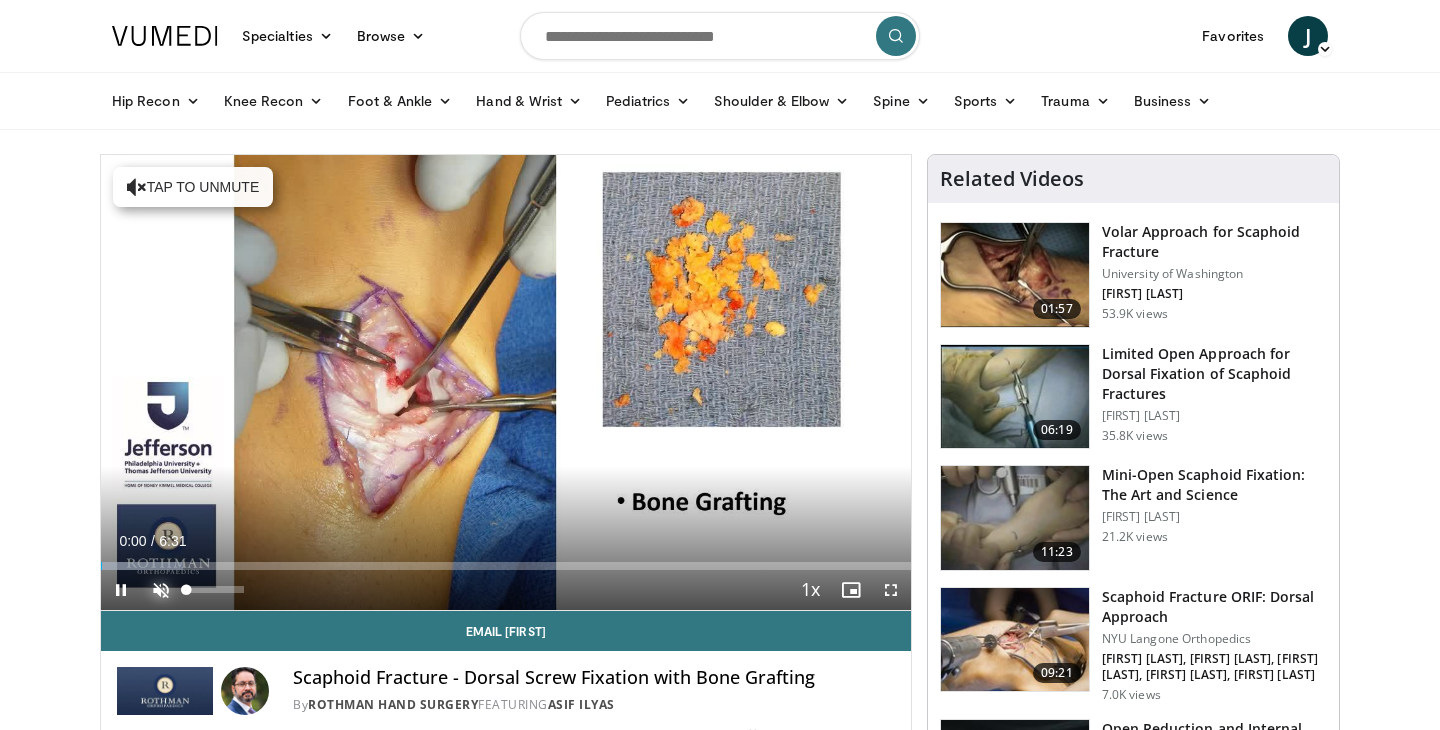 click at bounding box center (161, 590) 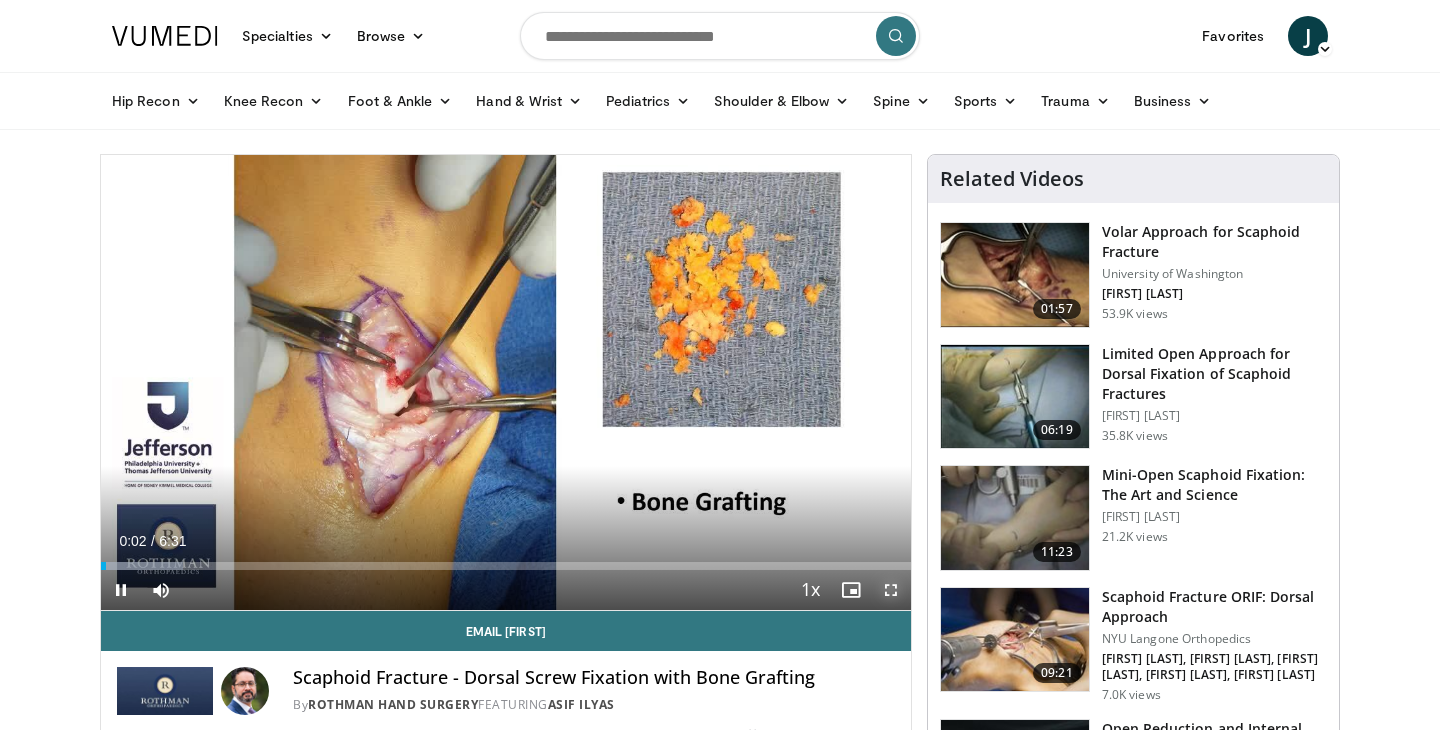 click at bounding box center (891, 590) 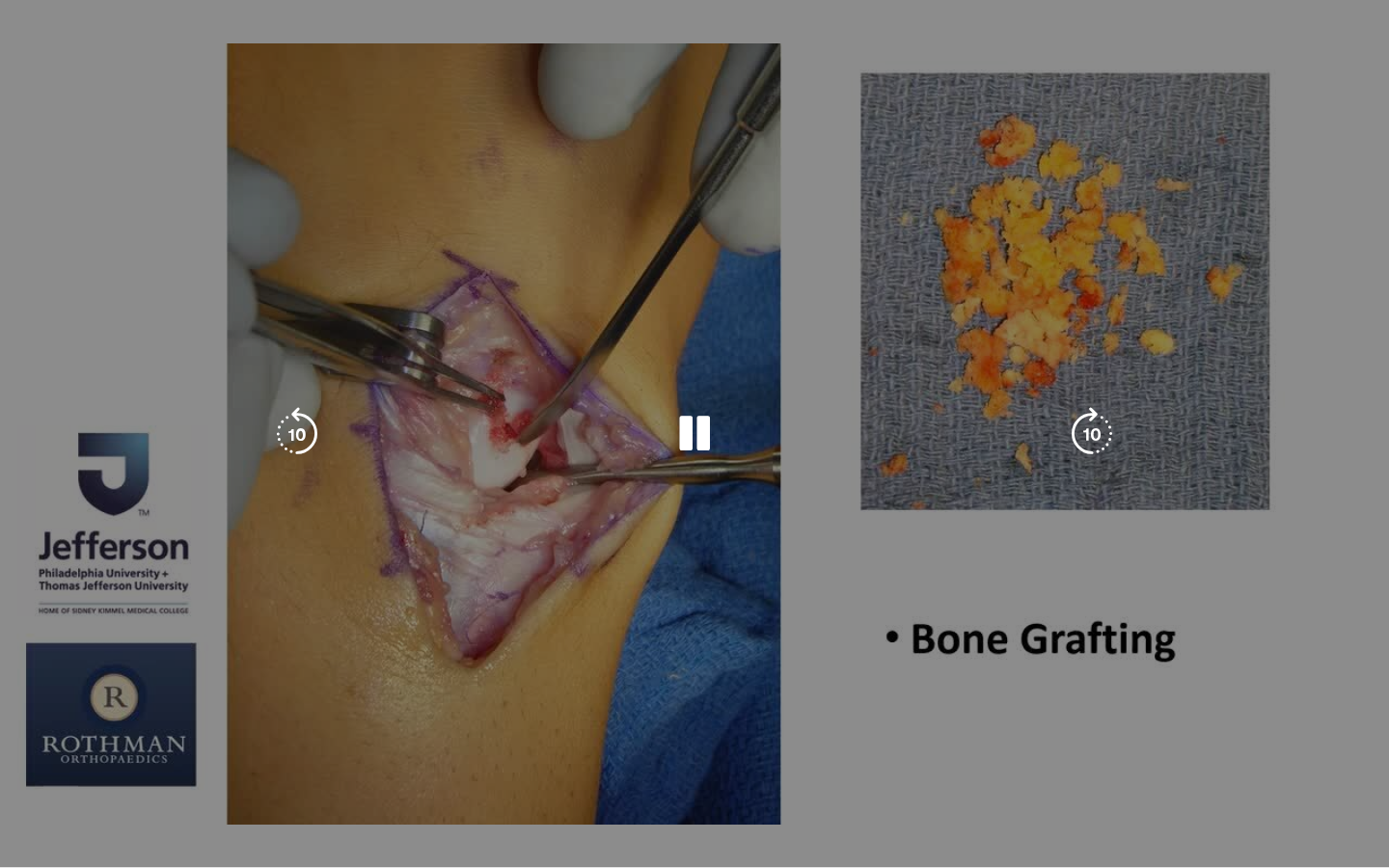 click on "10 seconds
Tap to unmute" at bounding box center [694, 433] 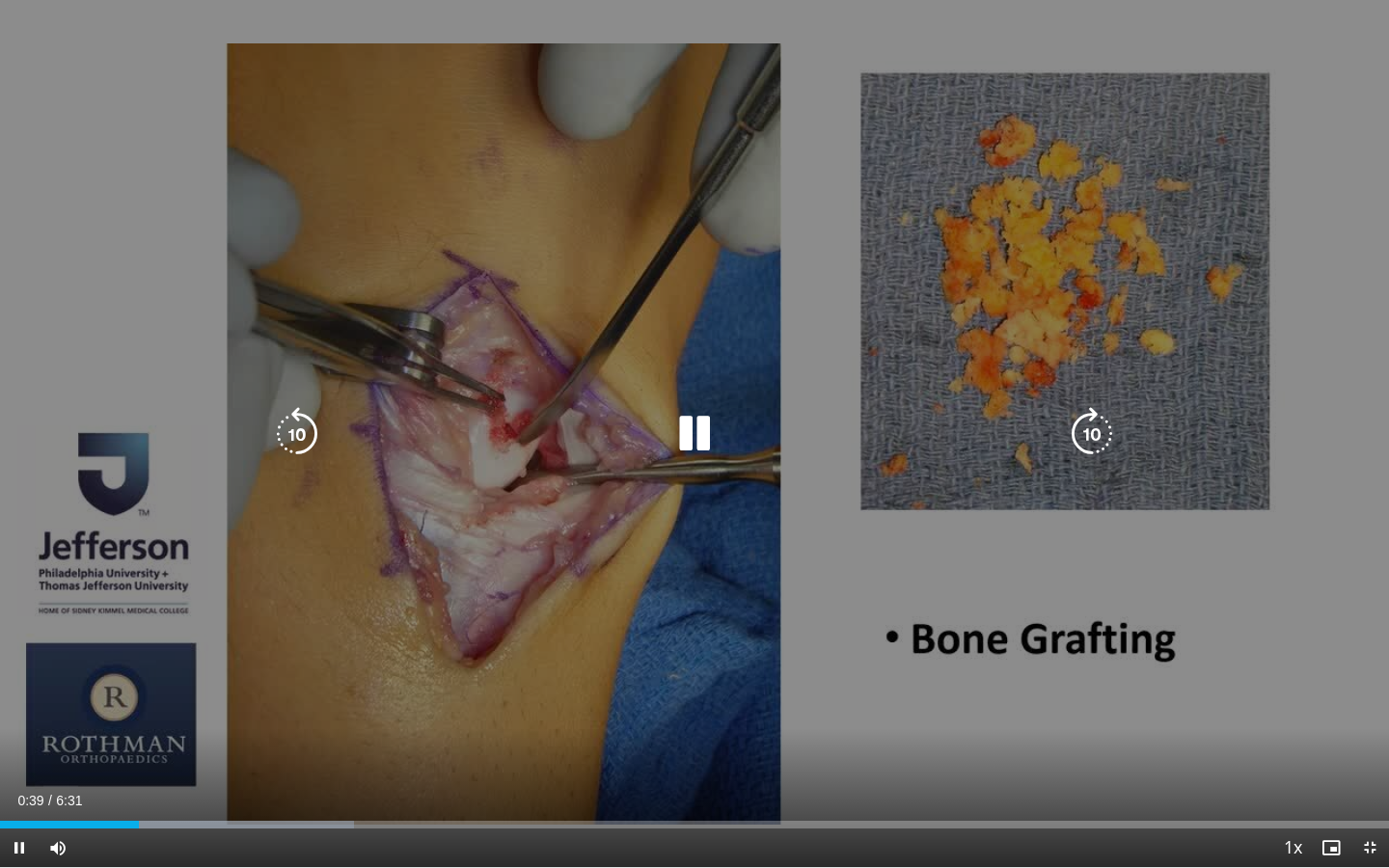 click on "30 seconds
Tap to unmute" at bounding box center (694, 433) 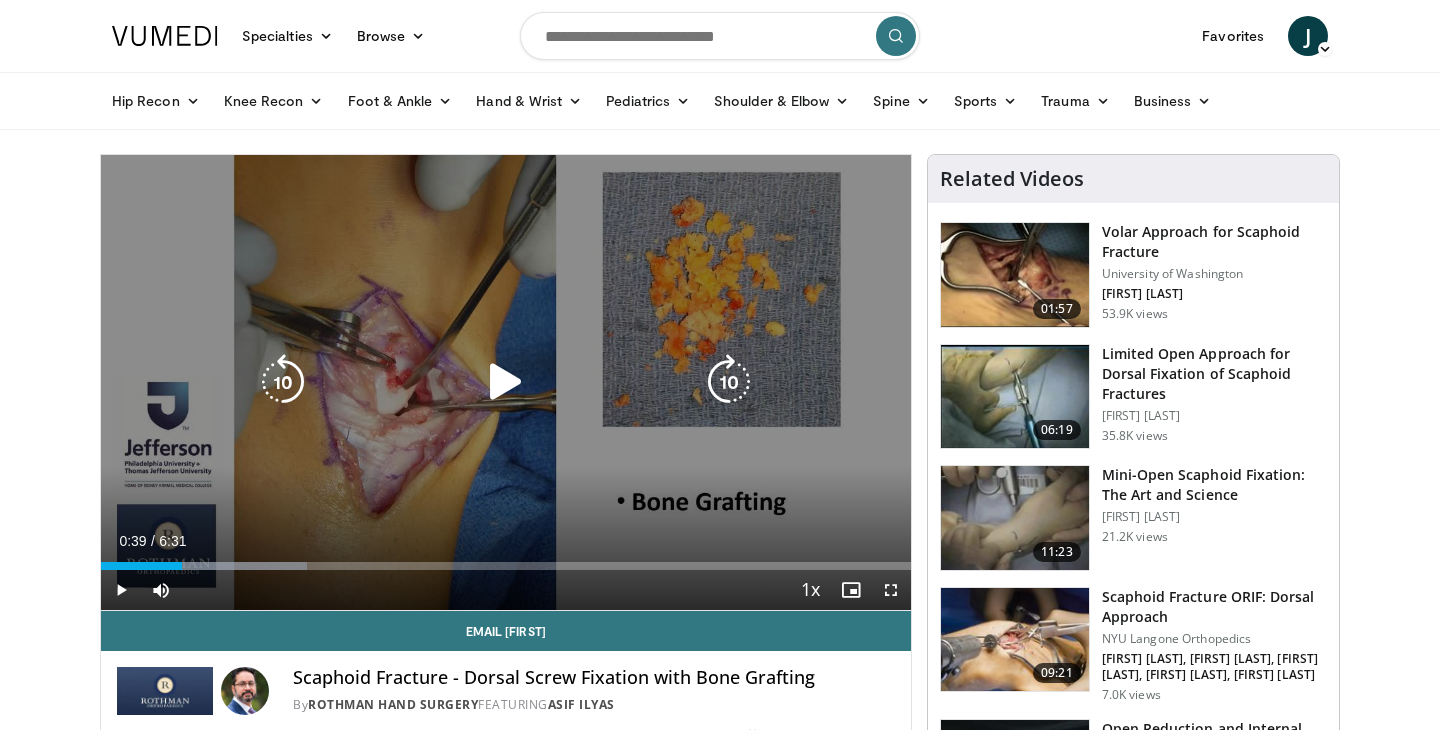 click at bounding box center [506, 382] 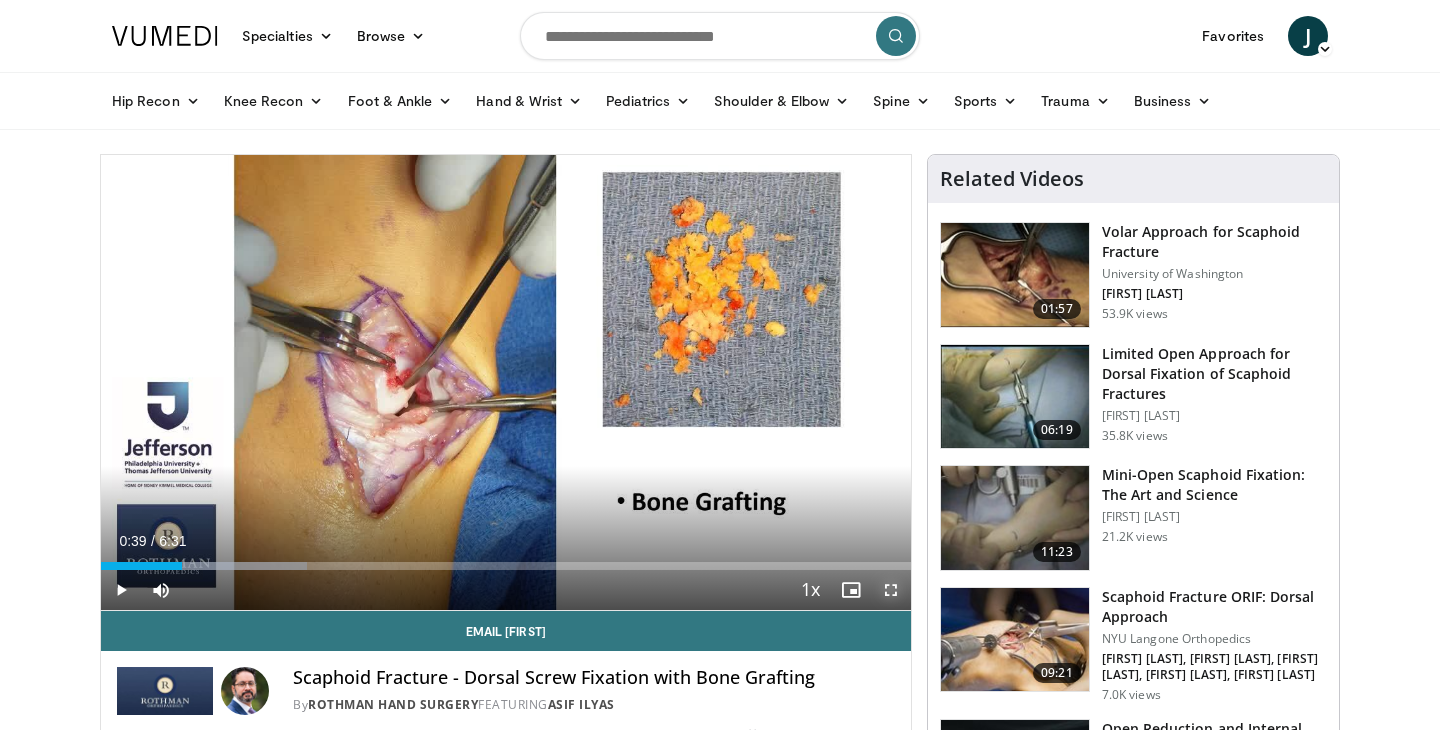 click at bounding box center (891, 590) 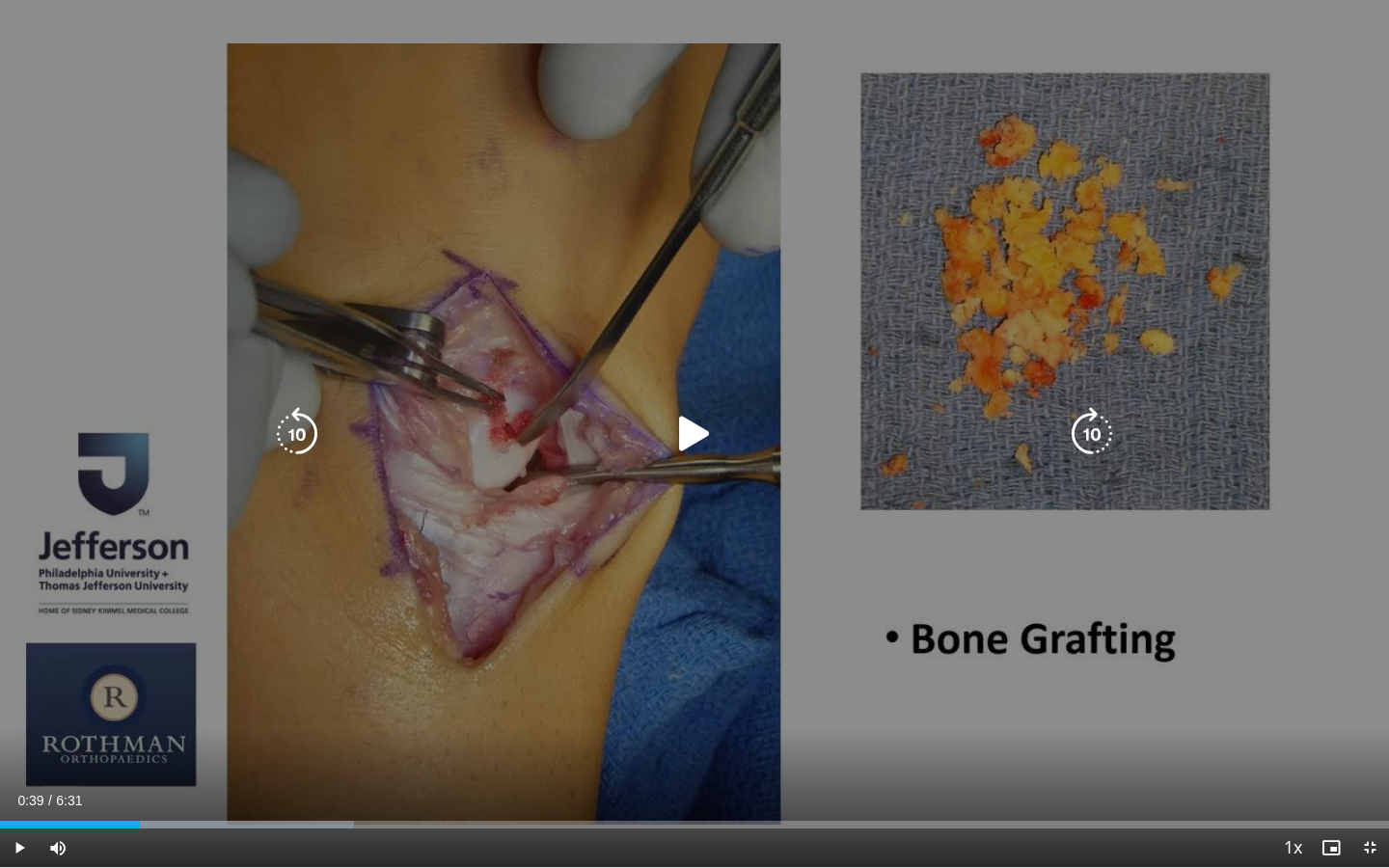 click at bounding box center (694, 434) 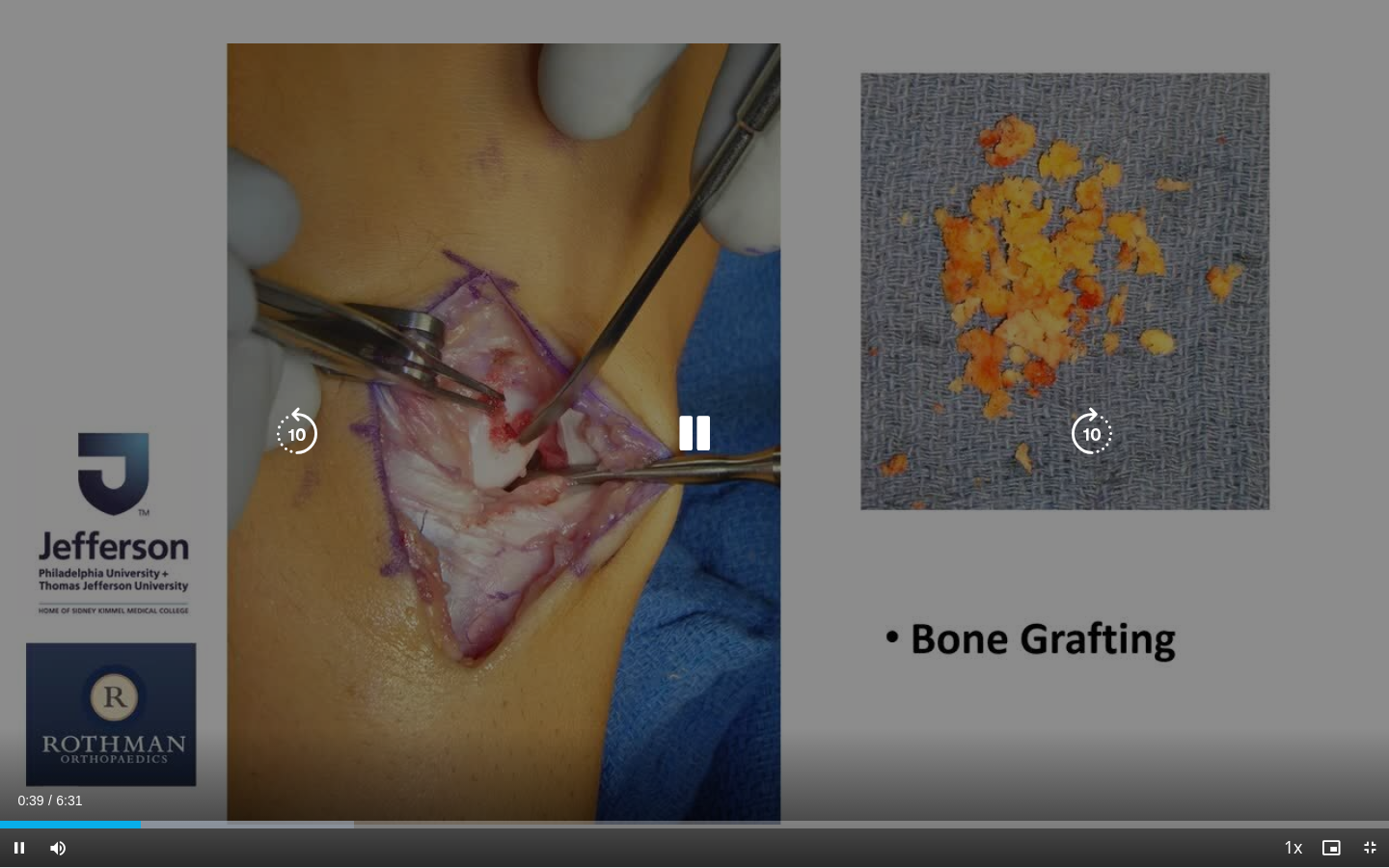 type 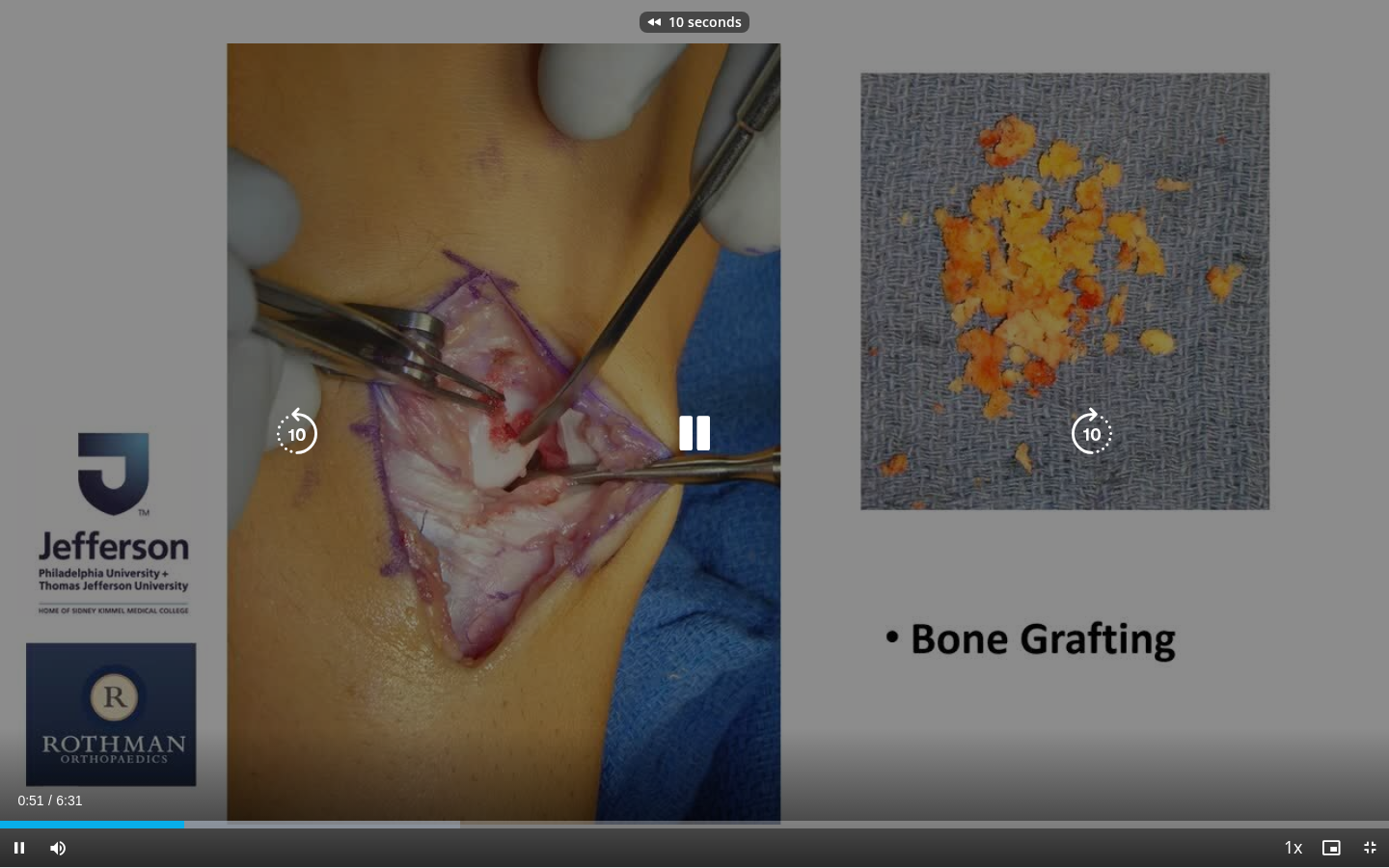 click on "10 seconds
Tap to unmute" at bounding box center [694, 433] 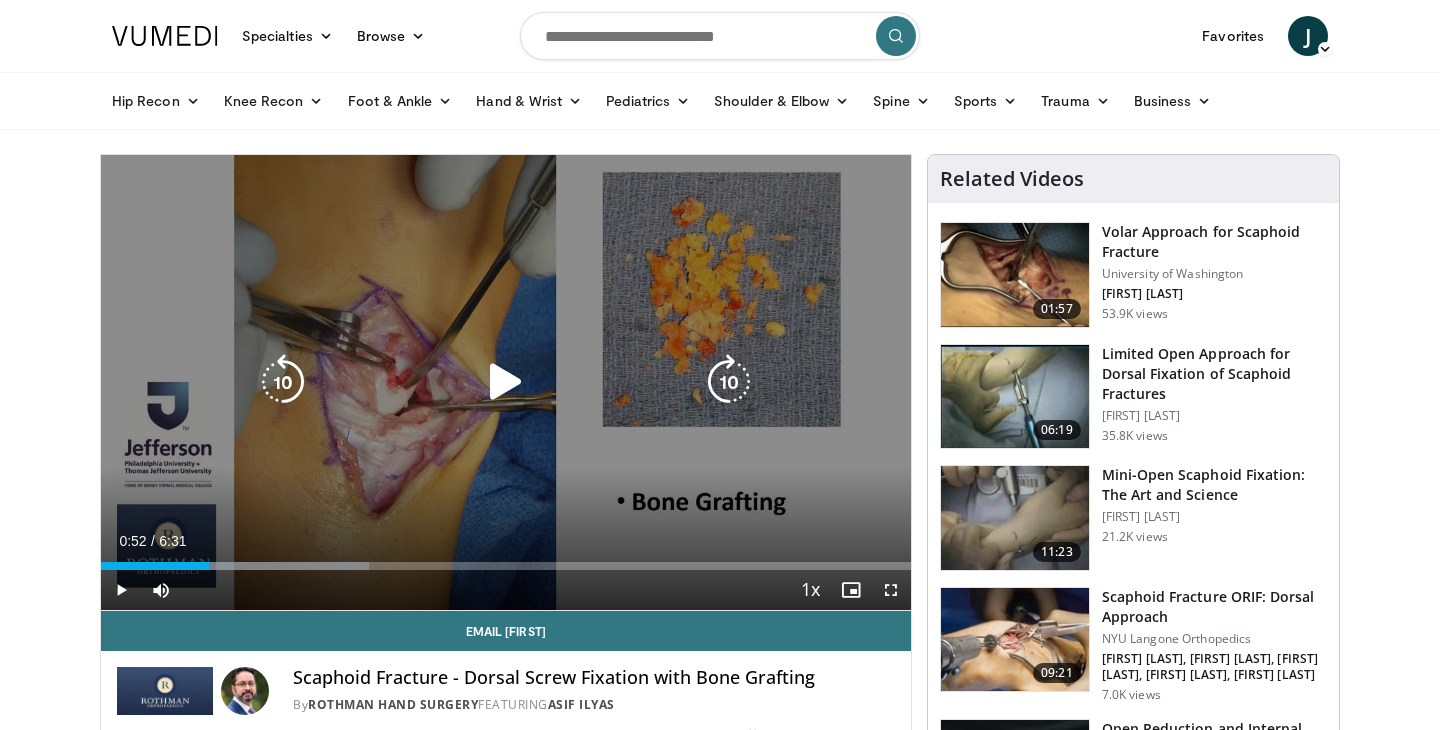 click on "10 seconds
Tap to unmute" at bounding box center [506, 382] 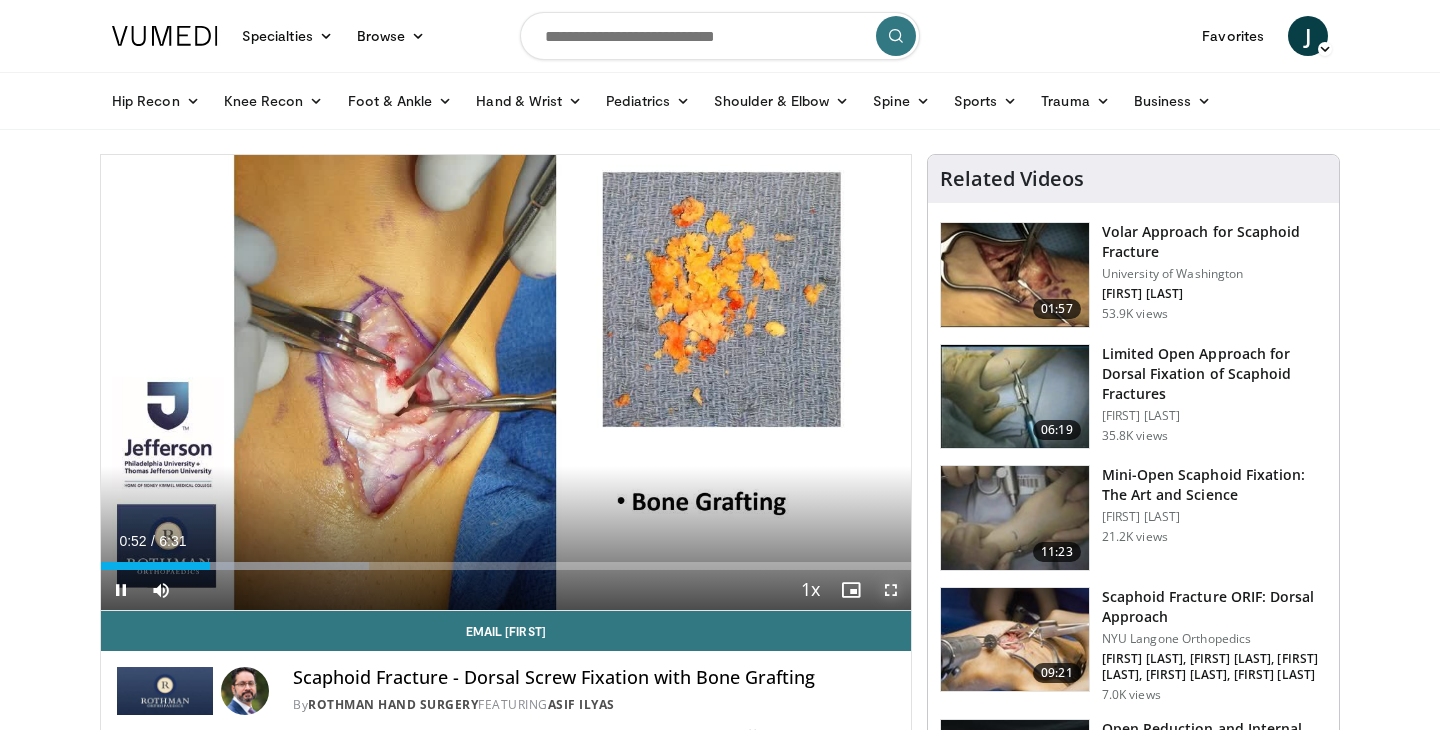 click at bounding box center (891, 590) 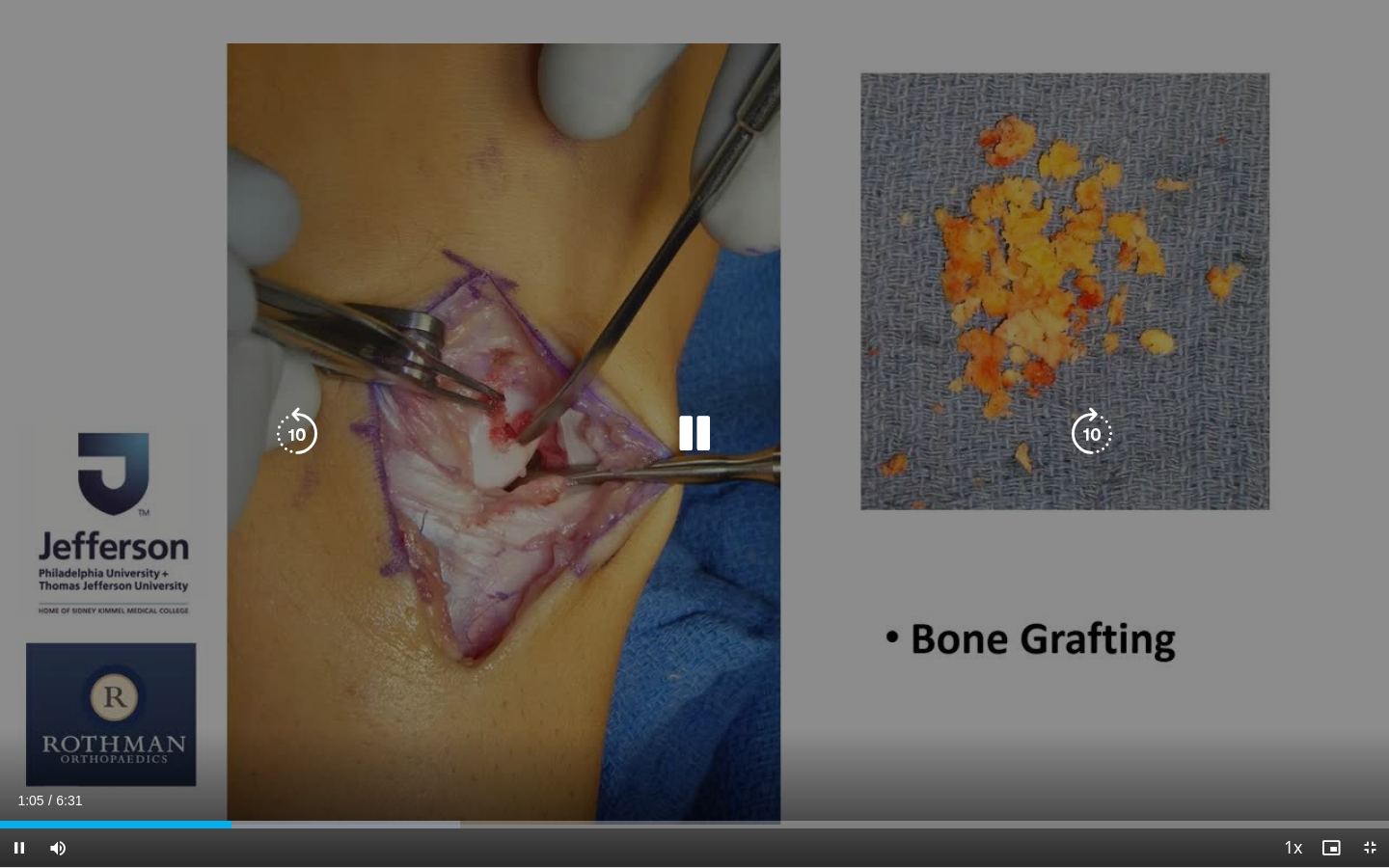 click on "10 seconds
Tap to unmute" at bounding box center (694, 433) 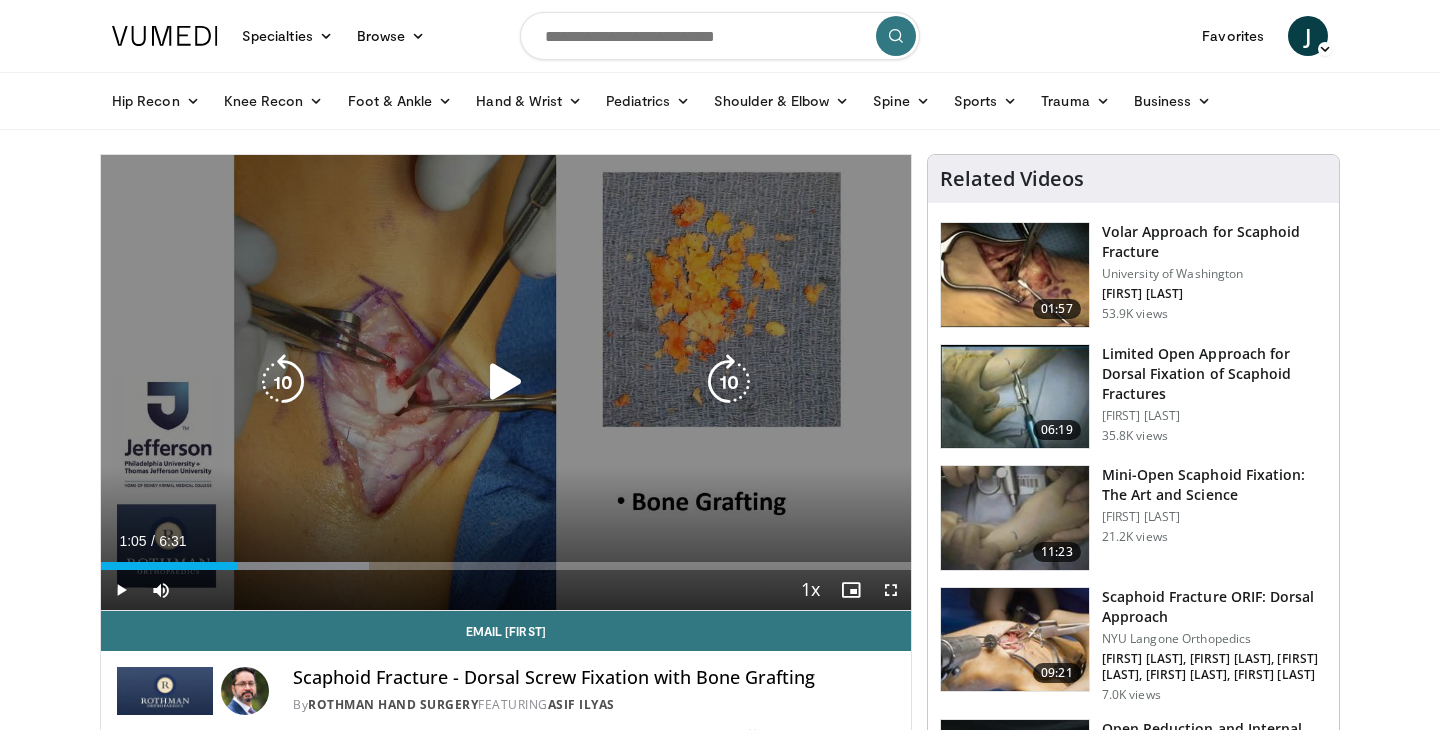 click on "10 seconds
Tap to unmute" at bounding box center (506, 382) 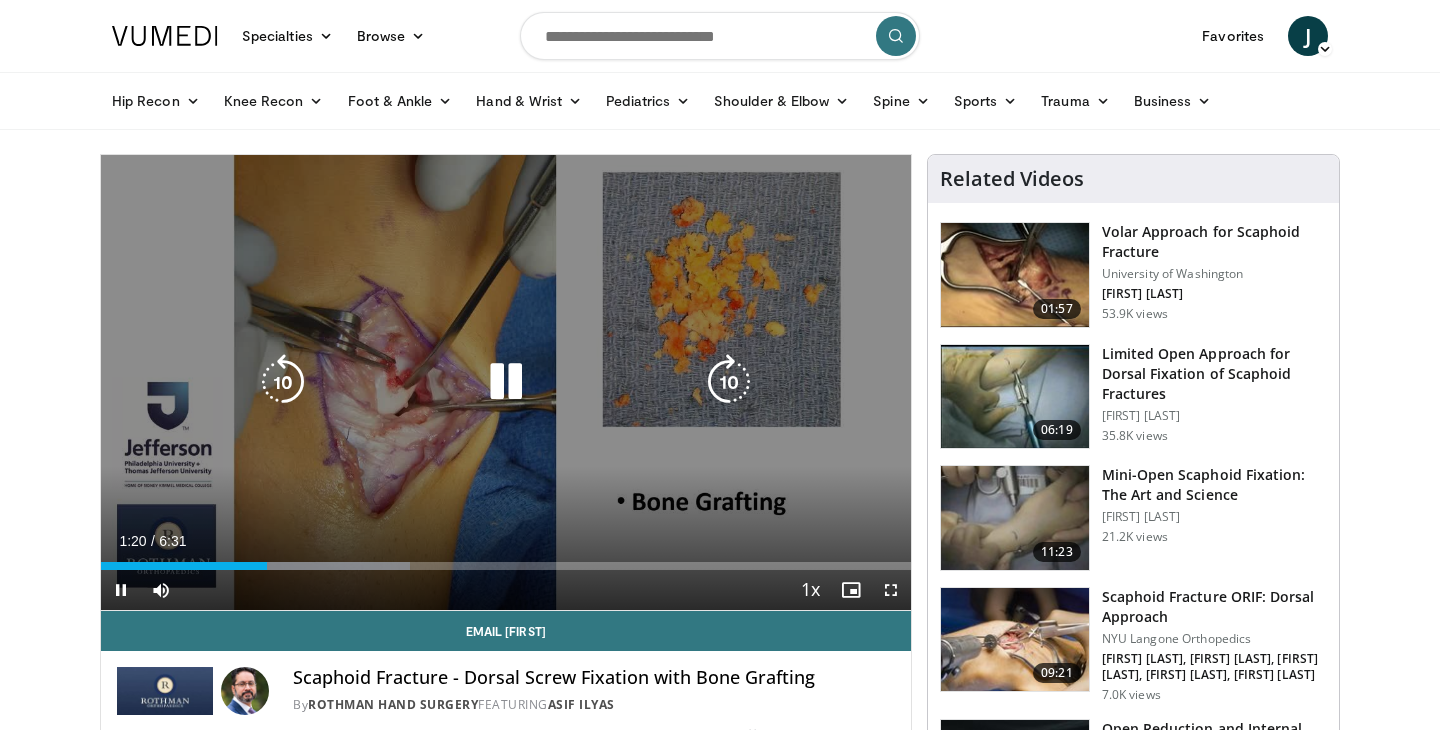 click on "10 seconds
Tap to unmute" at bounding box center [506, 382] 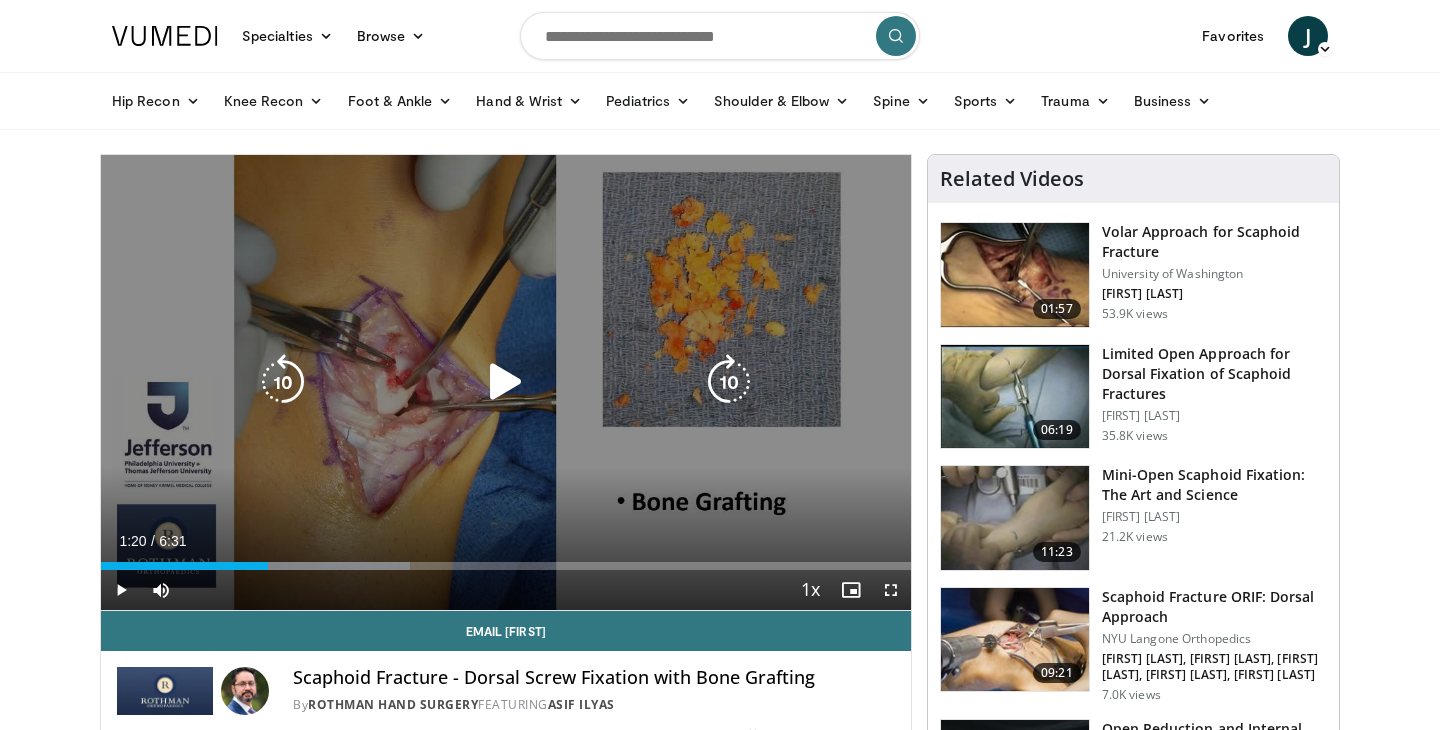 click on "10 seconds
Tap to unmute" at bounding box center [506, 382] 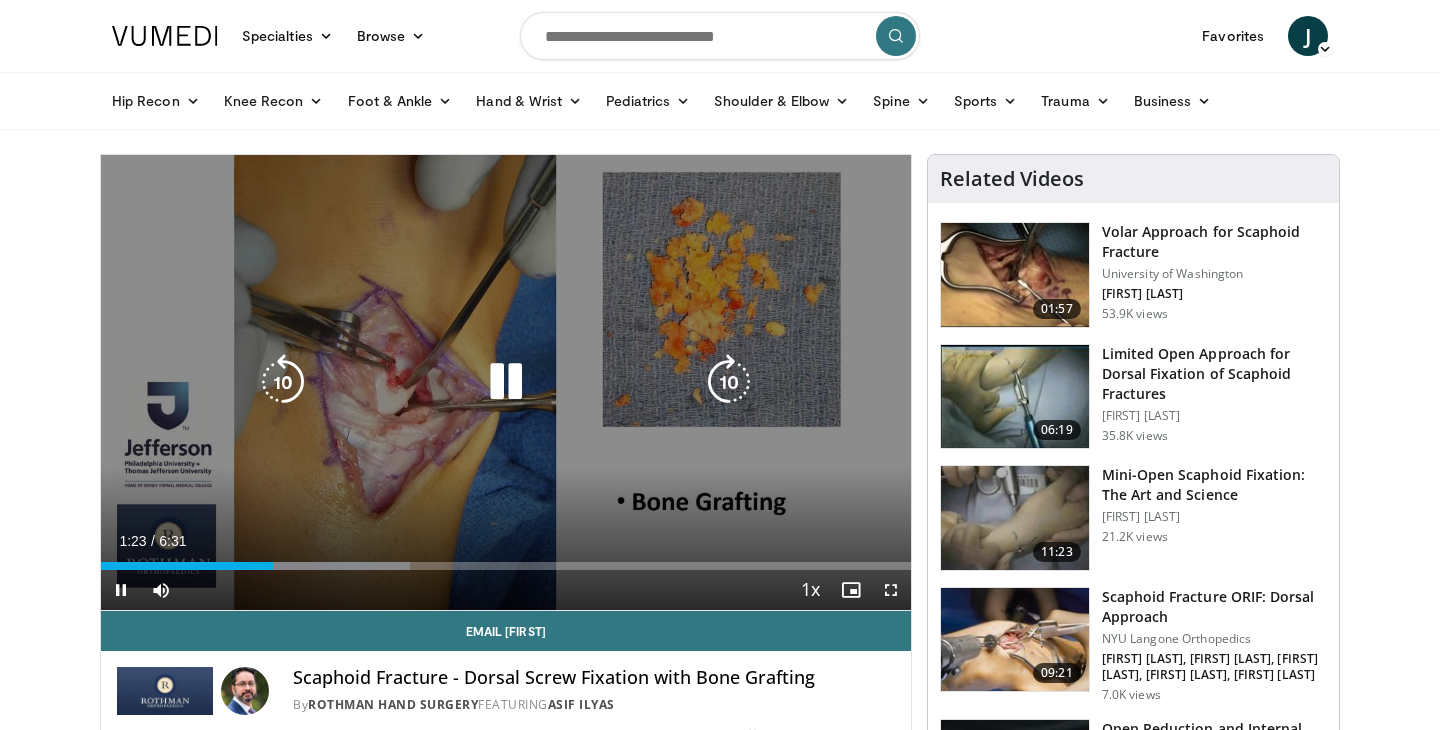 click on "10 seconds
Tap to unmute" at bounding box center (506, 382) 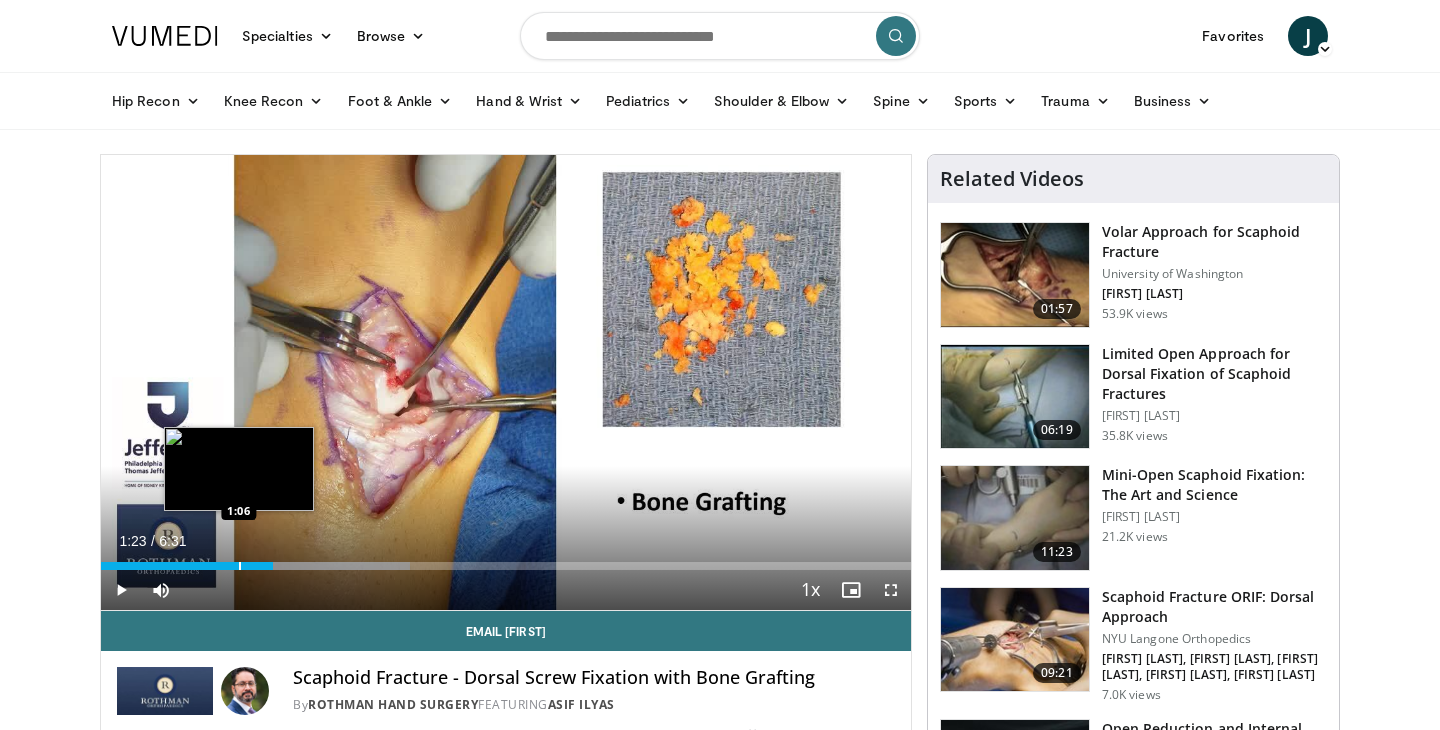 click at bounding box center [240, 566] 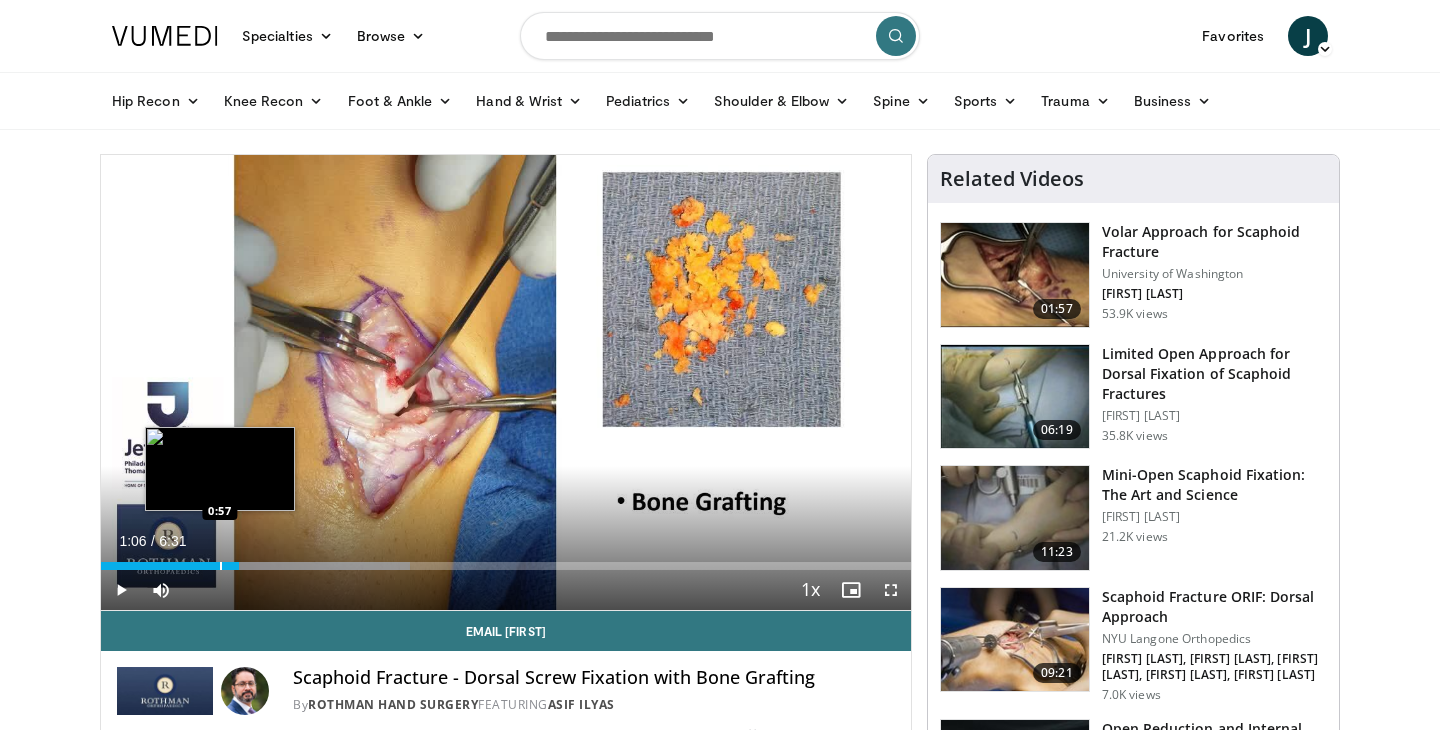 click on "Loaded :  38.21% 1:06 0:57" at bounding box center (506, 566) 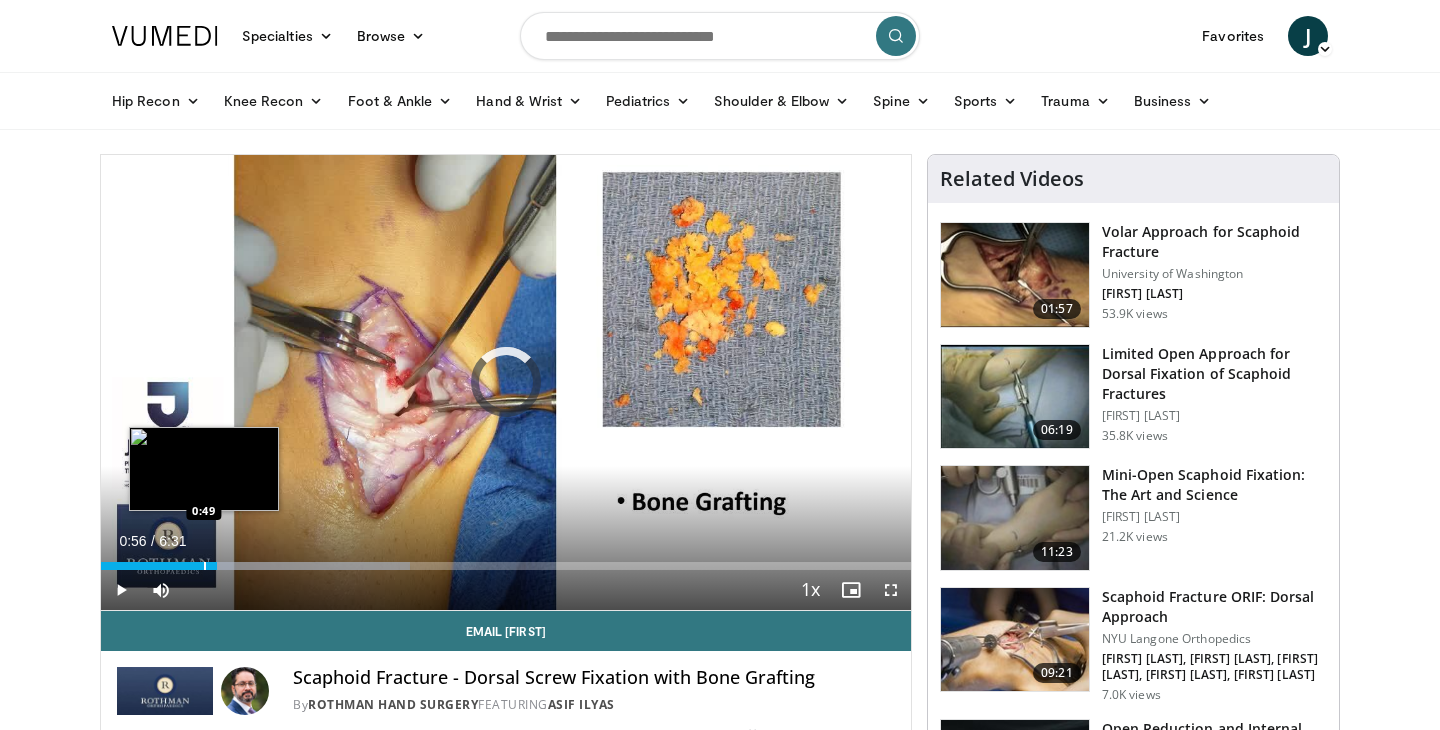 click on "Loaded :  38.21% 0:49 0:49" at bounding box center [506, 566] 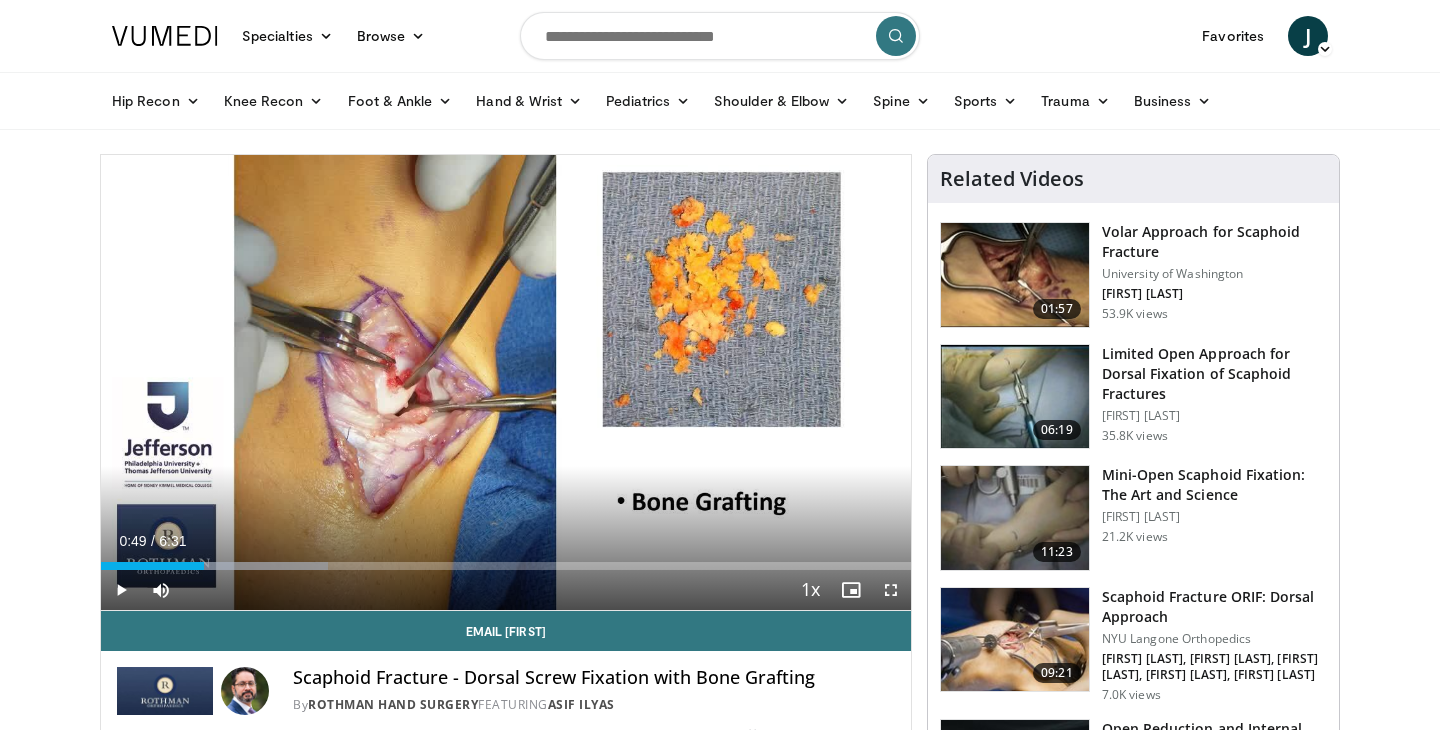 click on "10 seconds
Tap to unmute" at bounding box center (506, 382) 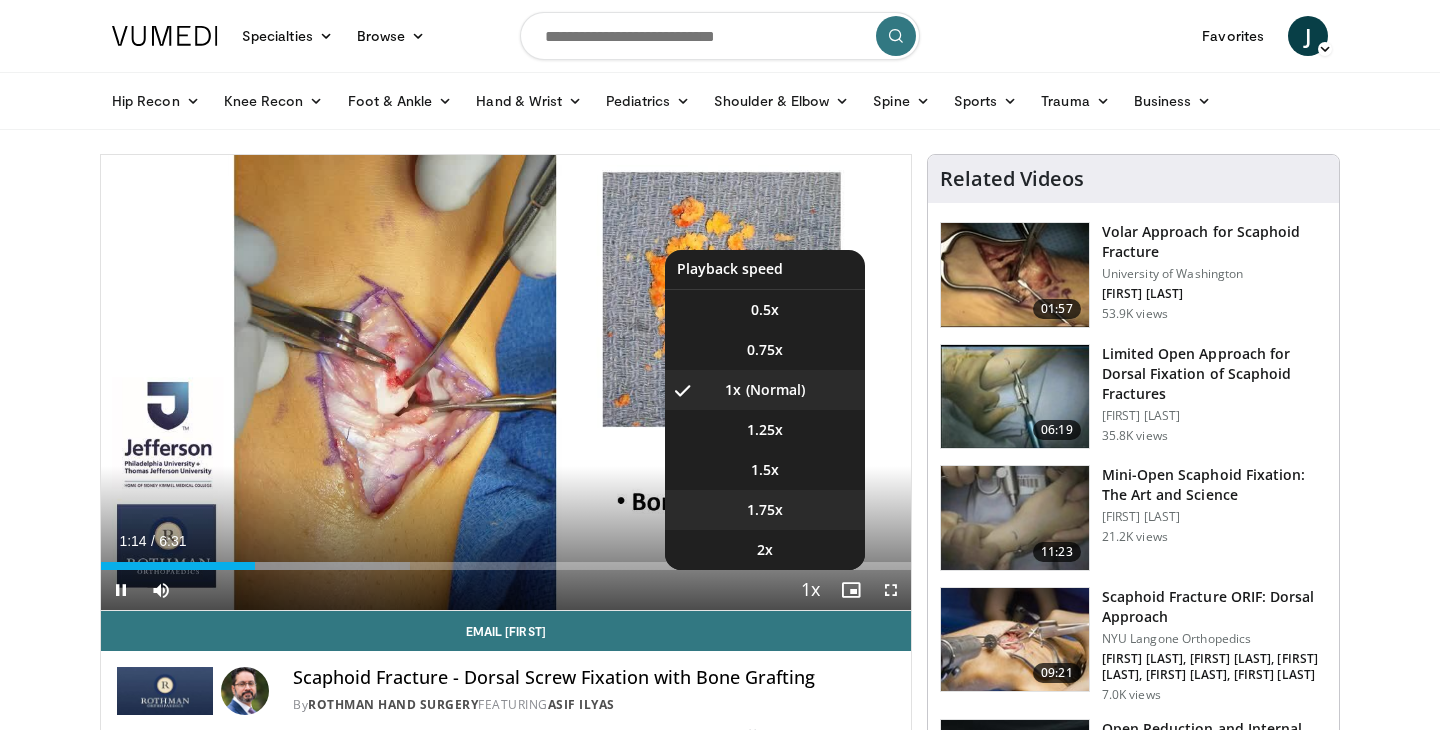 click on "1.75x" at bounding box center (765, 310) 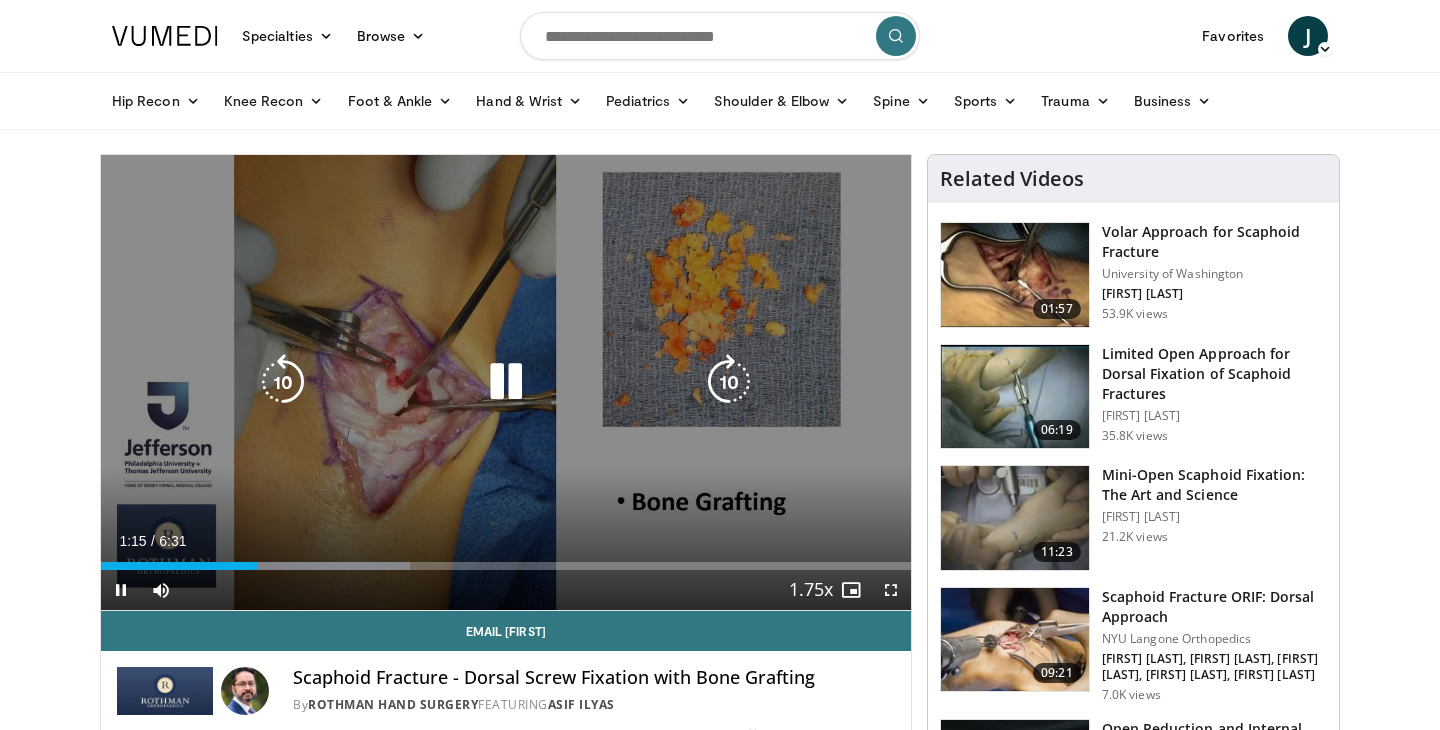 click on "10 seconds
Tap to unmute" at bounding box center [506, 382] 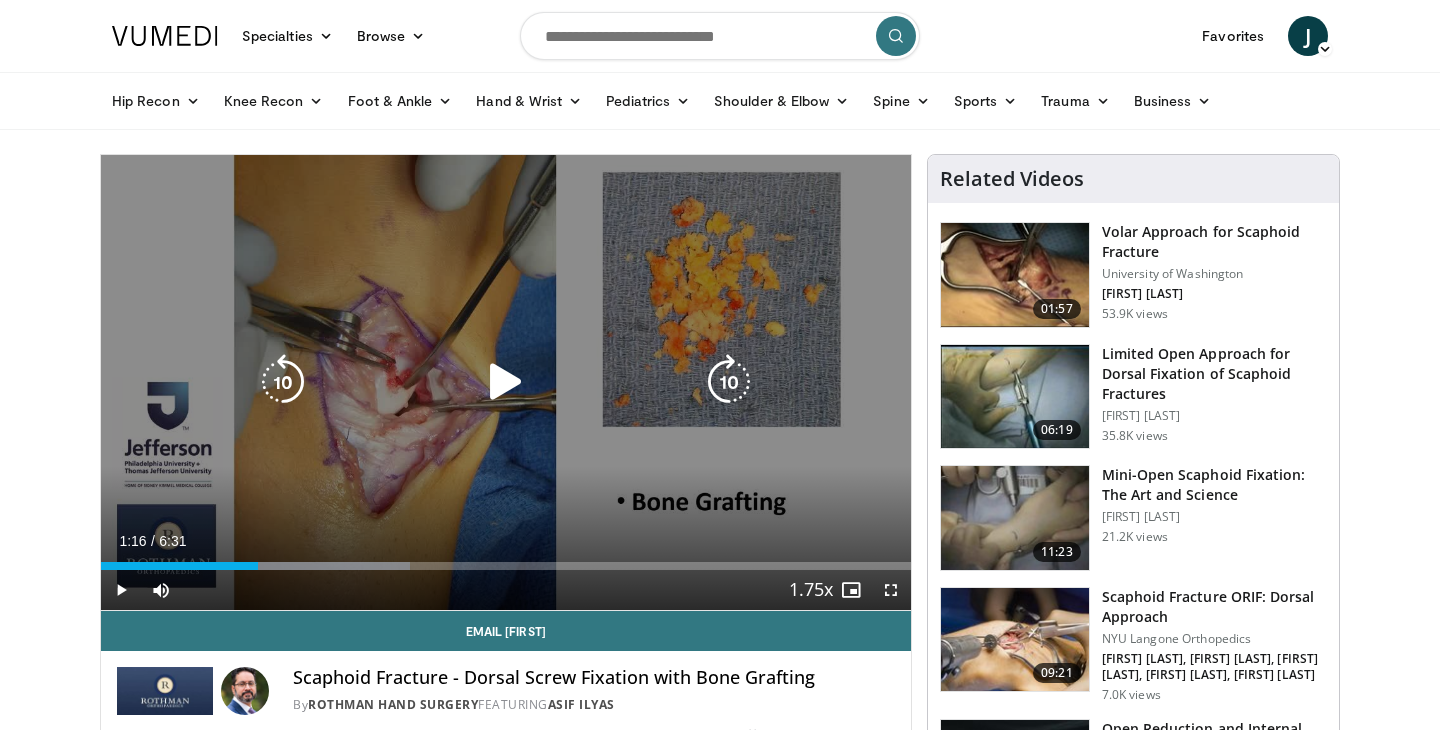 click on "10 seconds
Tap to unmute" at bounding box center [506, 382] 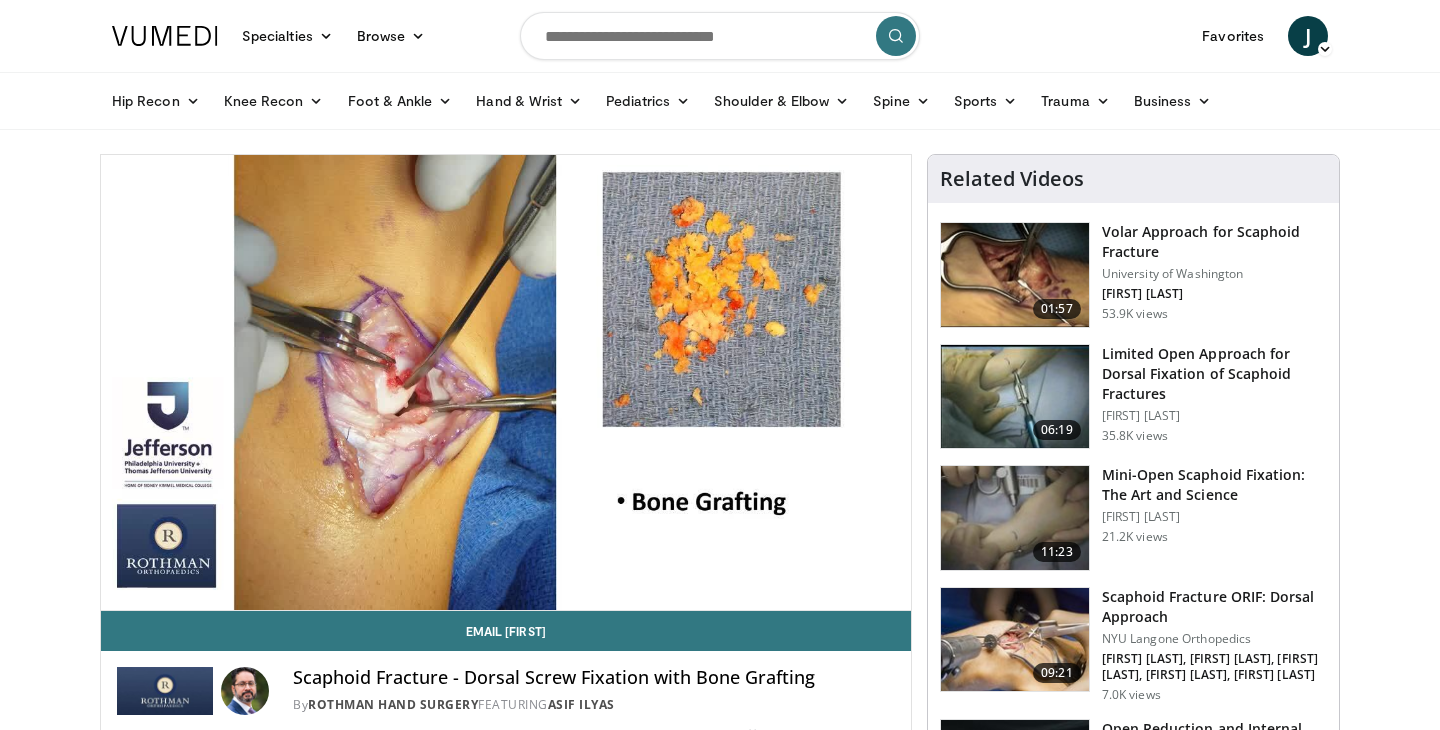 click on "Specialties
Adult & Family Medicine
Allergy, Asthma, Immunology
Anesthesiology
Cardiology
Dental
Dermatology
Endocrinology
Gastroenterology & Hepatology
General Surgery
Hematology & Oncology
Infectious Disease
Nephrology
Neurology
Neurosurgery
Obstetrics & Gynecology
Ophthalmology
Oral Maxillofacial
Orthopaedics
Otolaryngology
Pediatrics
Plastic Surgery
Podiatry
Psychiatry
Pulmonology
Radiation Oncology
Radiology
Rheumatology
Urology" at bounding box center (720, 1551) 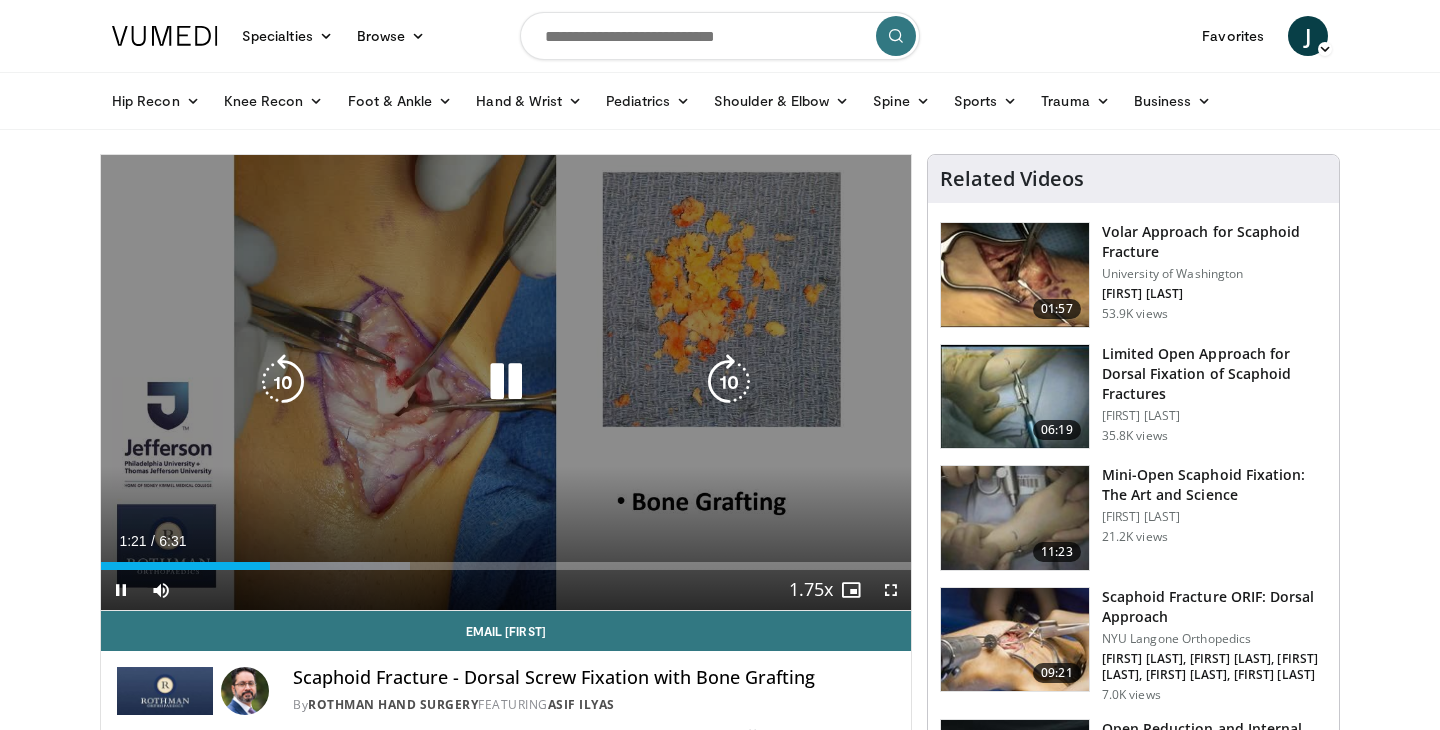 click on "10 seconds
Tap to unmute" at bounding box center (506, 382) 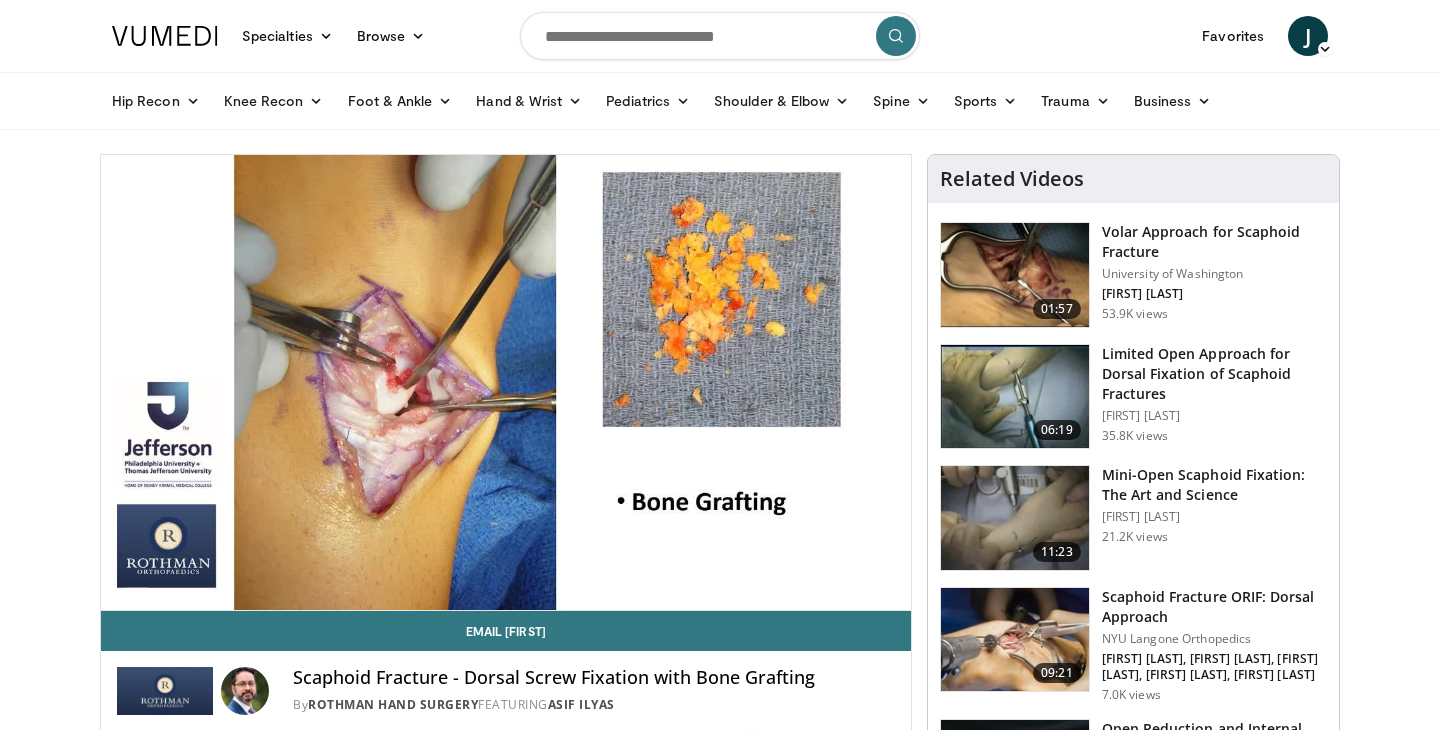 click on "Specialties
Adult & Family Medicine
Allergy, Asthma, Immunology
Anesthesiology
Cardiology
Dental
Dermatology
Endocrinology
Gastroenterology & Hepatology
General Surgery
Hematology & Oncology
Infectious Disease
Nephrology
Neurology
Neurosurgery
Obstetrics & Gynecology
Ophthalmology
Oral Maxillofacial
Orthopaedics
Otolaryngology
Pediatrics
Plastic Surgery
Podiatry
Psychiatry
Pulmonology
Radiation Oncology
Radiology
Rheumatology
Urology" at bounding box center [720, 1551] 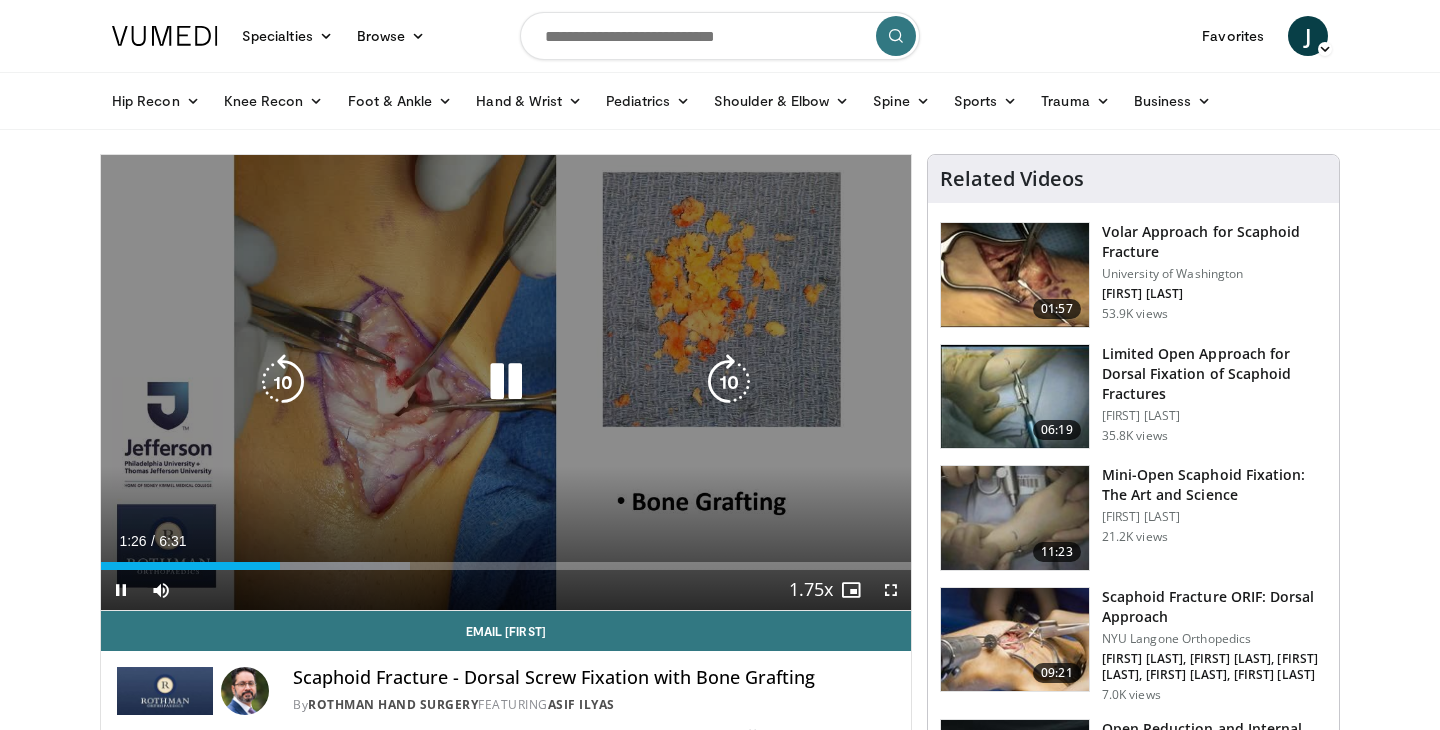 click at bounding box center [506, 382] 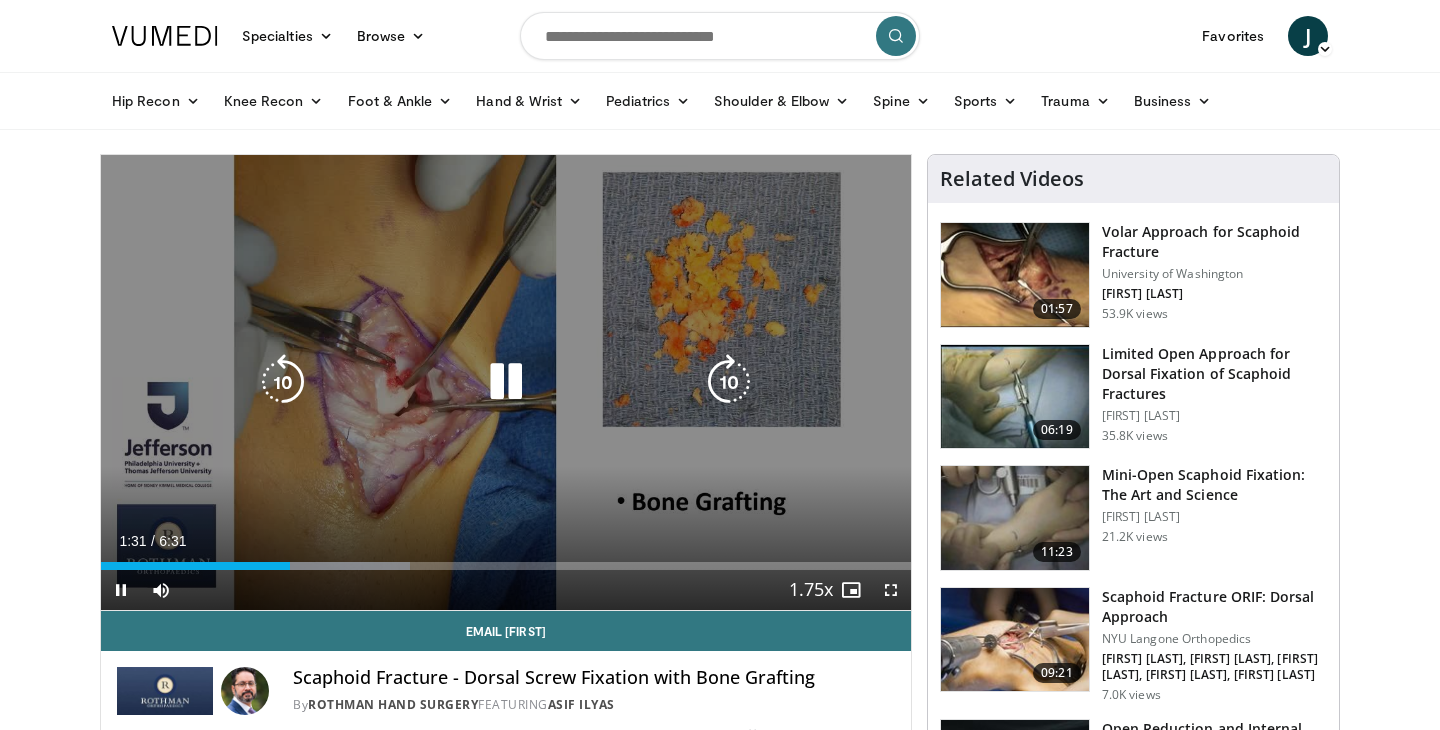 click at bounding box center [506, 382] 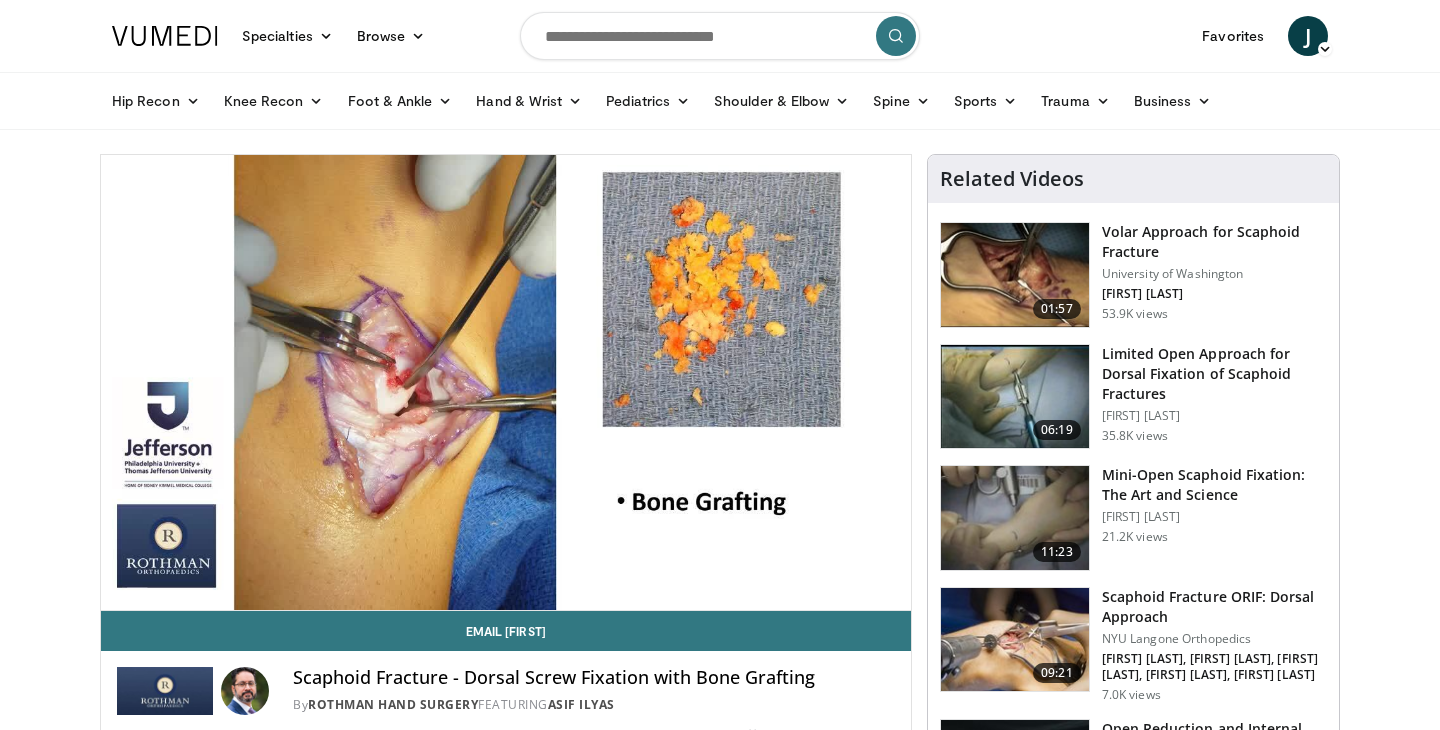 click on "Specialties
Adult & Family Medicine
Allergy, Asthma, Immunology
Anesthesiology
Cardiology
Dental
Dermatology
Endocrinology
Gastroenterology & Hepatology
General Surgery
Hematology & Oncology
Infectious Disease
Nephrology
Neurology
Neurosurgery
Obstetrics & Gynecology
Ophthalmology
Oral Maxillofacial
Orthopaedics
Otolaryngology
Pediatrics
Plastic Surgery
Podiatry
Psychiatry
Pulmonology
Radiation Oncology
Radiology
Rheumatology
Urology" at bounding box center [720, 1551] 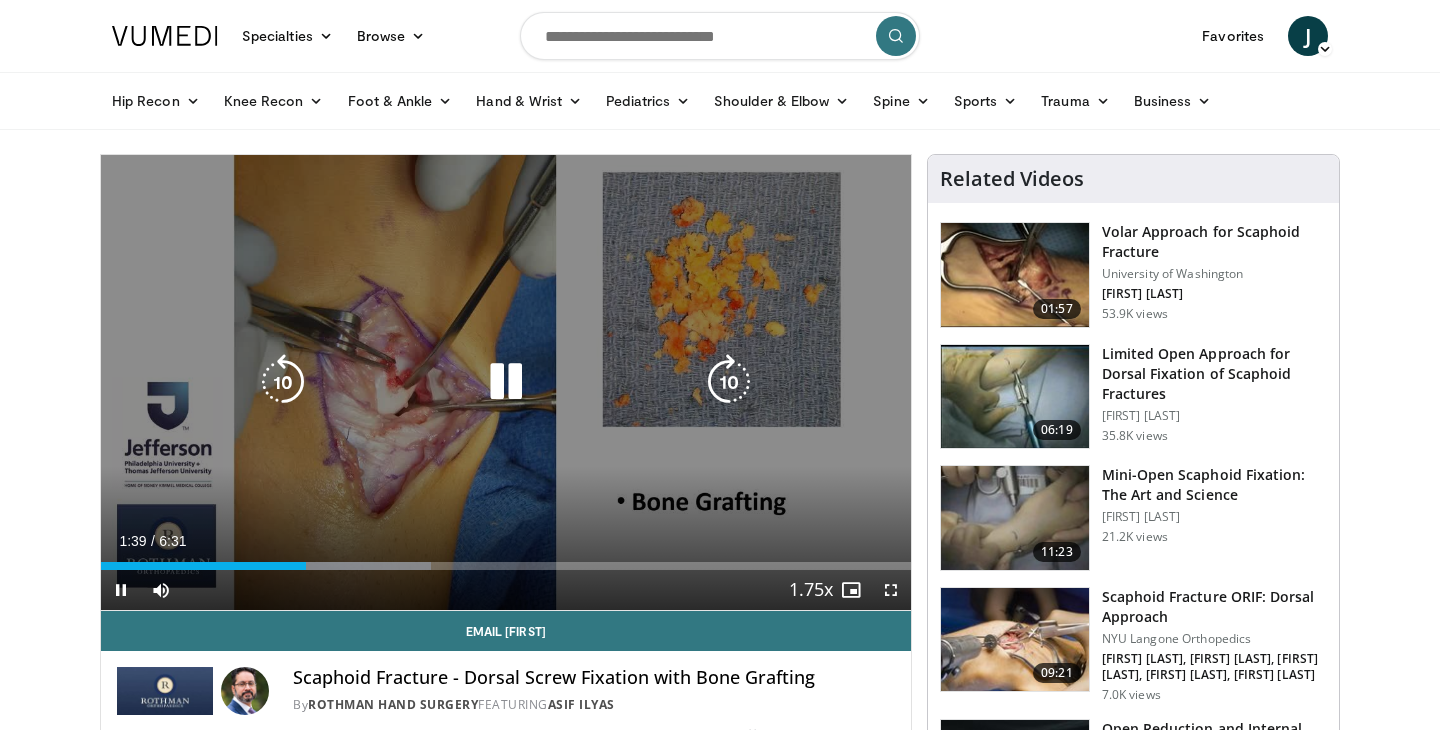 click on "10 seconds
Tap to unmute" at bounding box center (506, 382) 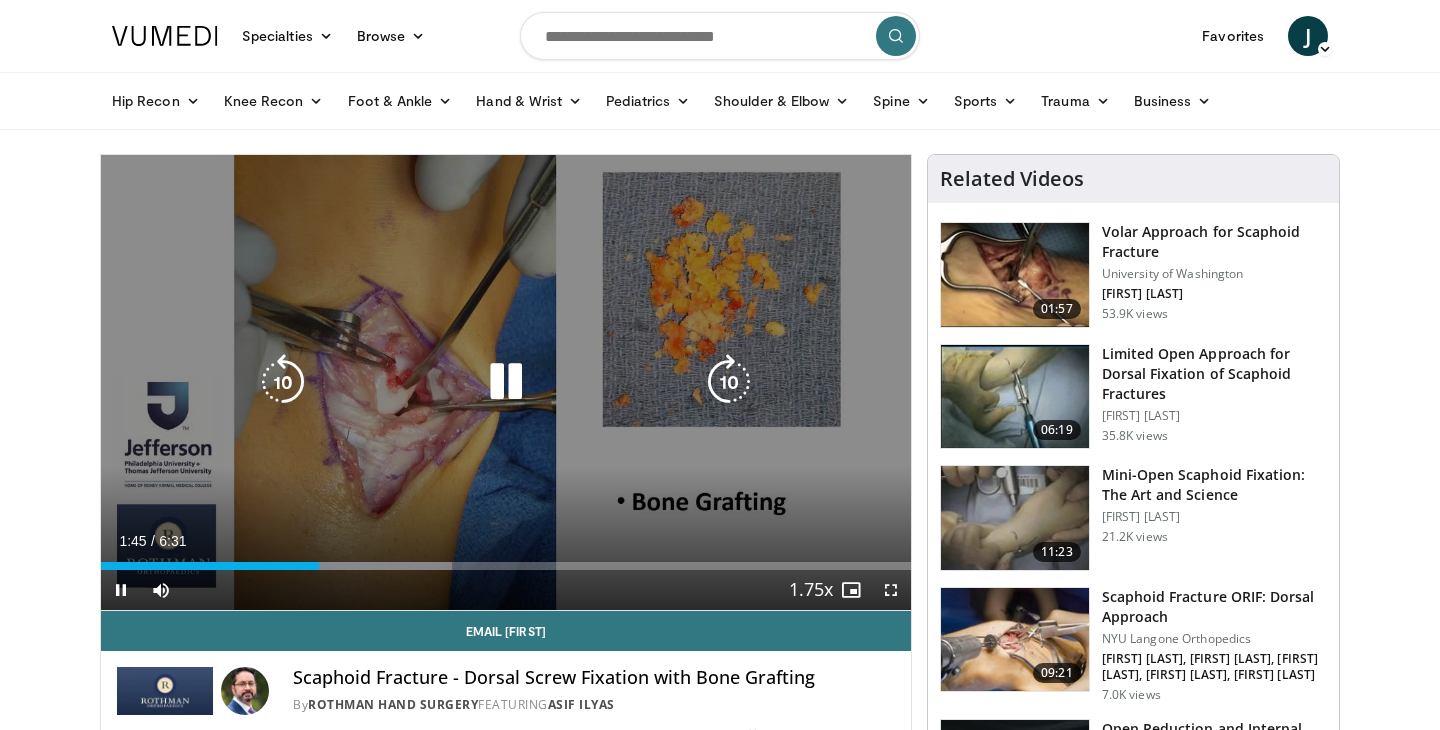 click on "10 seconds
Tap to unmute" at bounding box center (506, 382) 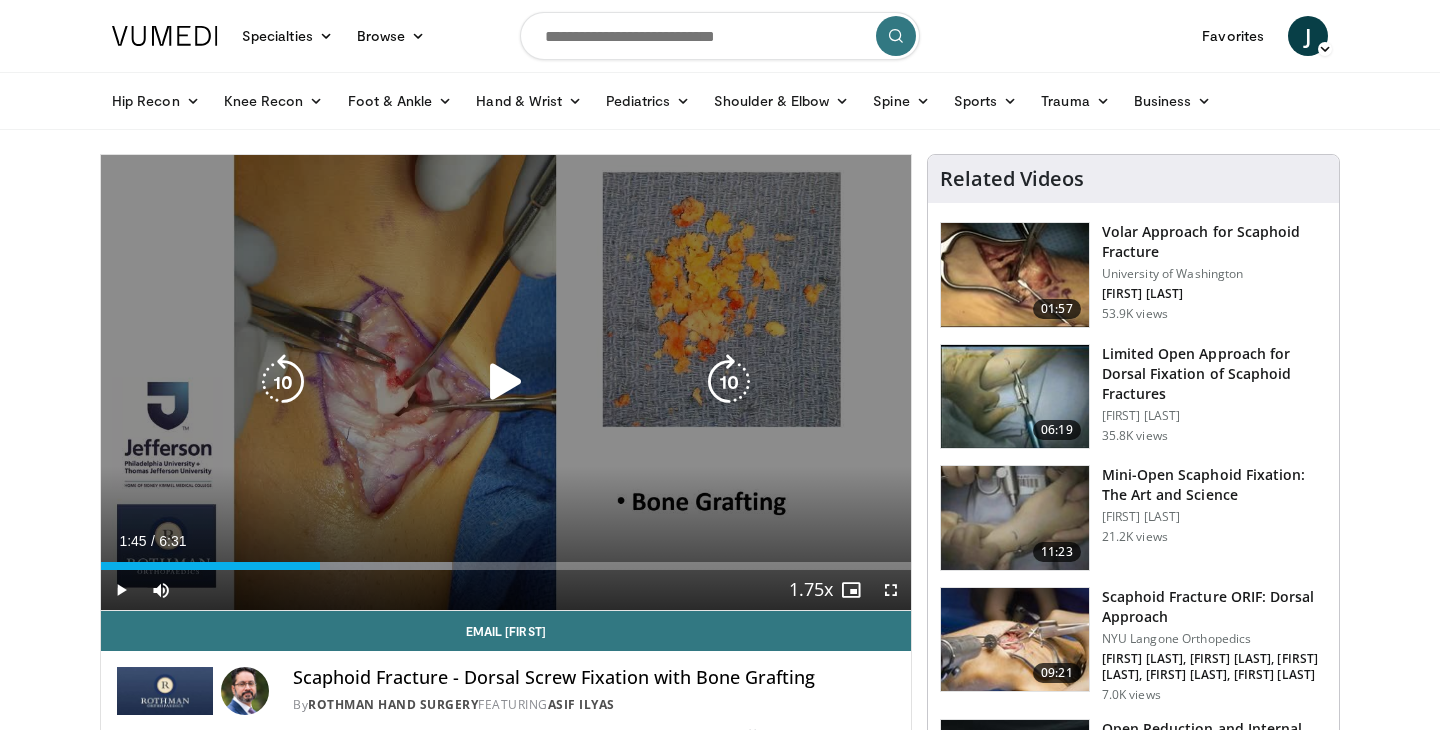 click on "10 seconds
Tap to unmute" at bounding box center [506, 382] 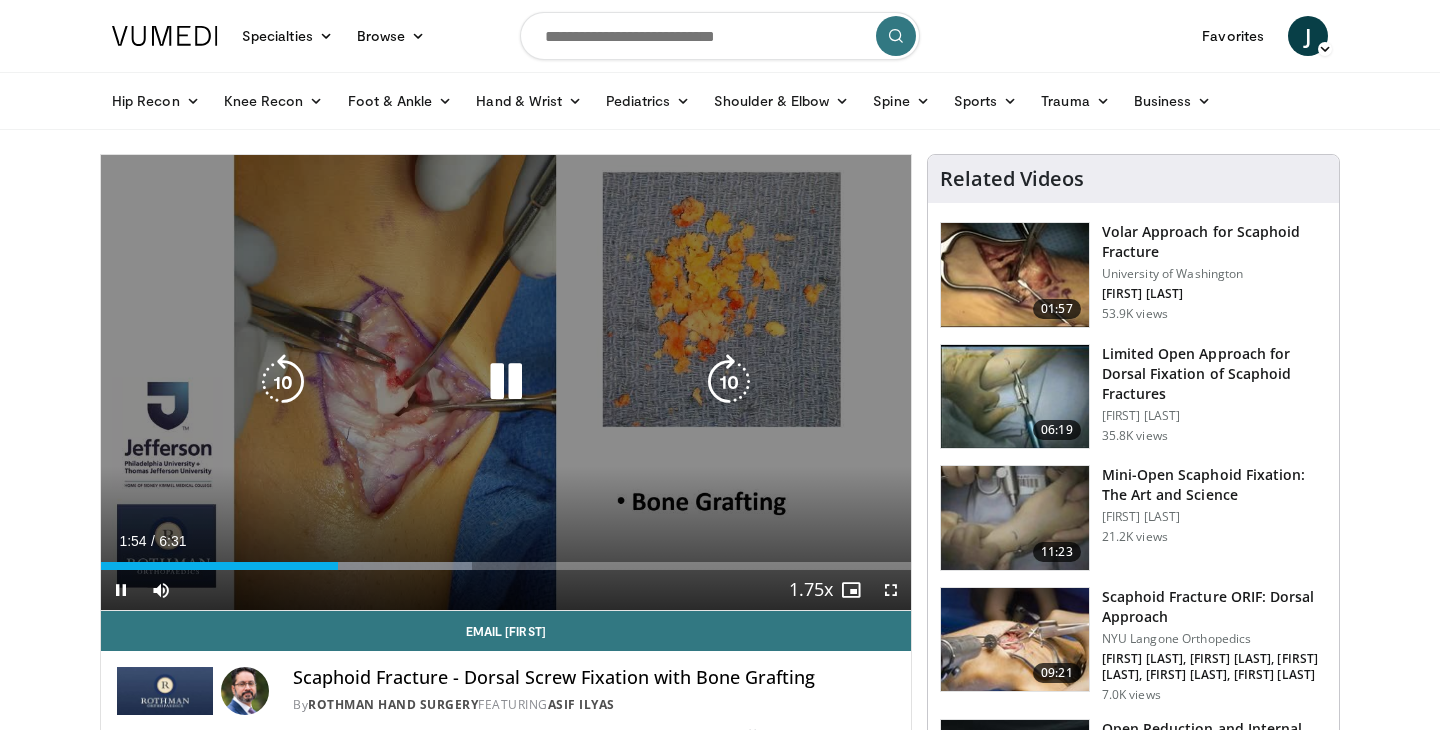 click at bounding box center (506, 382) 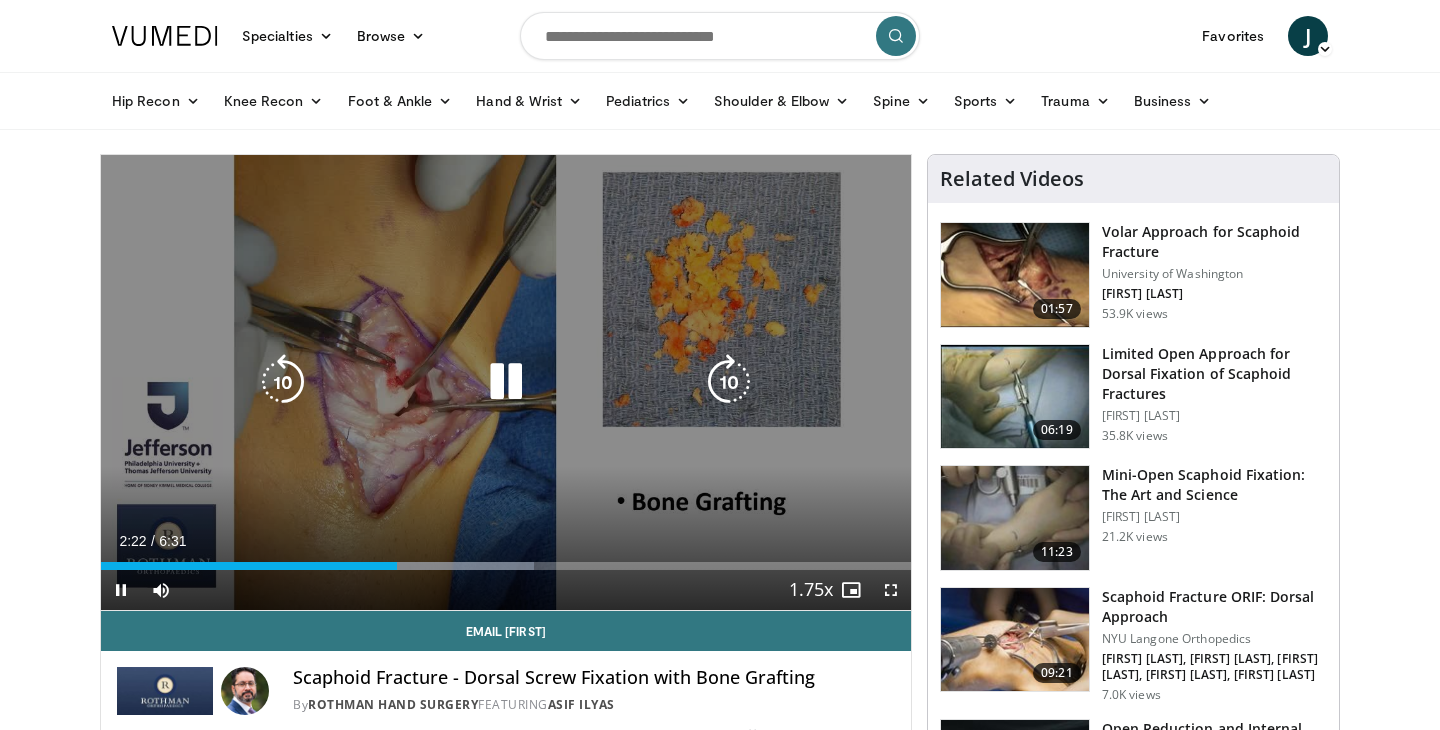 click on "10 seconds
Tap to unmute" at bounding box center [506, 382] 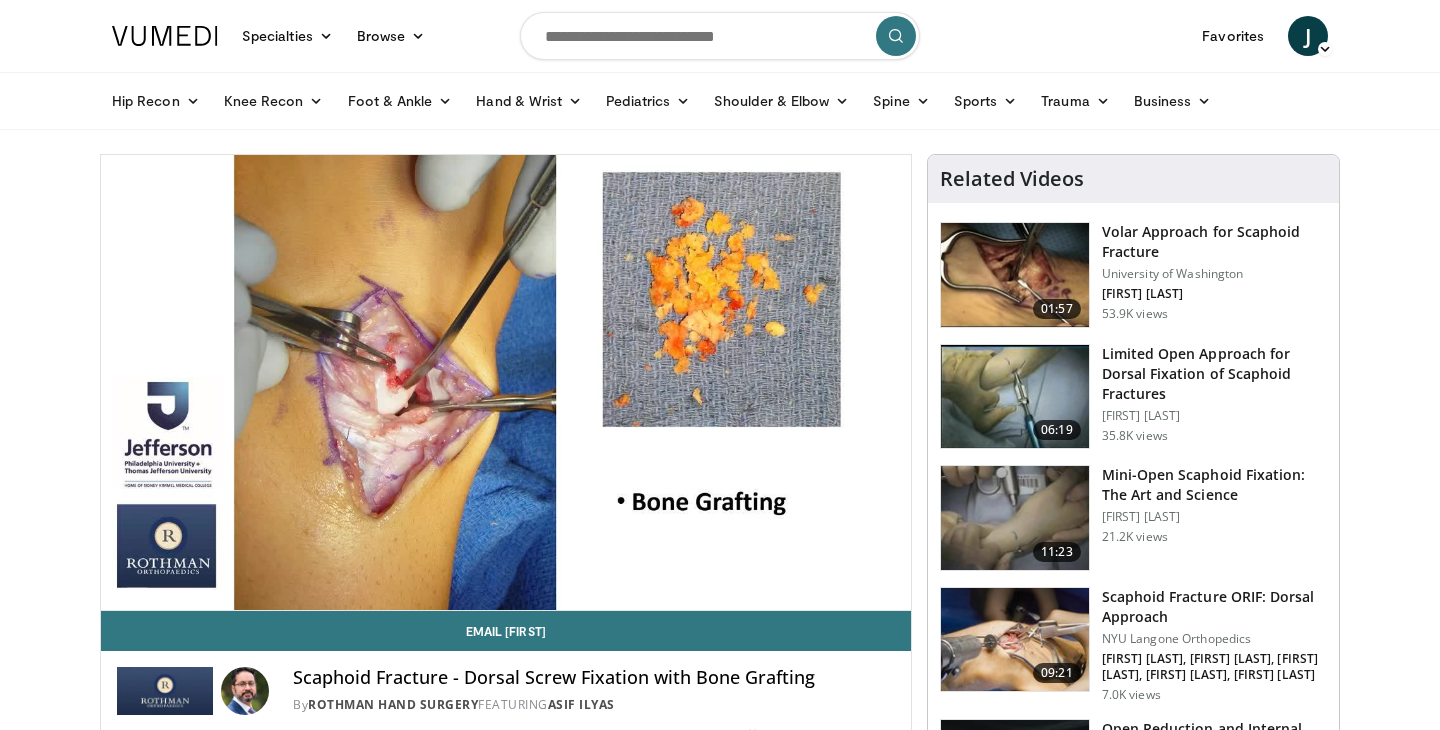 click on "Specialties
Adult & Family Medicine
Allergy, Asthma, Immunology
Anesthesiology
Cardiology
Dental
Dermatology
Endocrinology
Gastroenterology & Hepatology
General Surgery
Hematology & Oncology
Infectious Disease
Nephrology
Neurology
Neurosurgery
Obstetrics & Gynecology
Ophthalmology
Oral Maxillofacial
Orthopaedics
Otolaryngology
Pediatrics
Plastic Surgery
Podiatry
Psychiatry
Pulmonology
Radiation Oncology
Radiology
Rheumatology
Urology" at bounding box center [720, 1551] 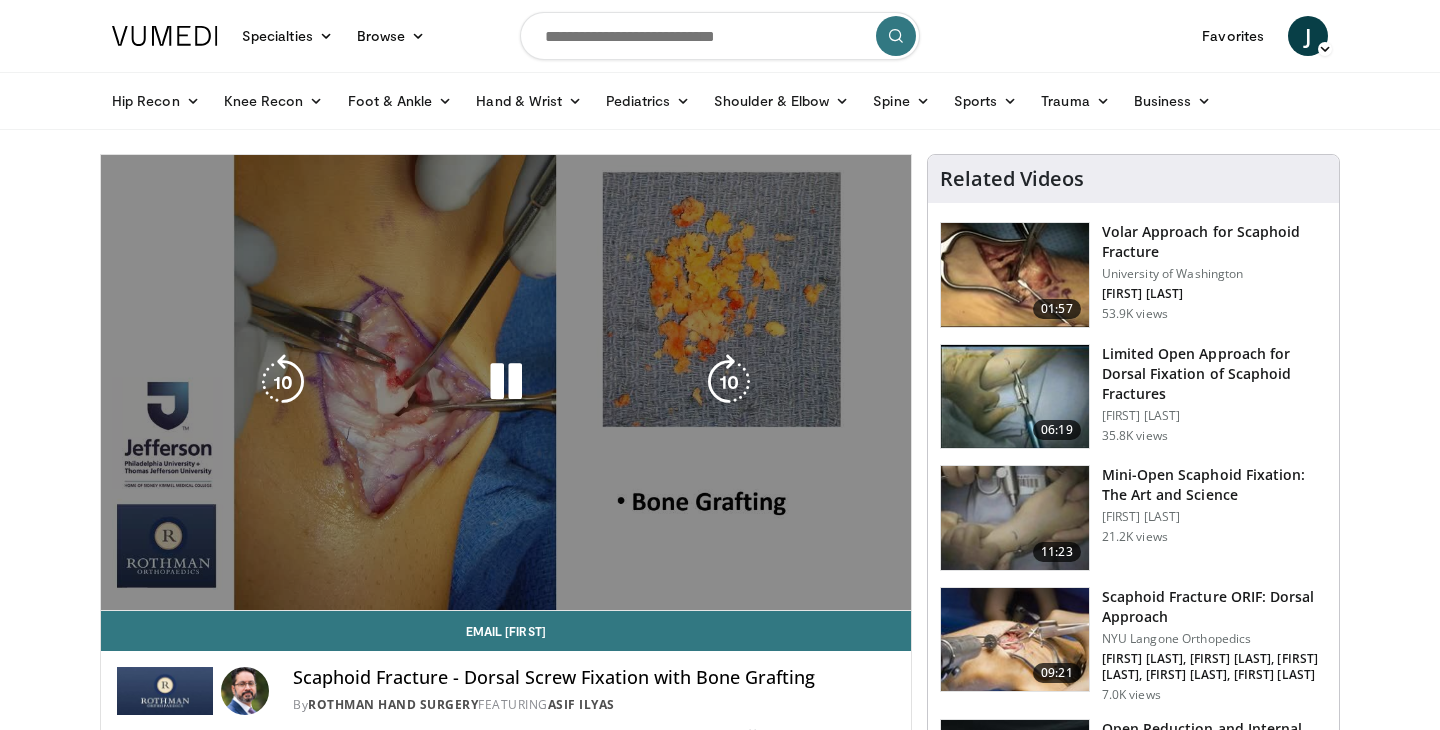 click at bounding box center (506, 382) 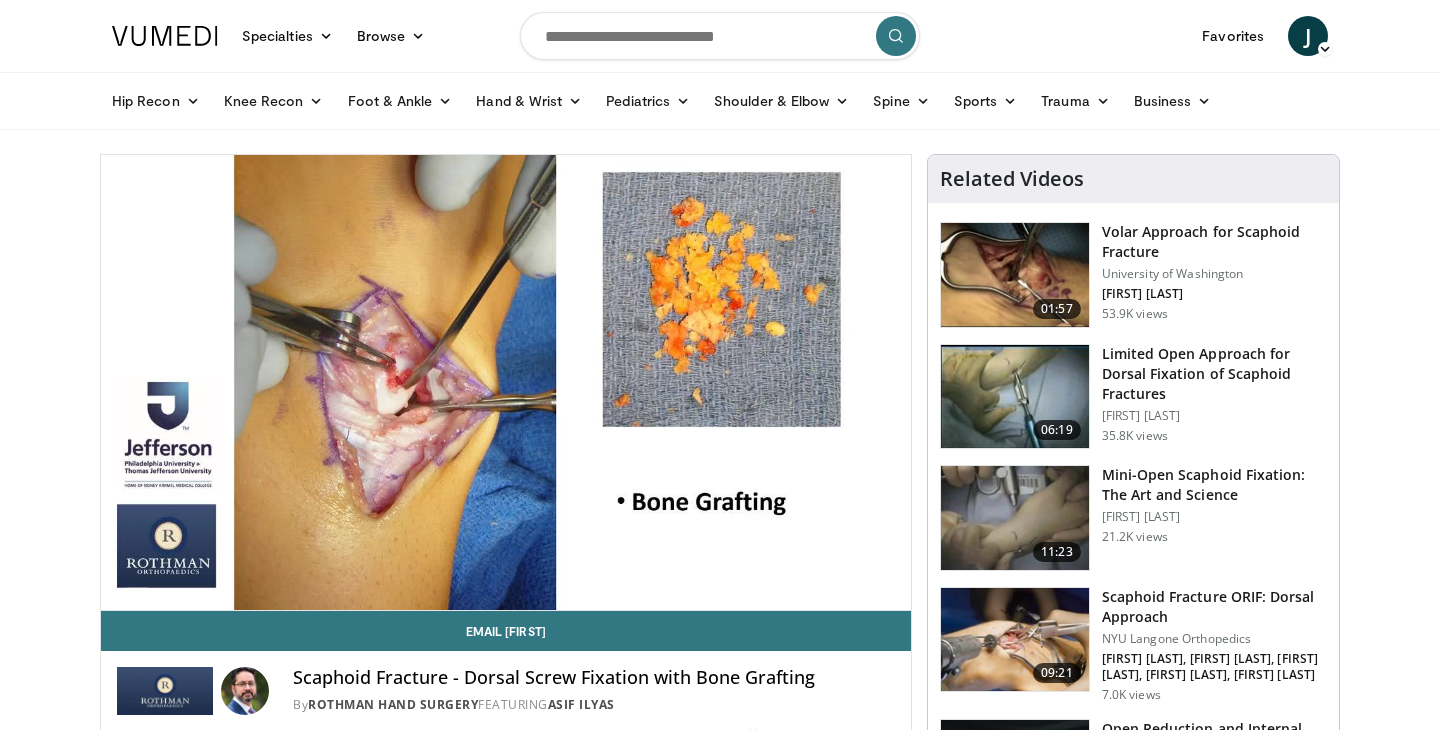click on "Specialties
Adult & Family Medicine
Allergy, Asthma, Immunology
Anesthesiology
Cardiology
Dental
Dermatology
Endocrinology
Gastroenterology & Hepatology
General Surgery
Hematology & Oncology
Infectious Disease
Nephrology
Neurology
Neurosurgery
Obstetrics & Gynecology
Ophthalmology
Oral Maxillofacial
Orthopaedics
Otolaryngology
Pediatrics
Plastic Surgery
Podiatry
Psychiatry
Pulmonology
Radiation Oncology
Radiology
Rheumatology
Urology" at bounding box center [720, 1551] 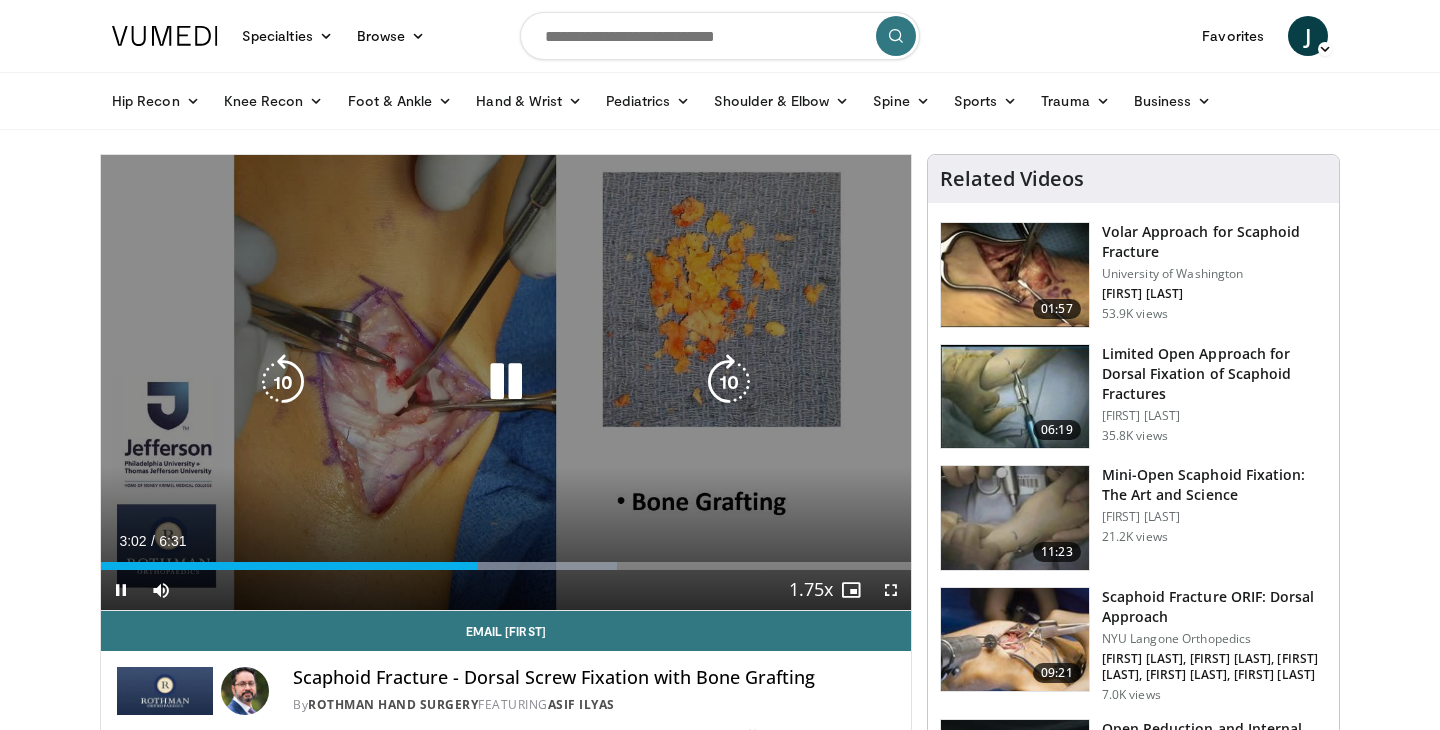 click at bounding box center (506, 382) 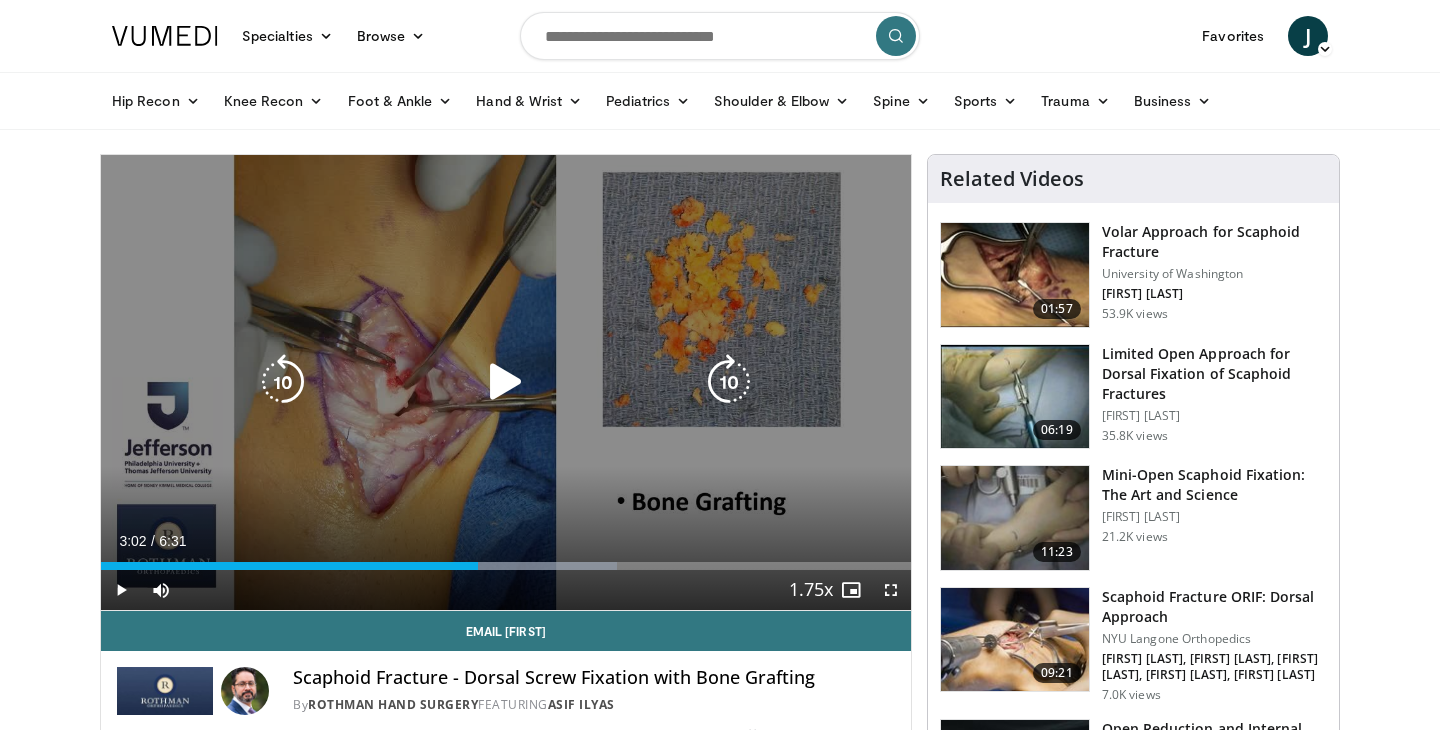 click on "10 seconds
Tap to unmute" at bounding box center (506, 382) 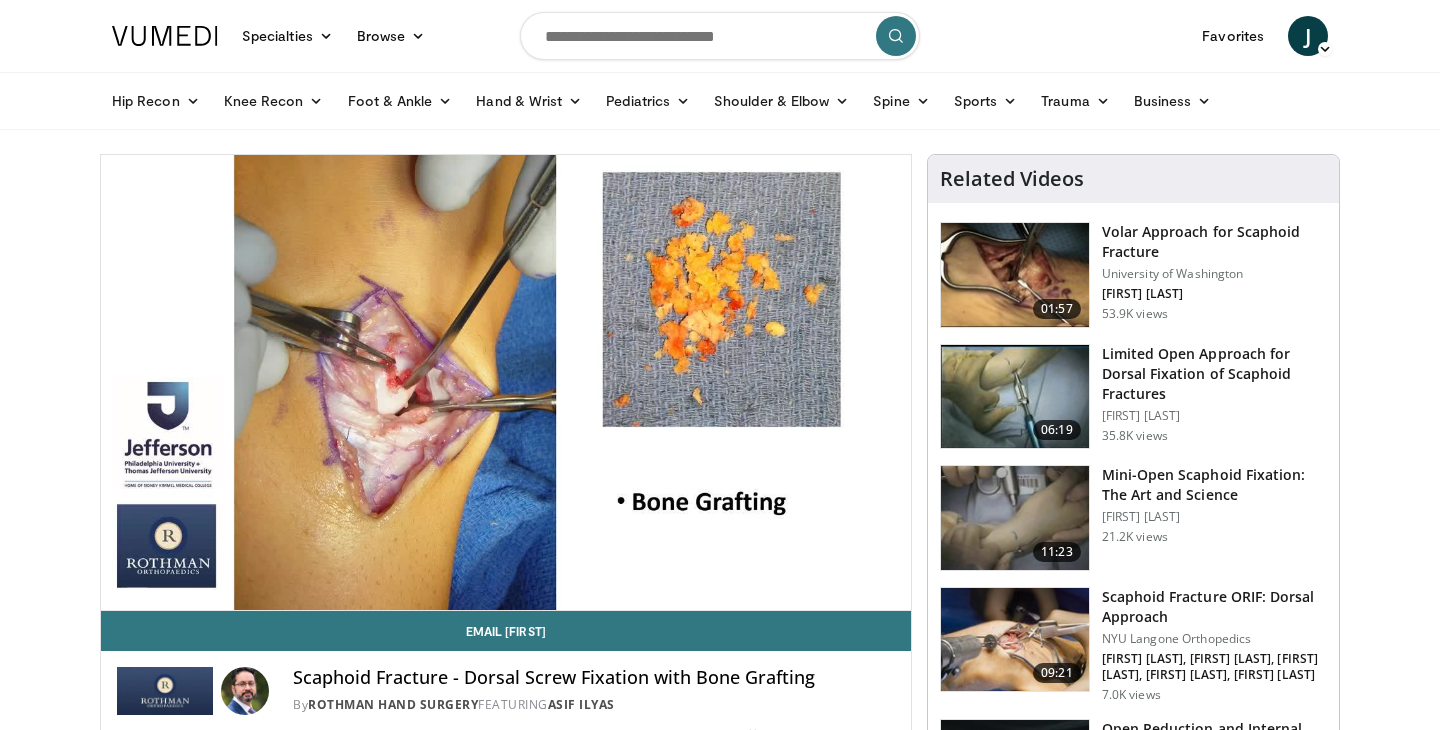click on "Specialties
Adult & Family Medicine
Allergy, Asthma, Immunology
Anesthesiology
Cardiology
Dental
Dermatology
Endocrinology
Gastroenterology & Hepatology
General Surgery
Hematology & Oncology
Infectious Disease
Nephrology
Neurology
Neurosurgery
Obstetrics & Gynecology
Ophthalmology
Oral Maxillofacial
Orthopaedics
Otolaryngology
Pediatrics
Plastic Surgery
Podiatry
Psychiatry
Pulmonology
Radiation Oncology
Radiology
Rheumatology
Urology" at bounding box center [720, 1551] 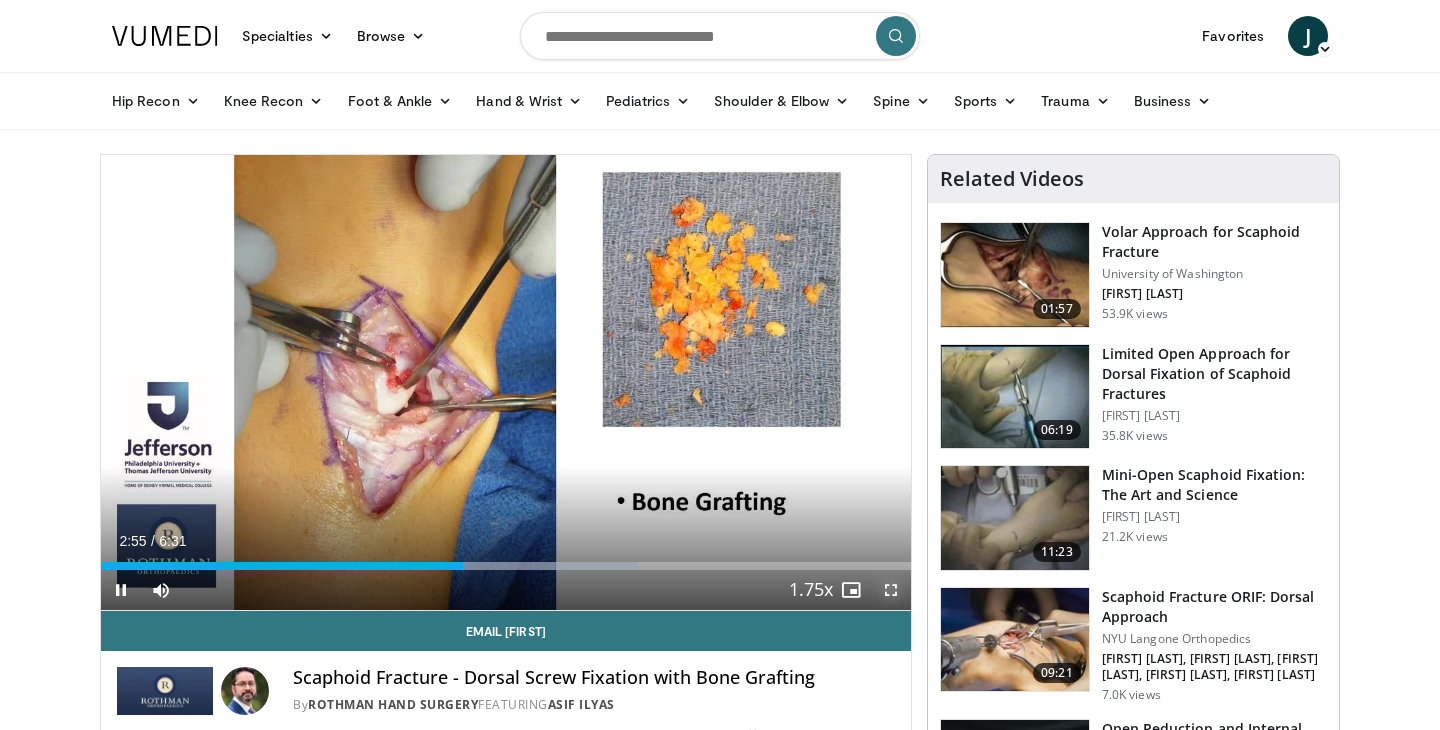 click at bounding box center (891, 590) 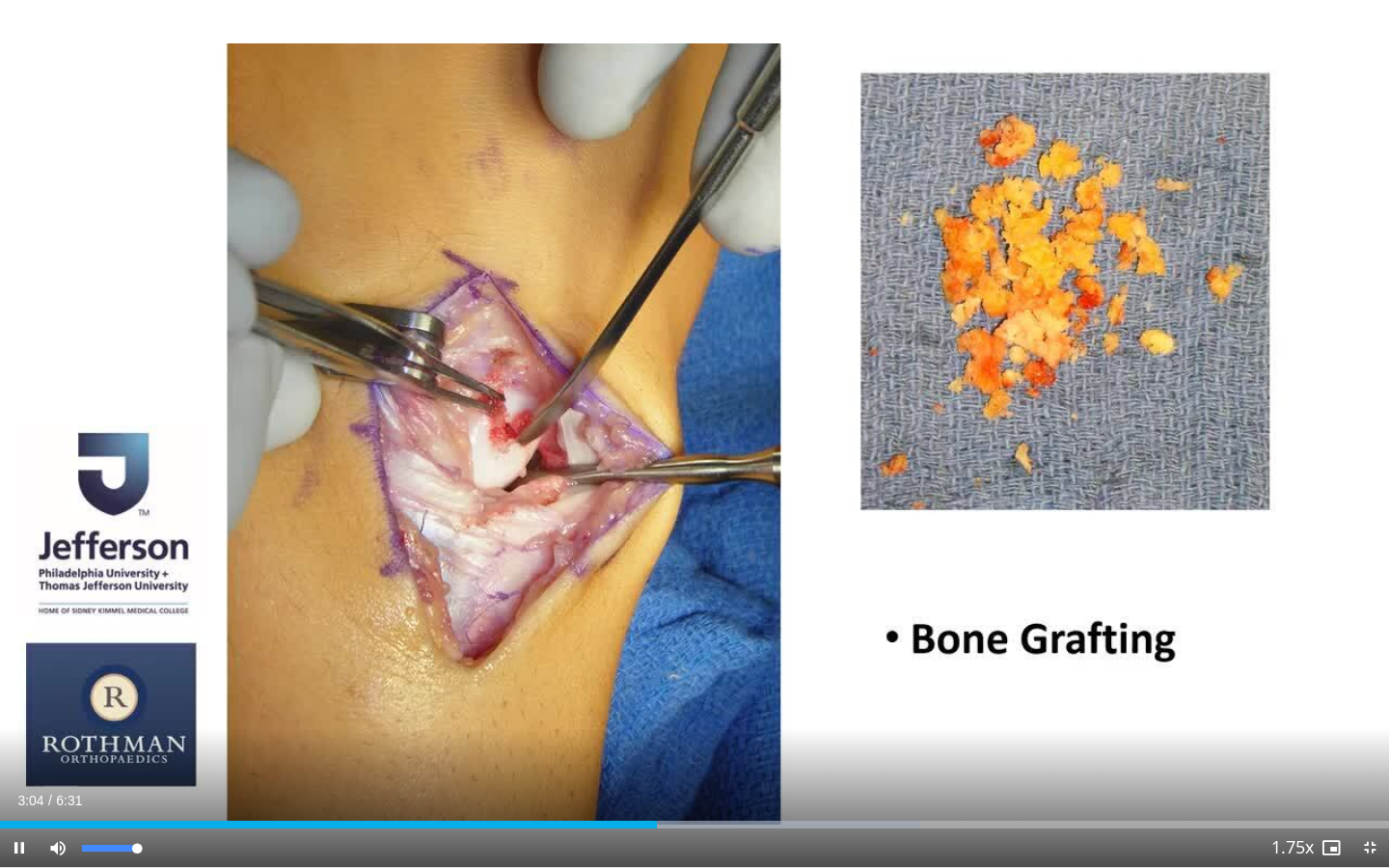 drag, startPoint x: 138, startPoint y: 848, endPoint x: 176, endPoint y: 848, distance: 38 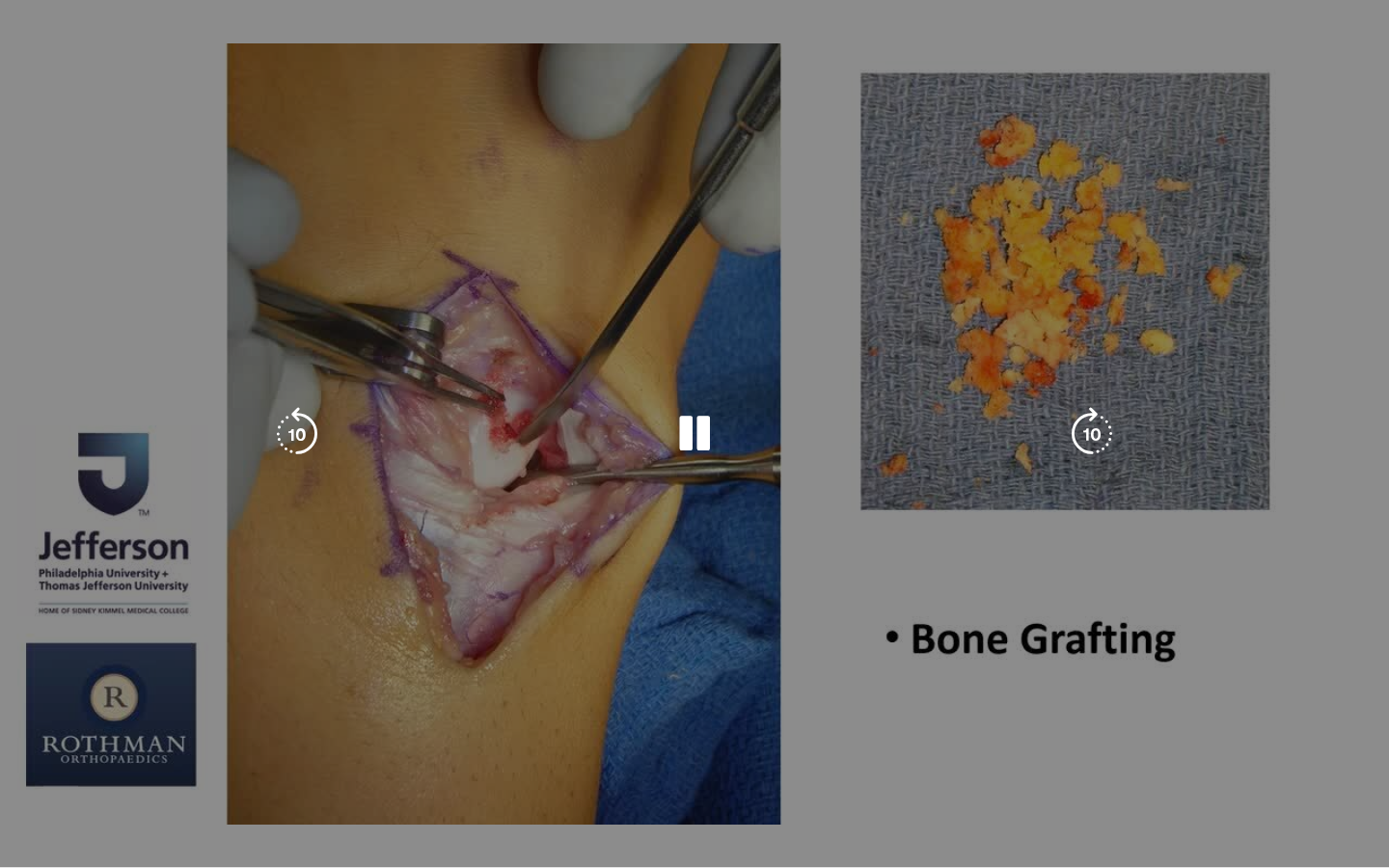click on "20 seconds
Tap to unmute" at bounding box center [694, 433] 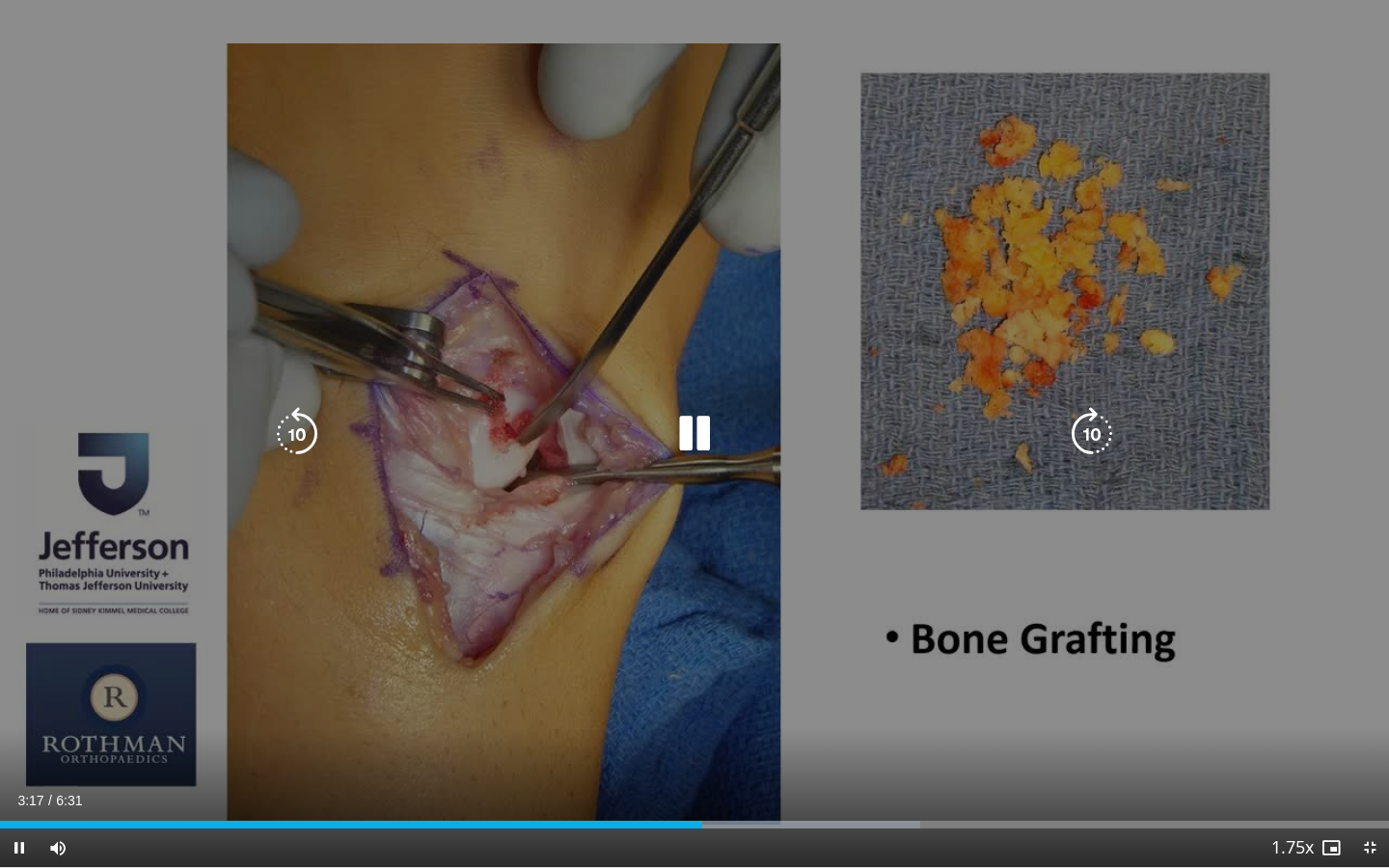 click on "20 seconds
Tap to unmute" at bounding box center (694, 433) 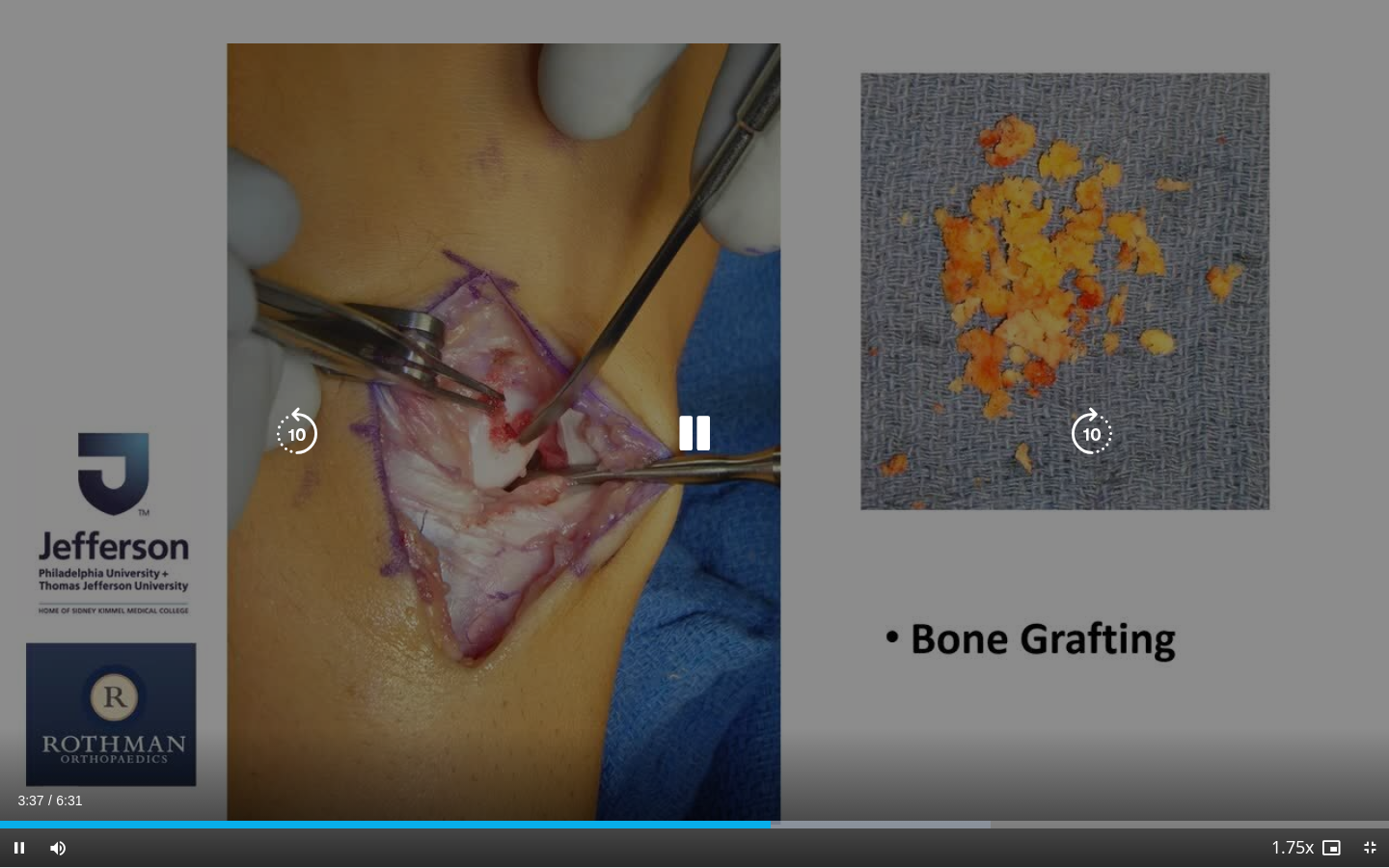 click on "20 seconds
Tap to unmute" at bounding box center [694, 433] 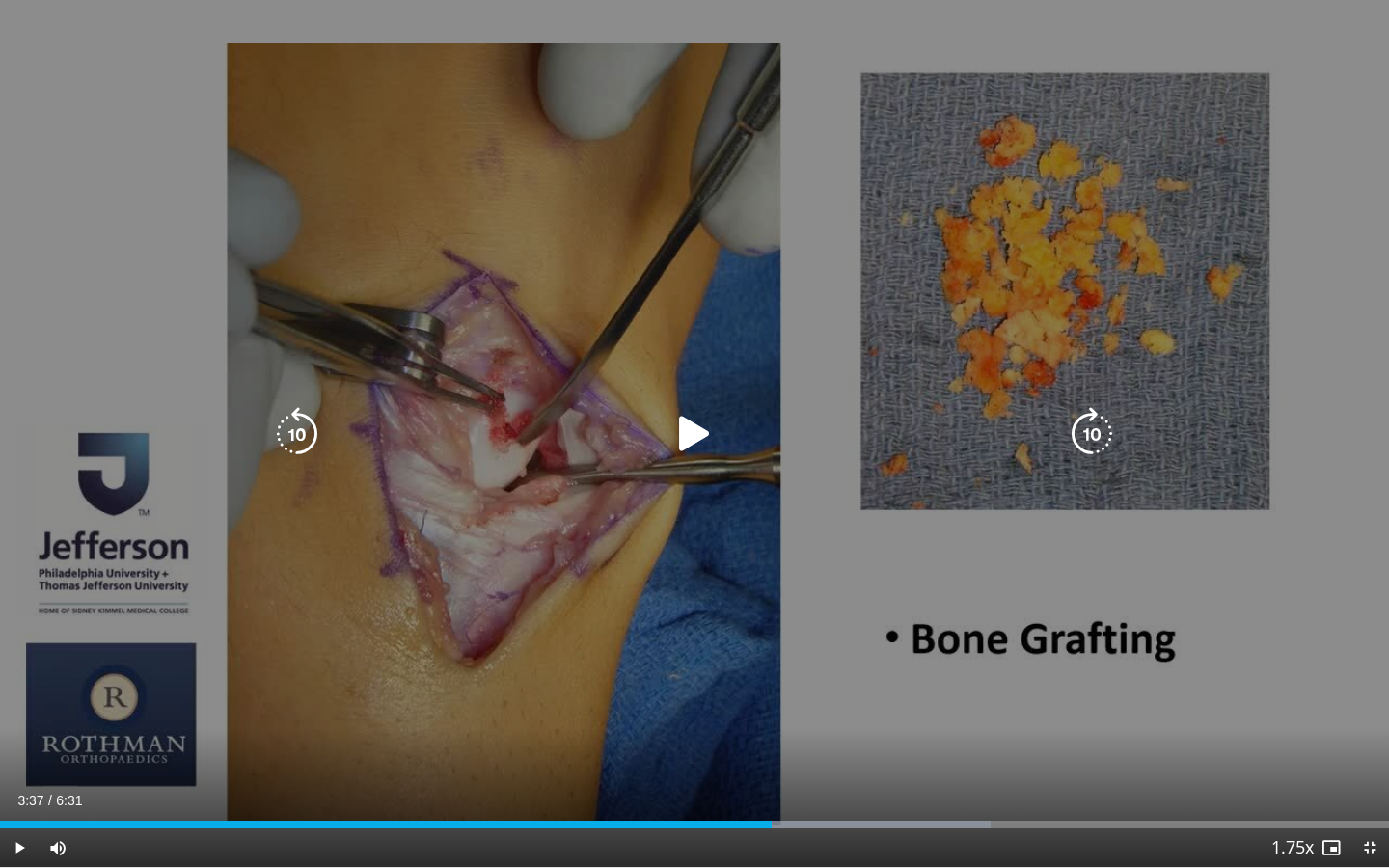 click on "20 seconds
Tap to unmute" at bounding box center (694, 433) 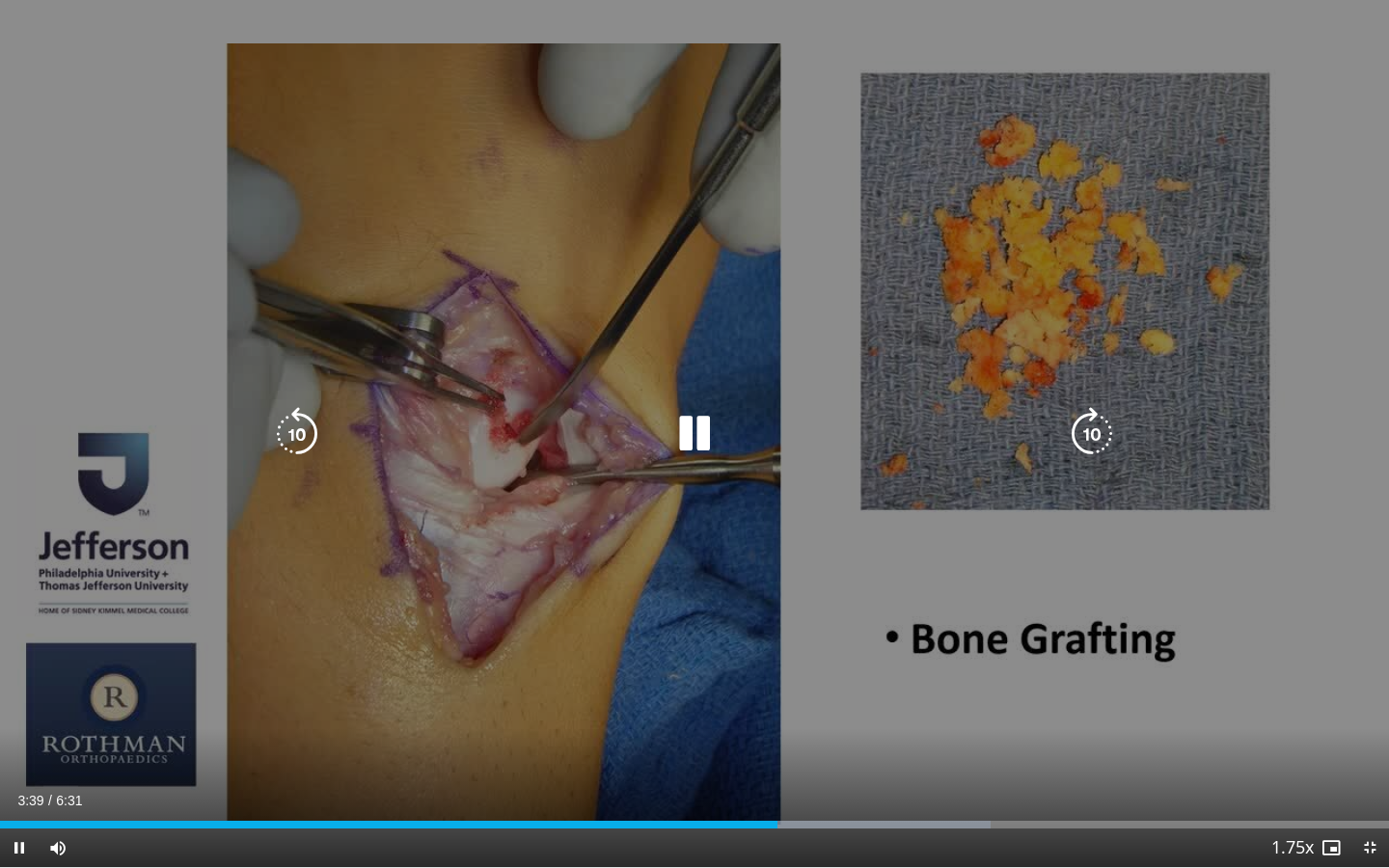 click on "20 seconds
Tap to unmute" at bounding box center (694, 433) 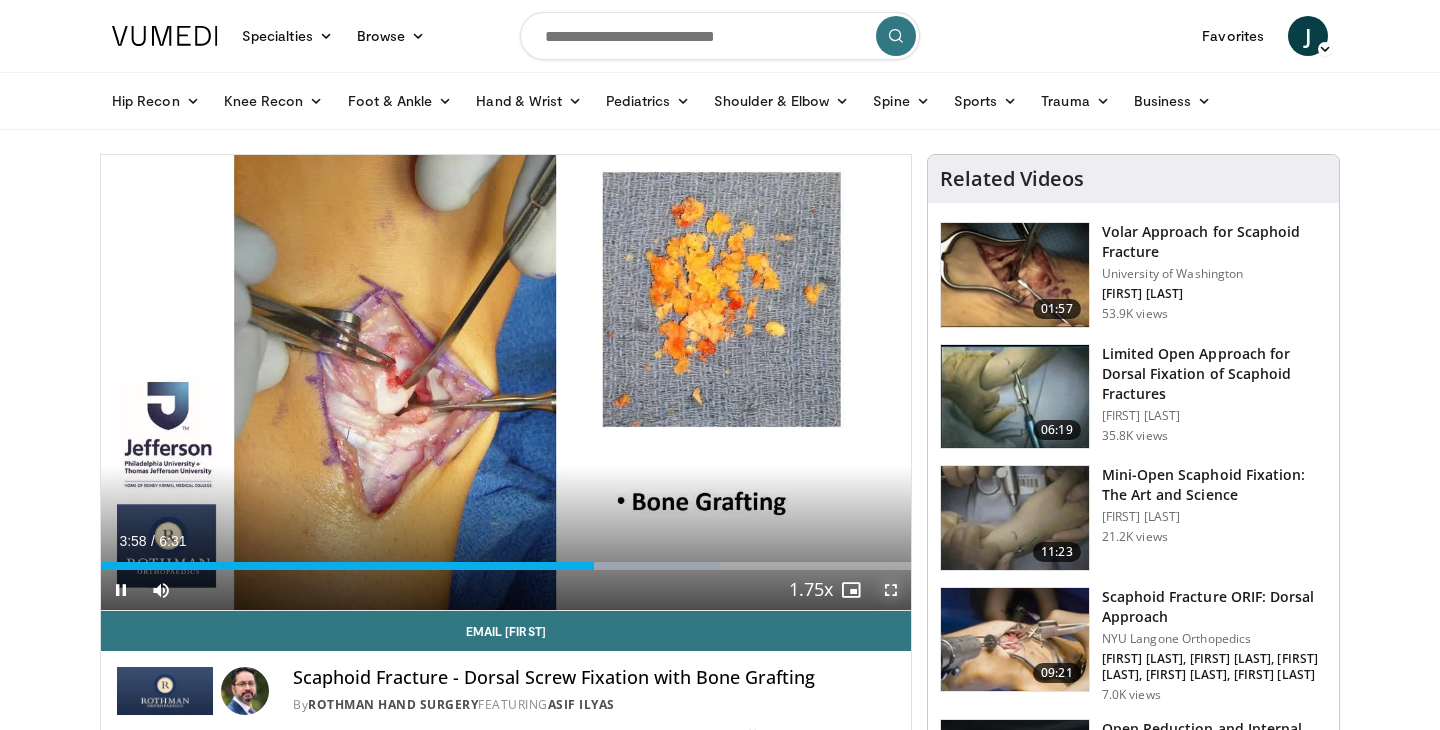 click at bounding box center (891, 590) 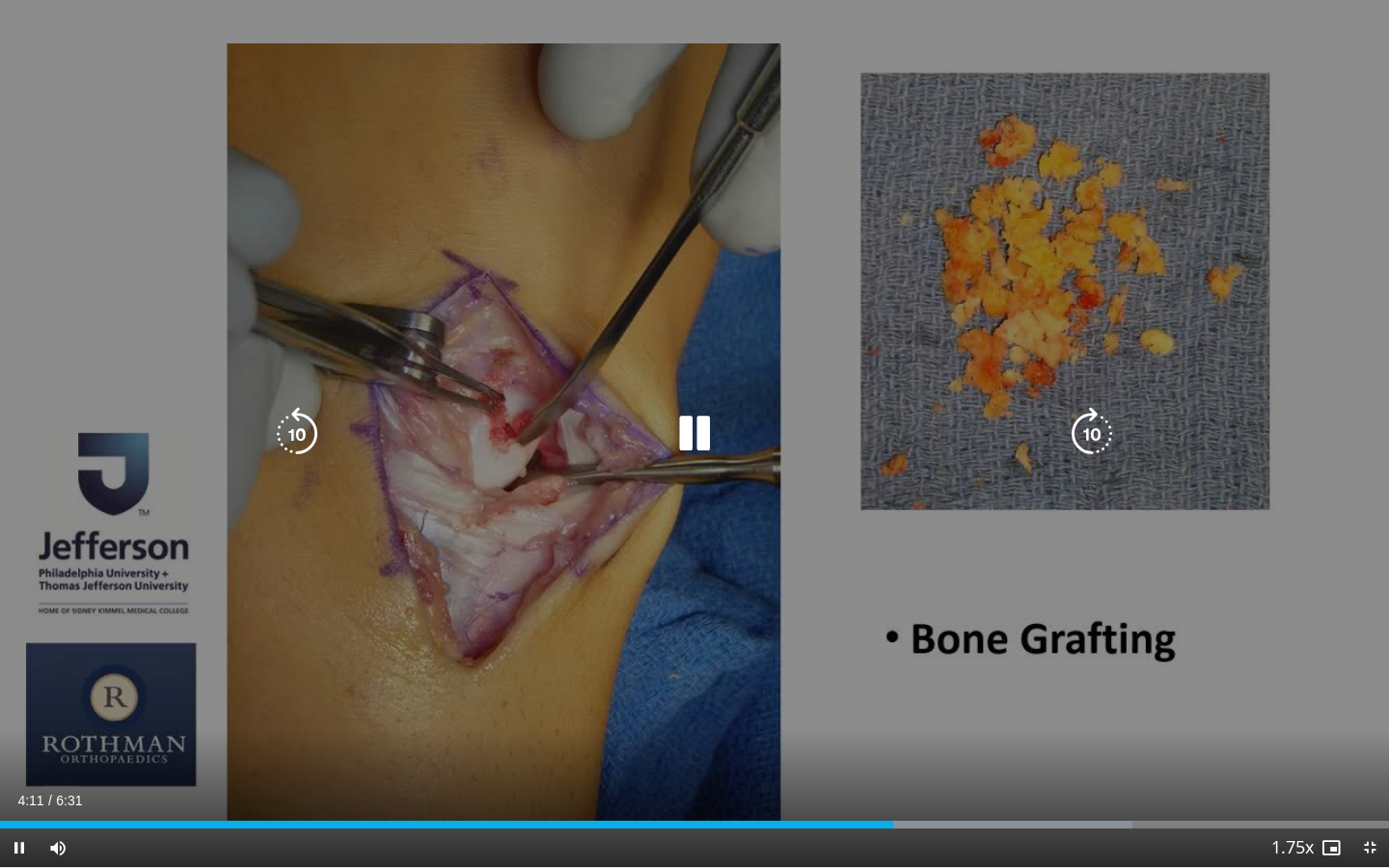 click on "20 seconds
Tap to unmute" at bounding box center (694, 433) 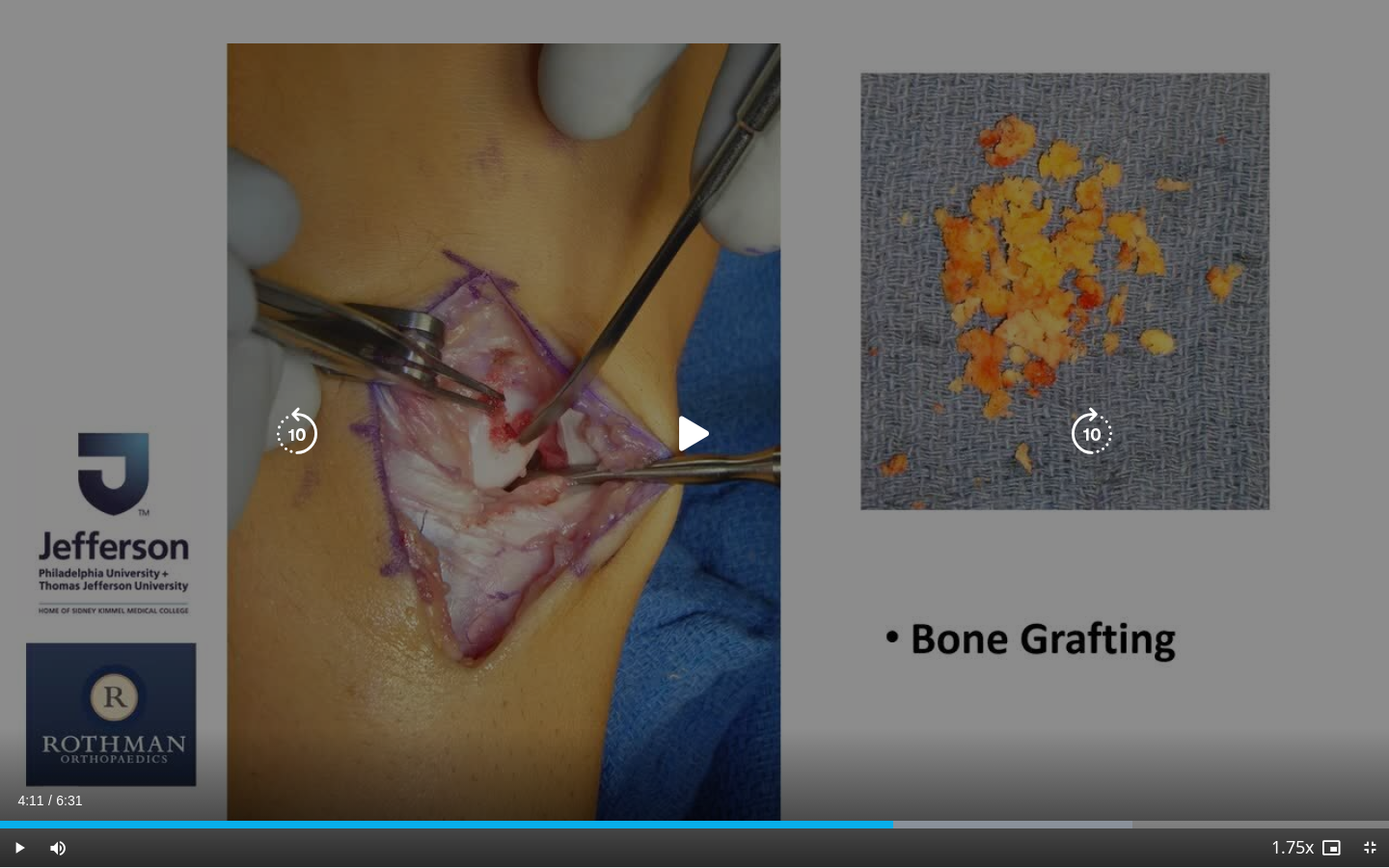 click on "20 seconds
Tap to unmute" at bounding box center (694, 433) 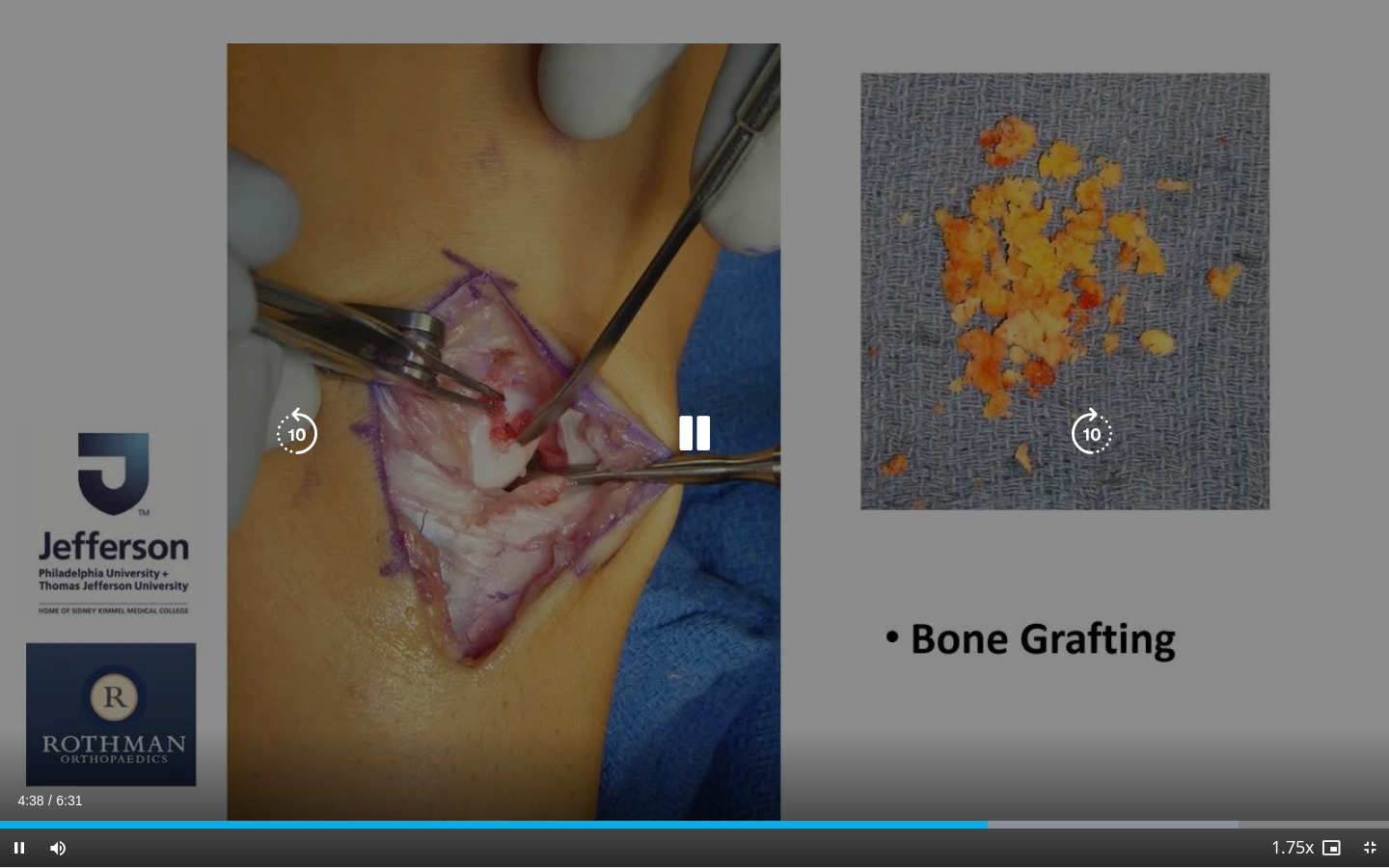 click on "20 seconds
Tap to unmute" at bounding box center (694, 433) 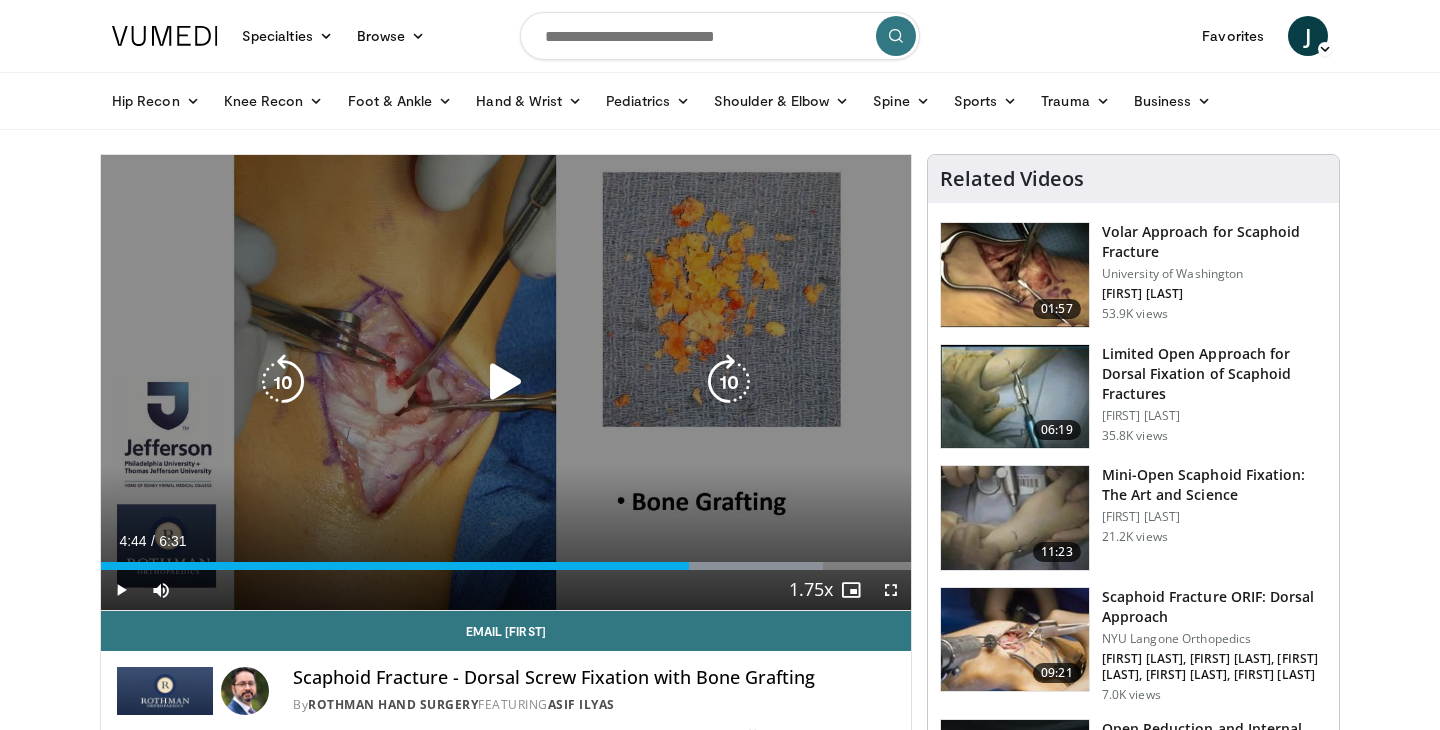 click on "20 seconds
Tap to unmute" at bounding box center (506, 382) 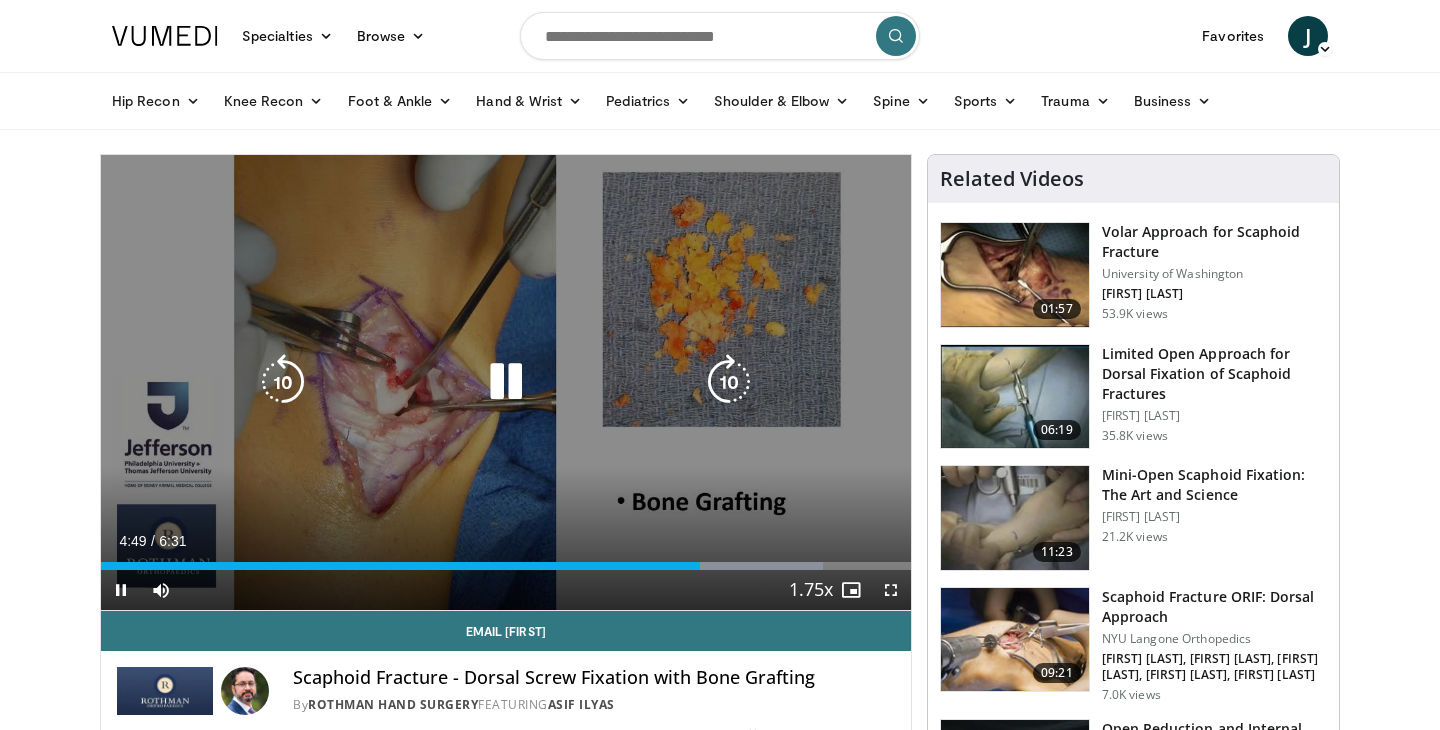 click on "20 seconds
Tap to unmute" at bounding box center (506, 382) 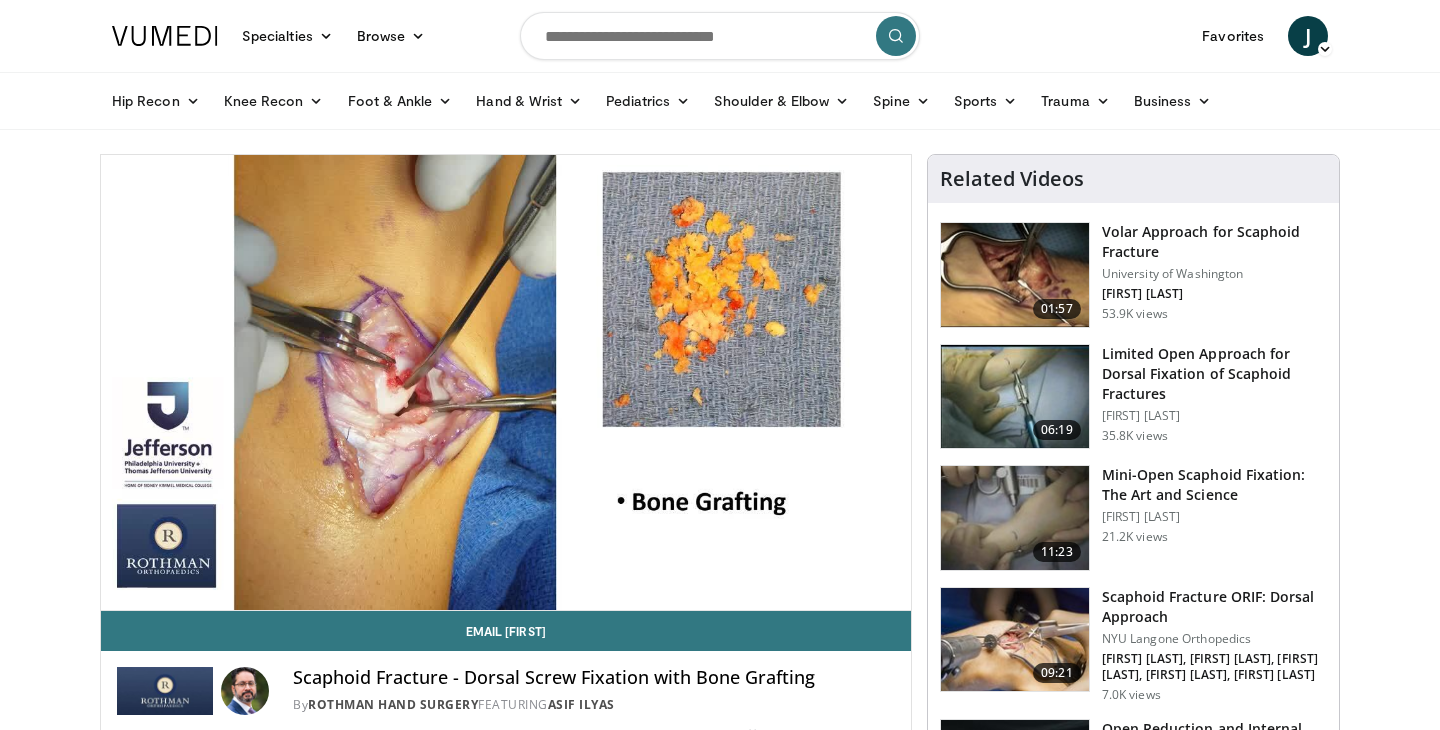click on "Specialties
Adult & Family Medicine
Allergy, Asthma, Immunology
Anesthesiology
Cardiology
Dental
Dermatology
Endocrinology
Gastroenterology & Hepatology
General Surgery
Hematology & Oncology
Infectious Disease
Nephrology
Neurology
Neurosurgery
Obstetrics & Gynecology
Ophthalmology
Oral Maxillofacial
Orthopaedics
Otolaryngology
Pediatrics
Plastic Surgery
Podiatry
Psychiatry
Pulmonology
Radiation Oncology
Radiology
Rheumatology
Urology" at bounding box center [720, 1551] 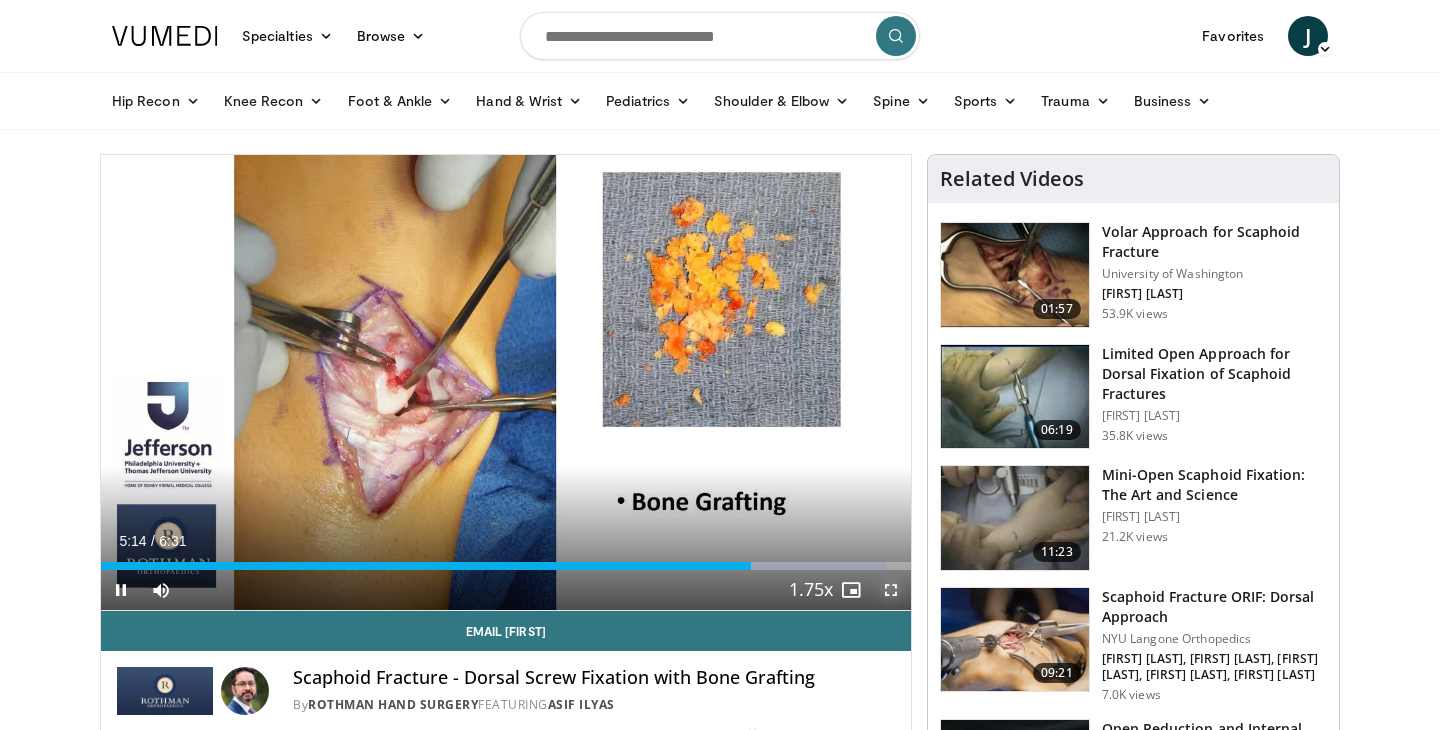 click at bounding box center (891, 590) 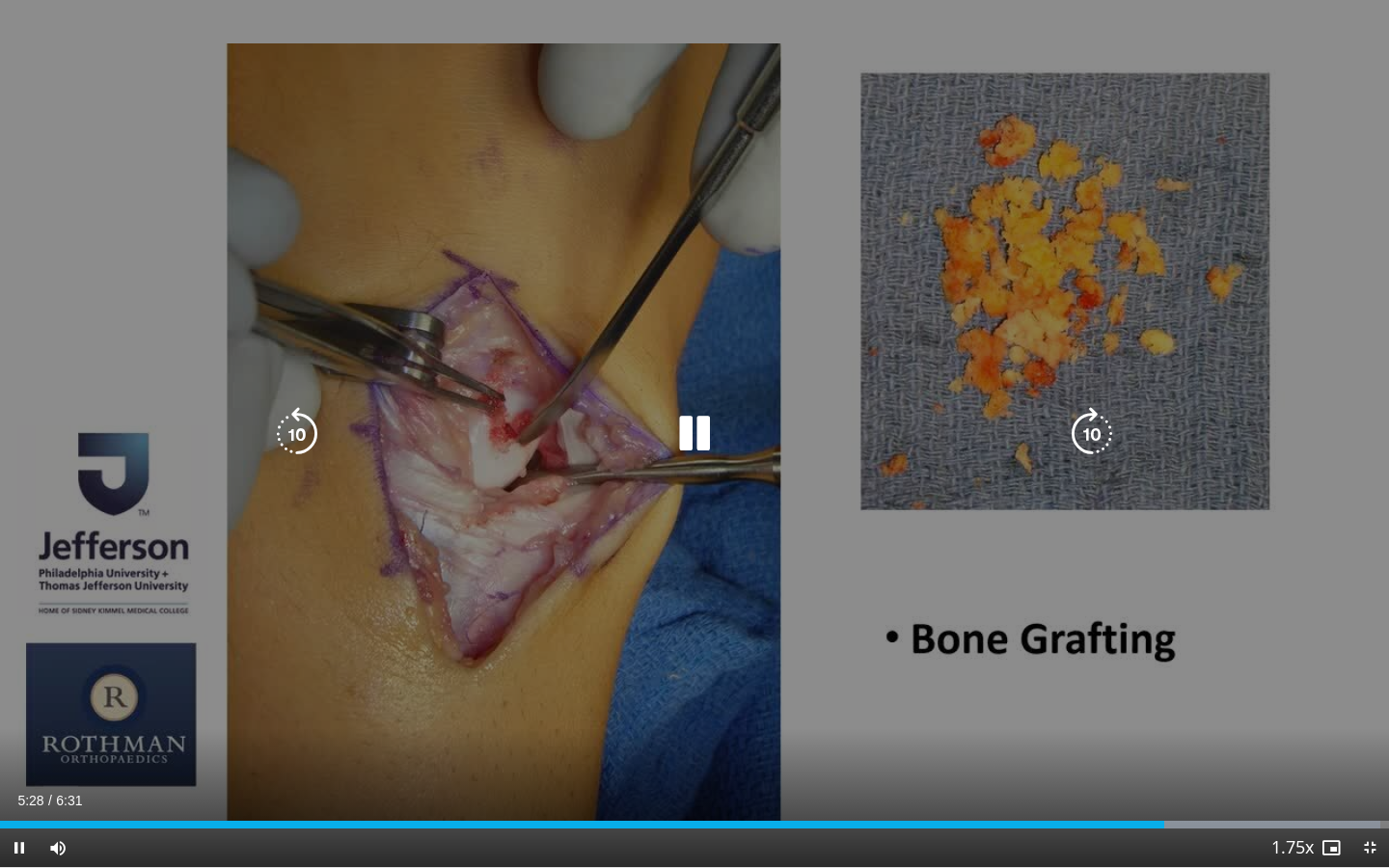 click on "10 seconds
Tap to unmute" at bounding box center (694, 433) 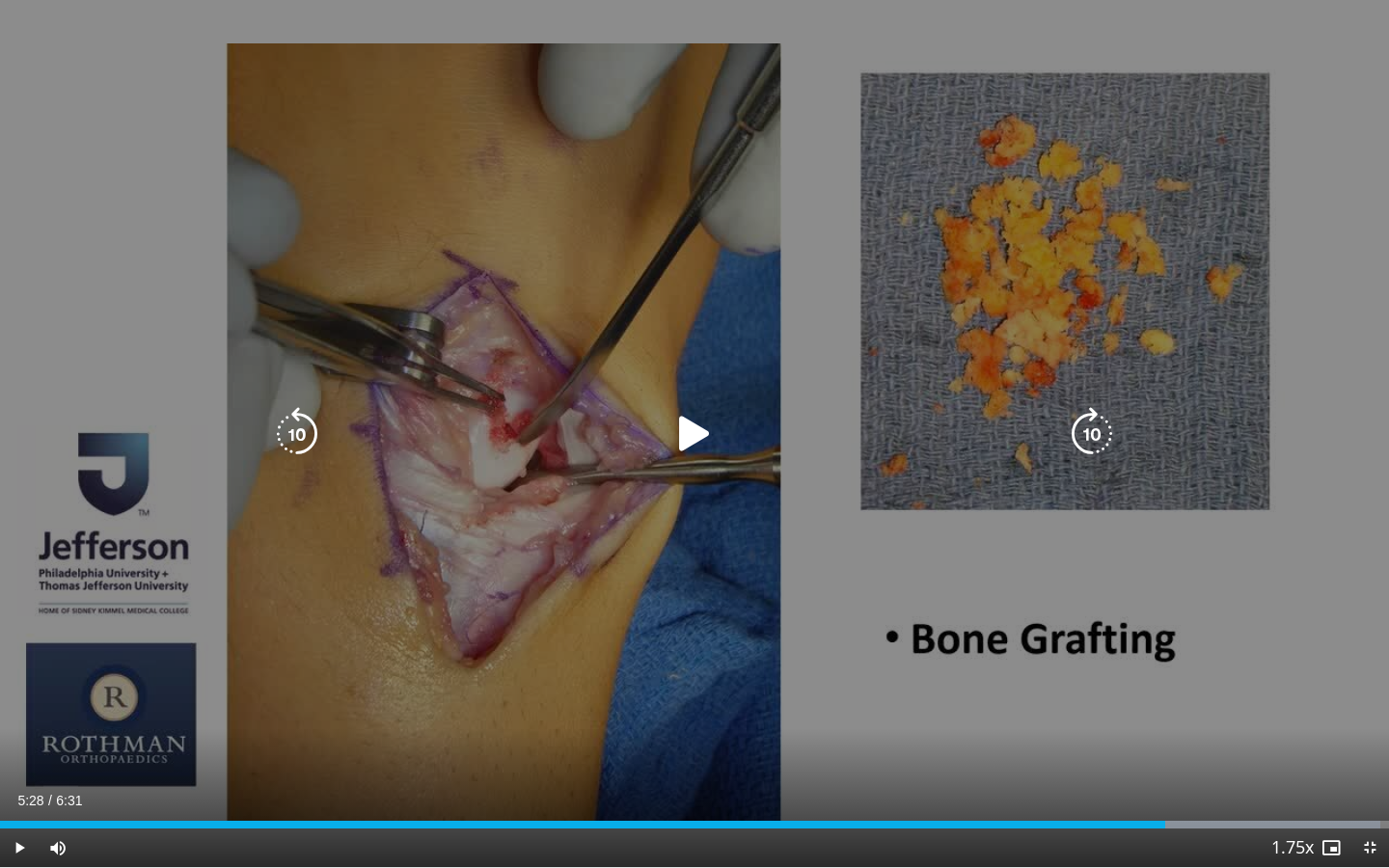 click on "10 seconds
Tap to unmute" at bounding box center (694, 433) 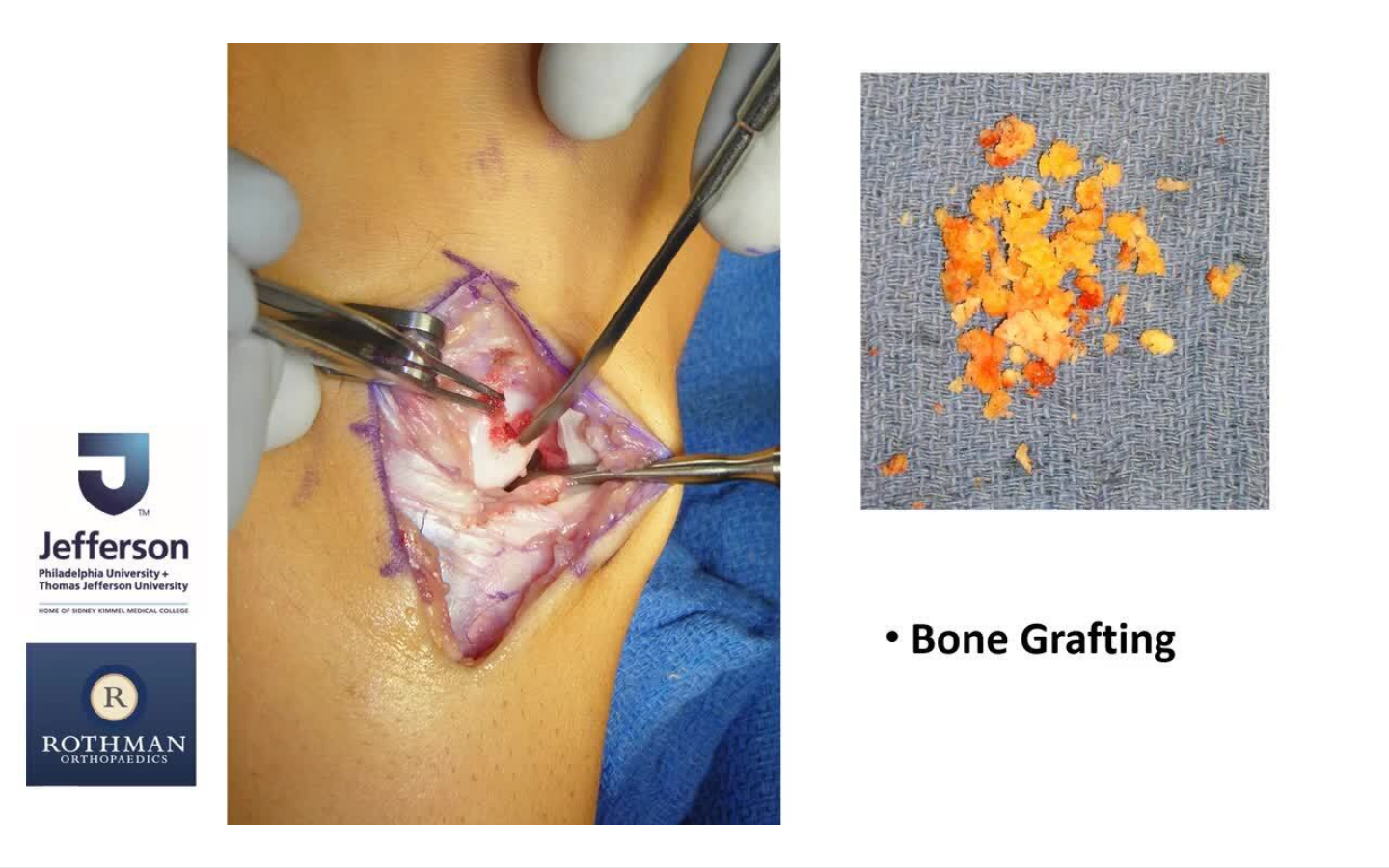 click on "10 seconds
Tap to unmute" at bounding box center [694, 433] 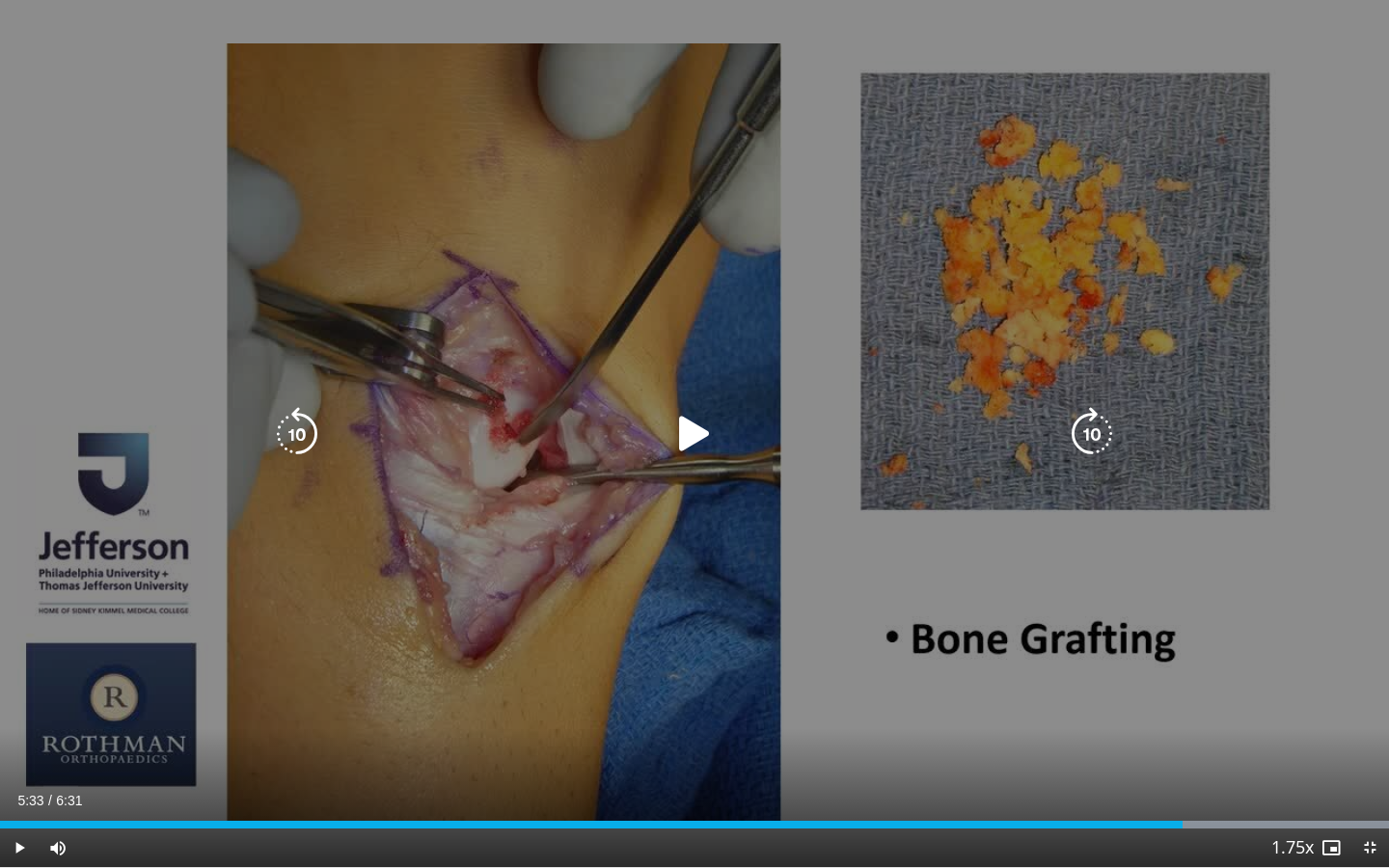 click on "10 seconds
Tap to unmute" at bounding box center [694, 433] 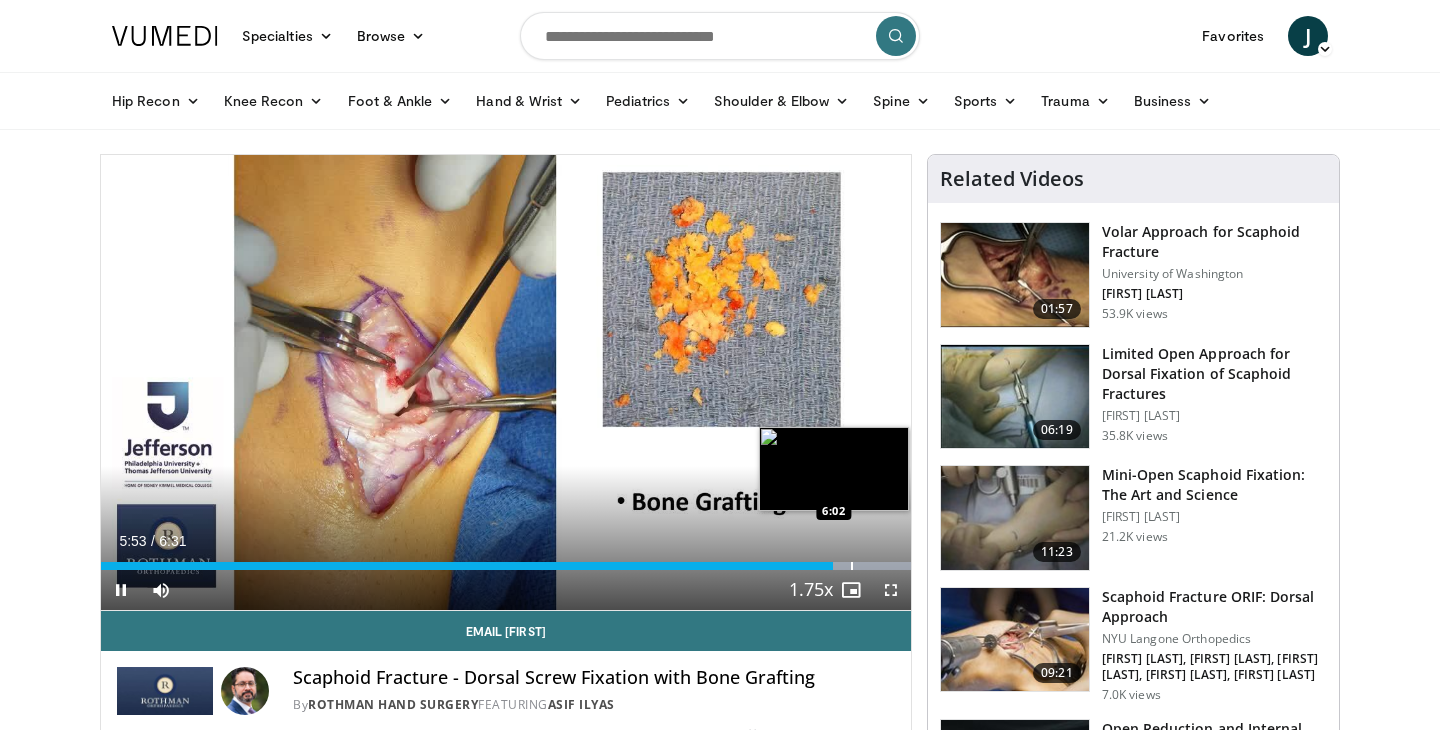 click at bounding box center [852, 566] 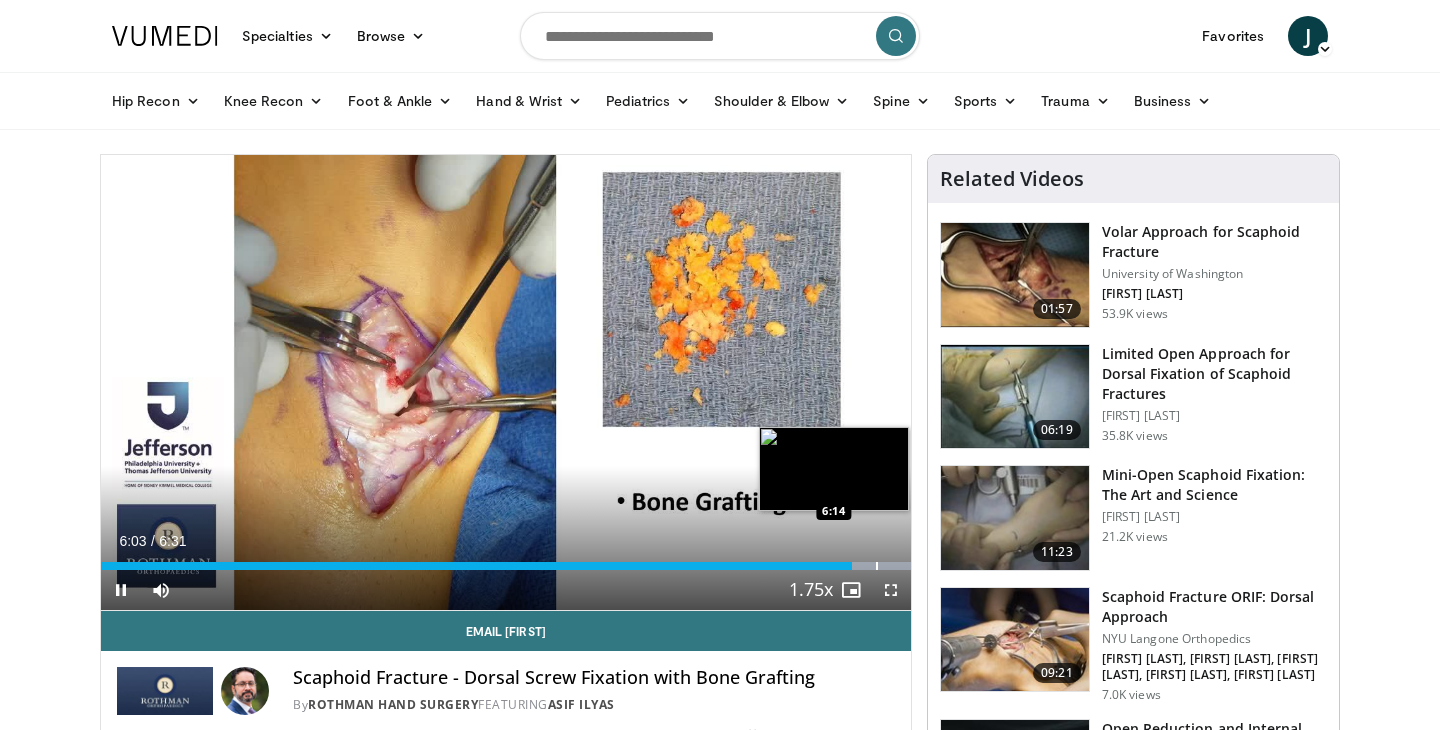 click at bounding box center (877, 566) 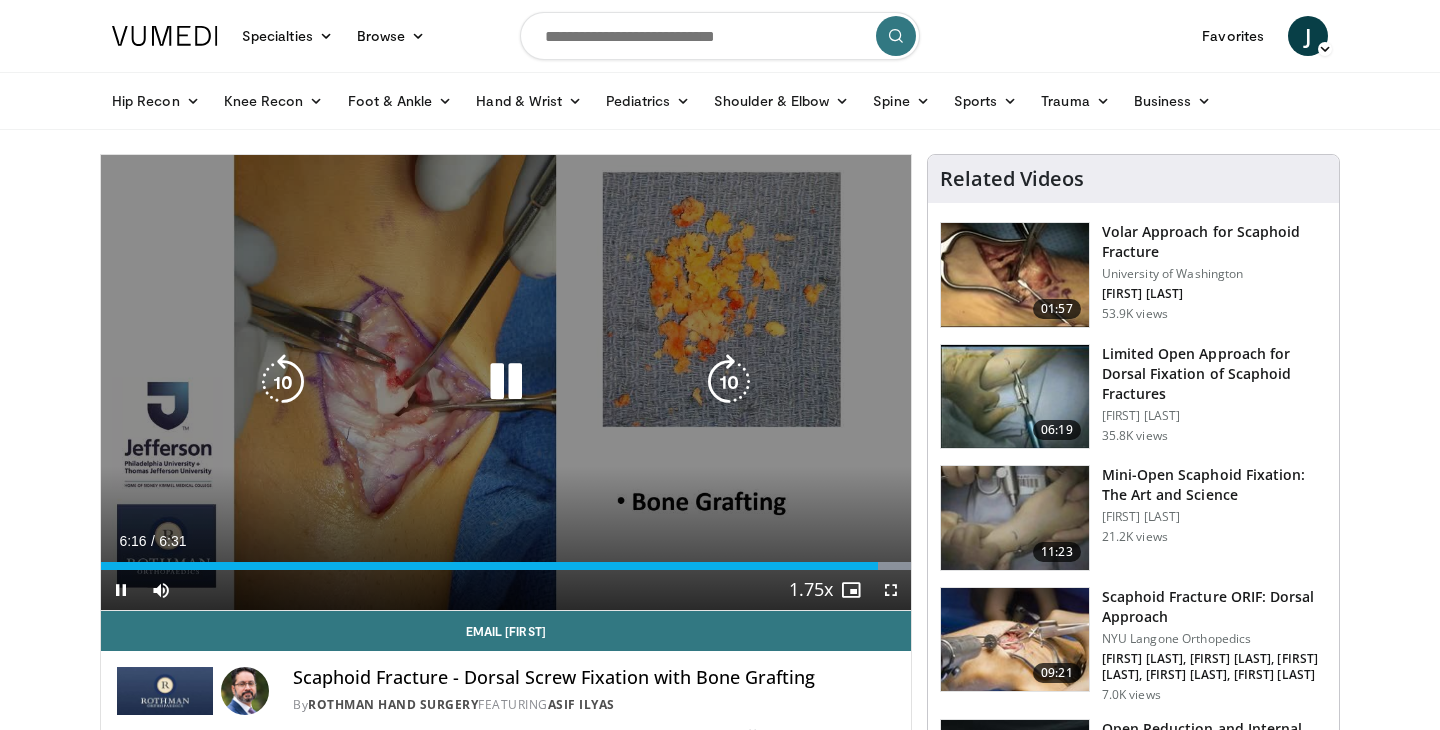 click on "10 seconds
Tap to unmute" at bounding box center [506, 382] 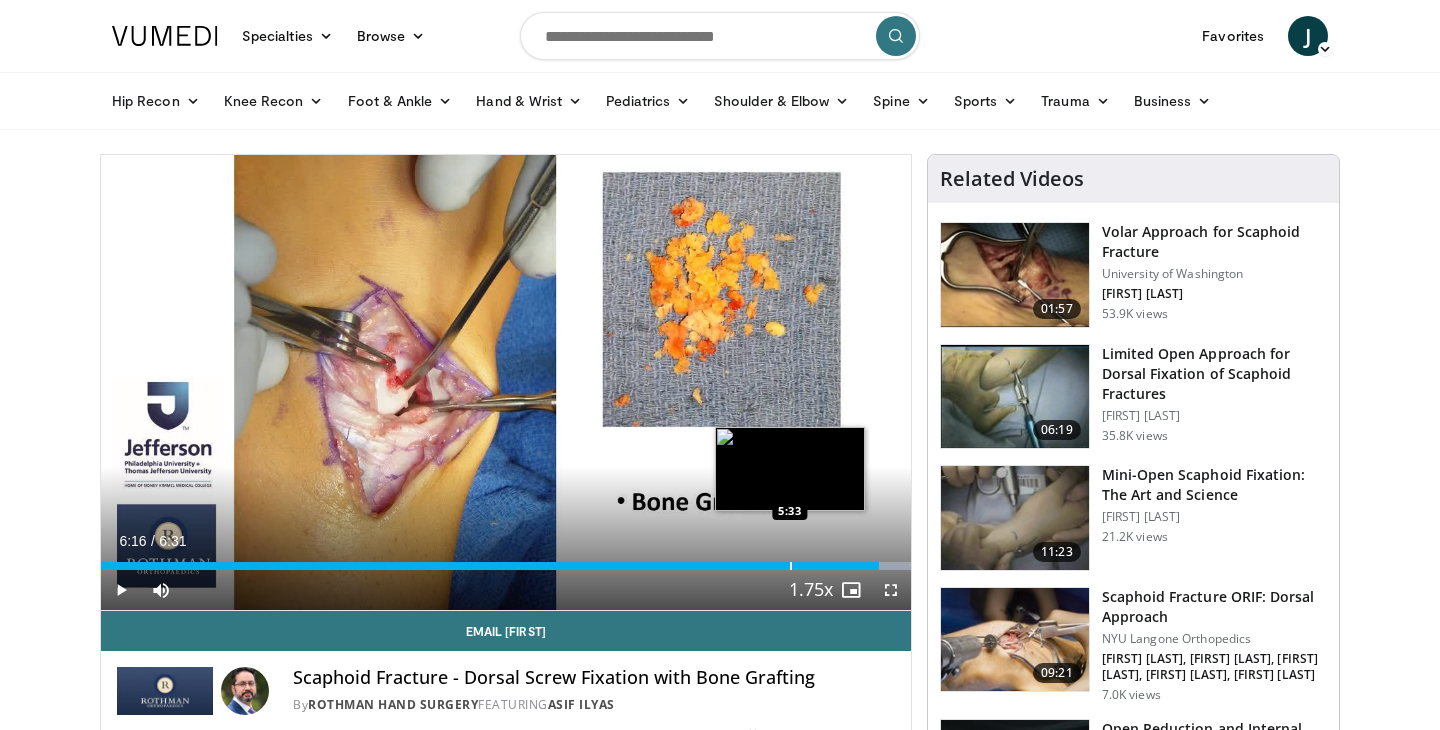 click on "Loaded :  100.00% 6:16 5:33" at bounding box center [506, 560] 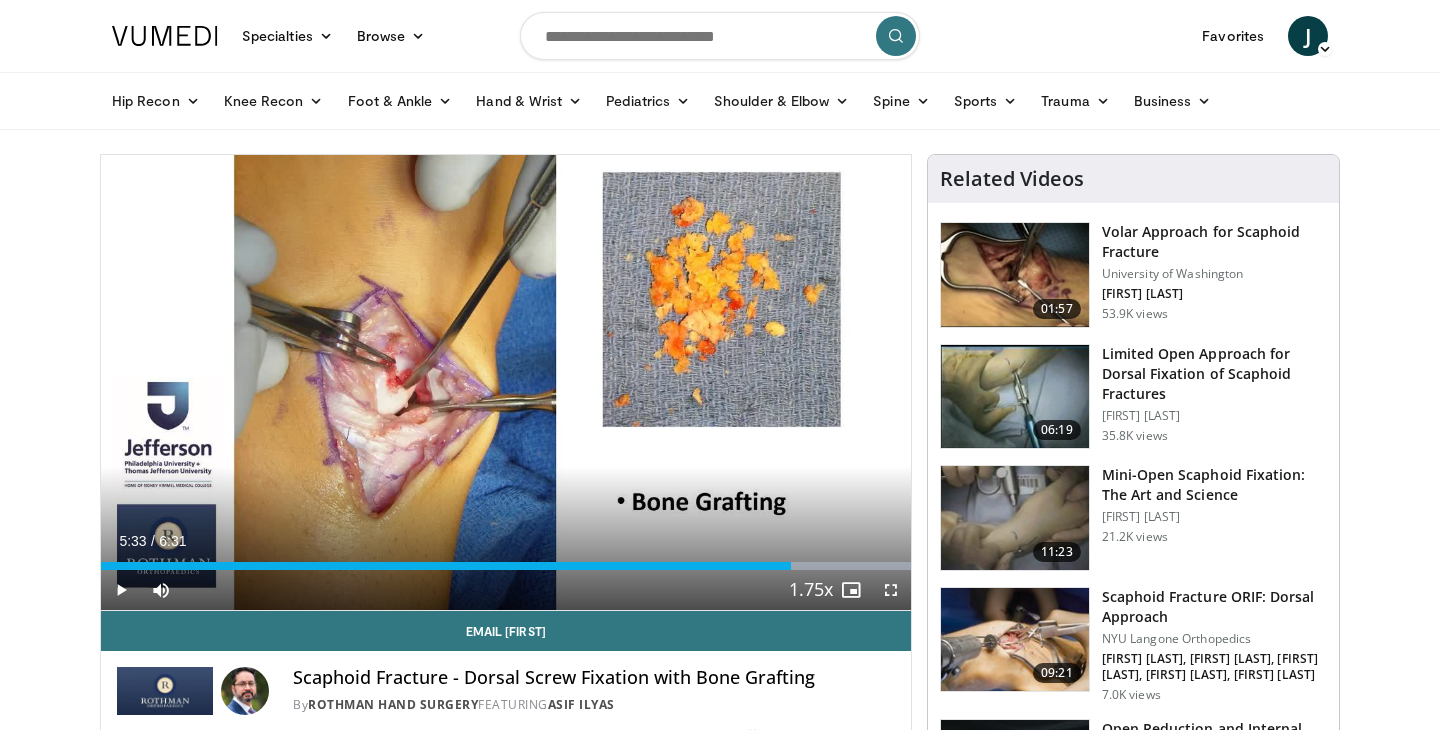 click at bounding box center [790, 566] 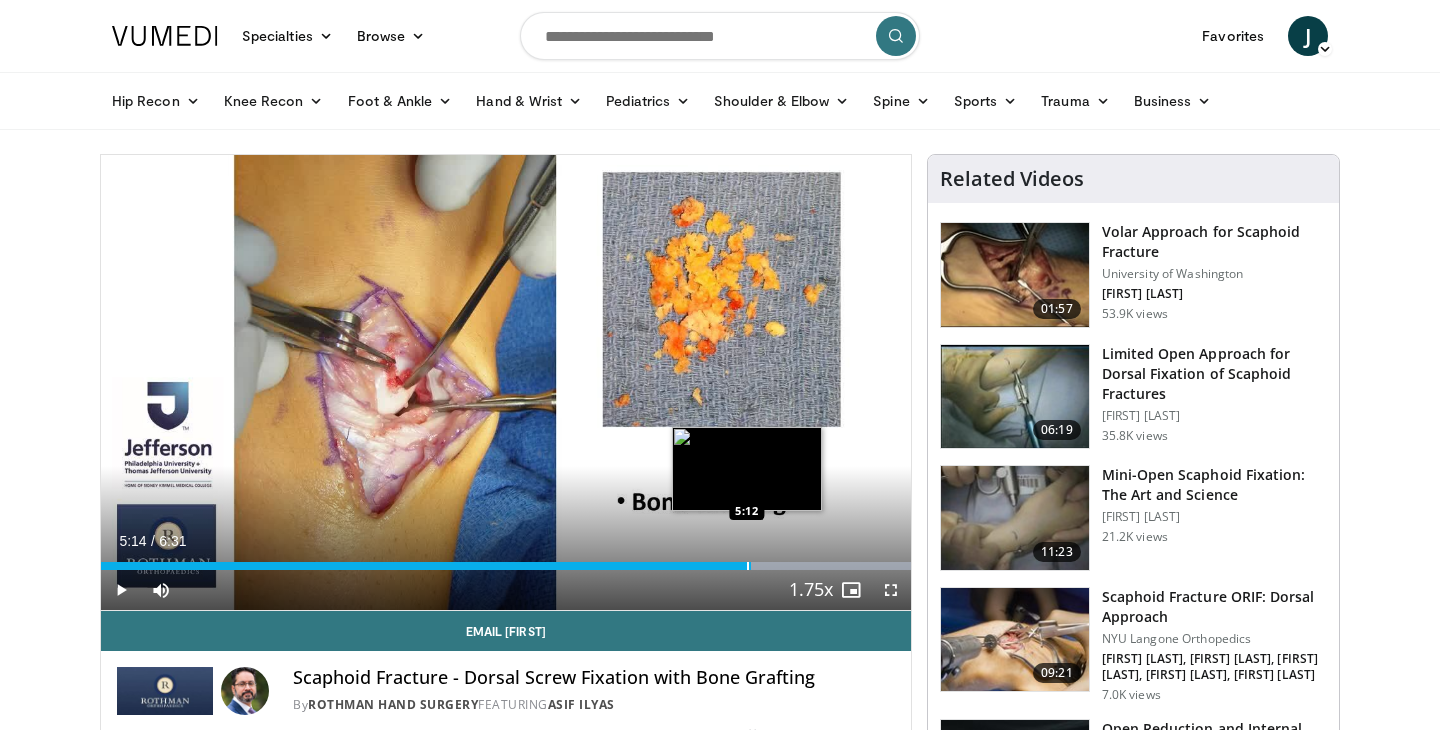click at bounding box center [748, 566] 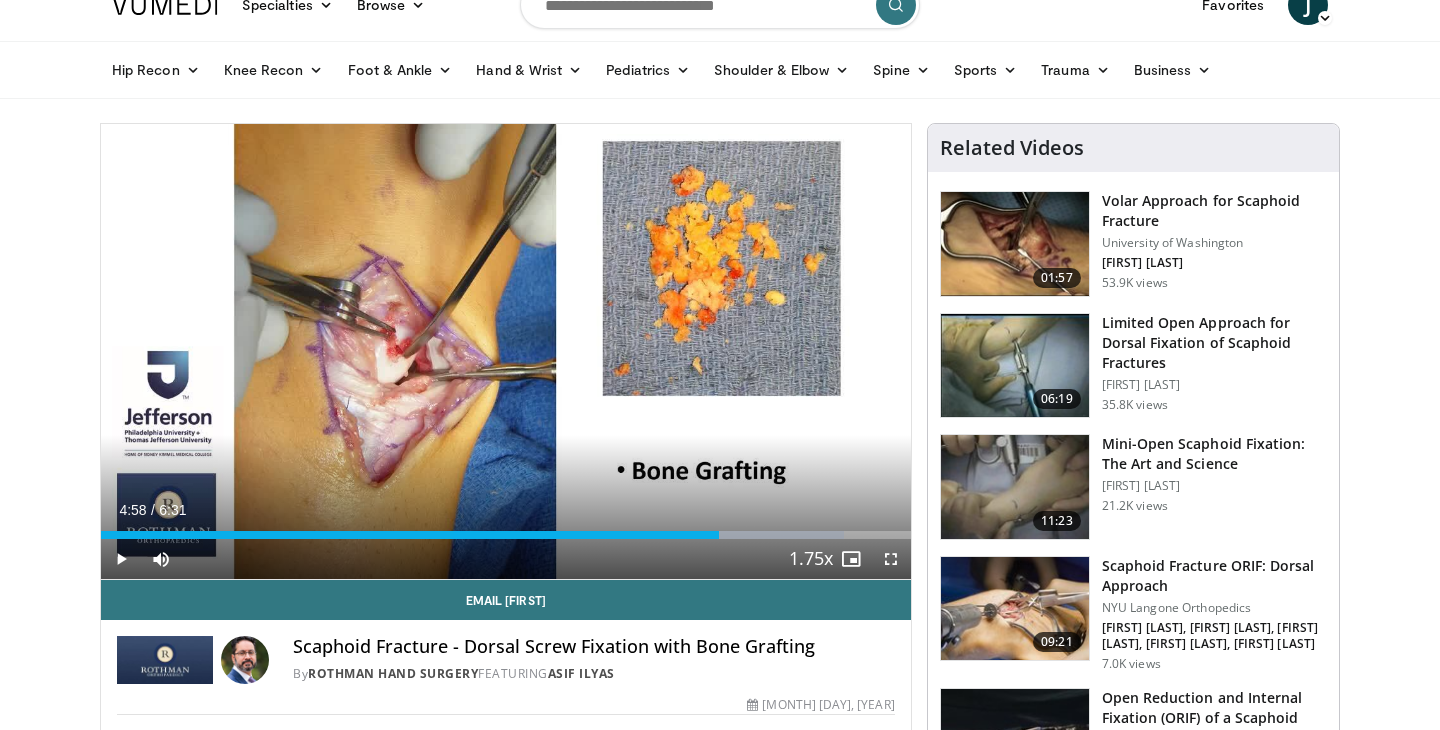 scroll, scrollTop: 35, scrollLeft: 0, axis: vertical 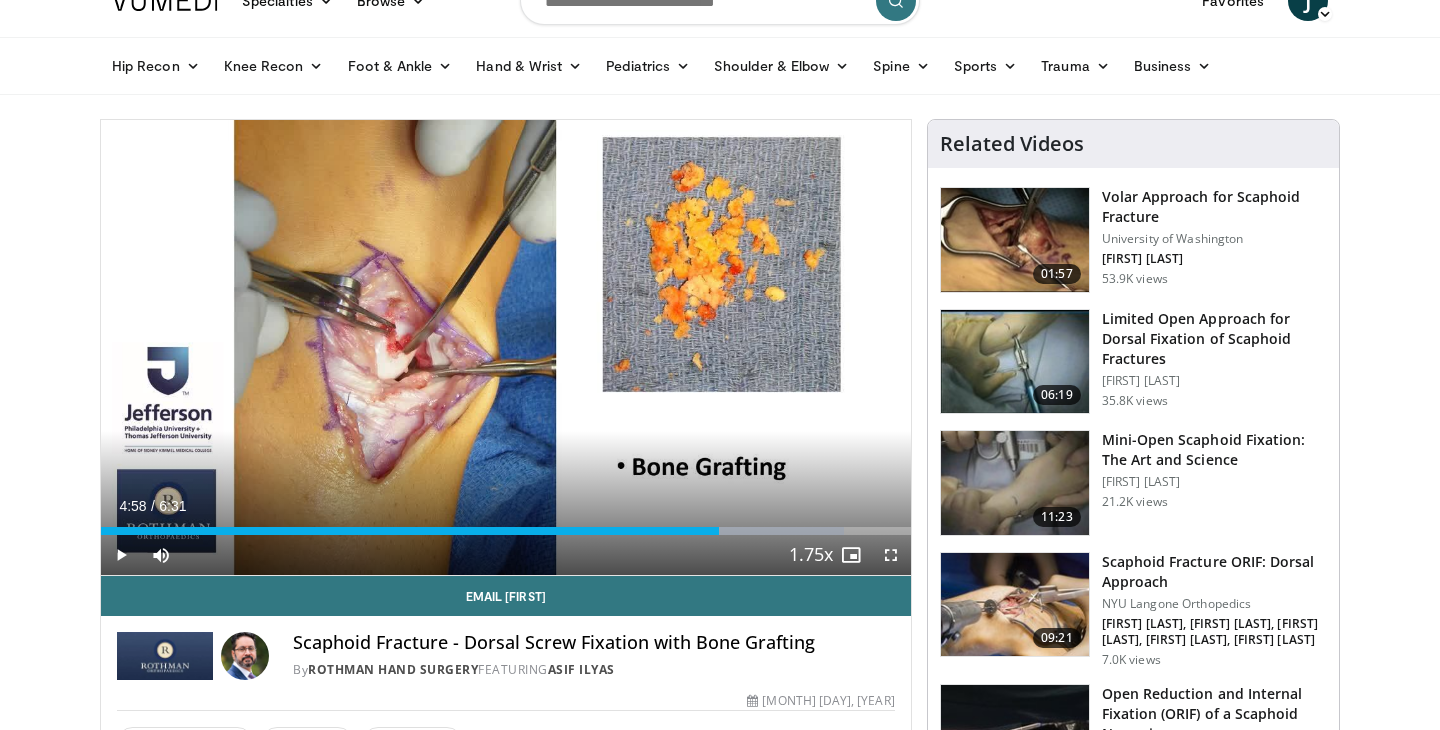 click at bounding box center [1015, 605] 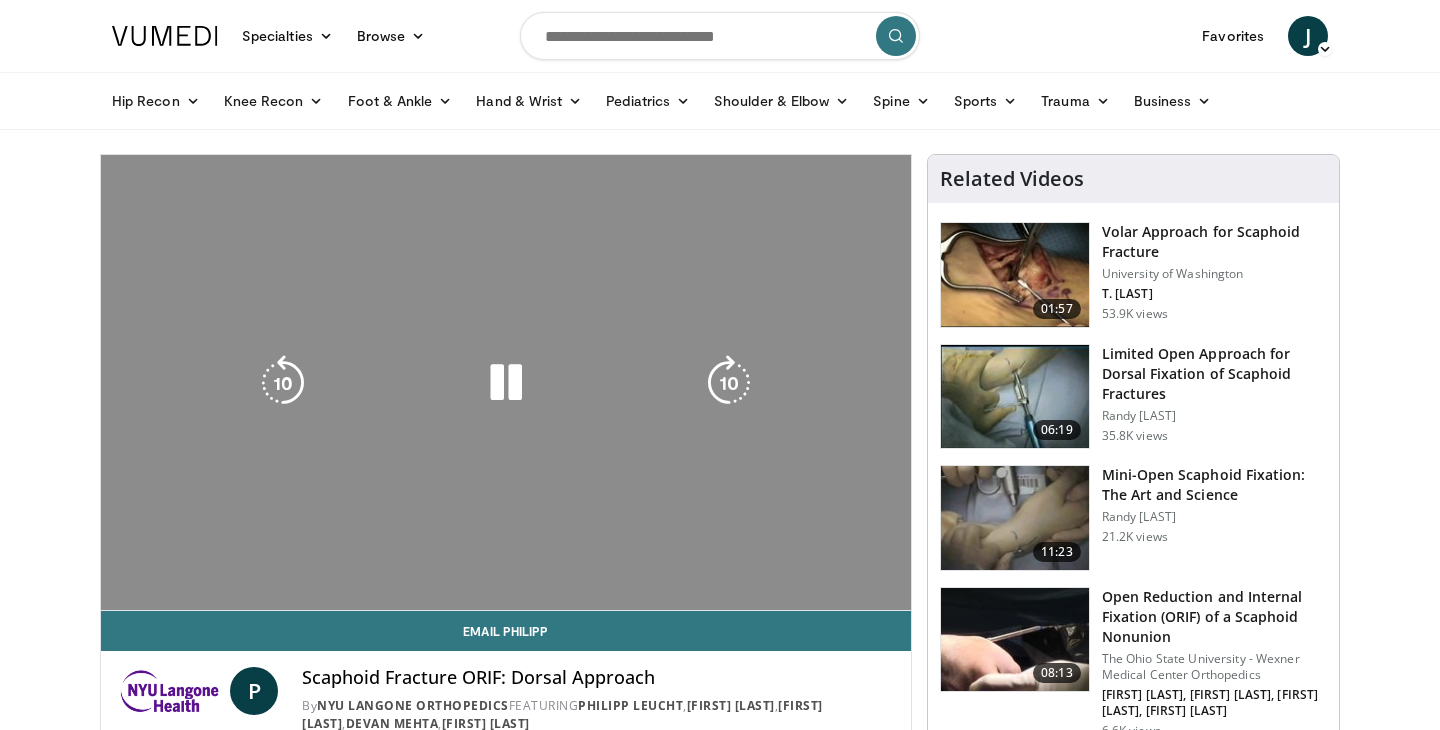 scroll, scrollTop: 0, scrollLeft: 0, axis: both 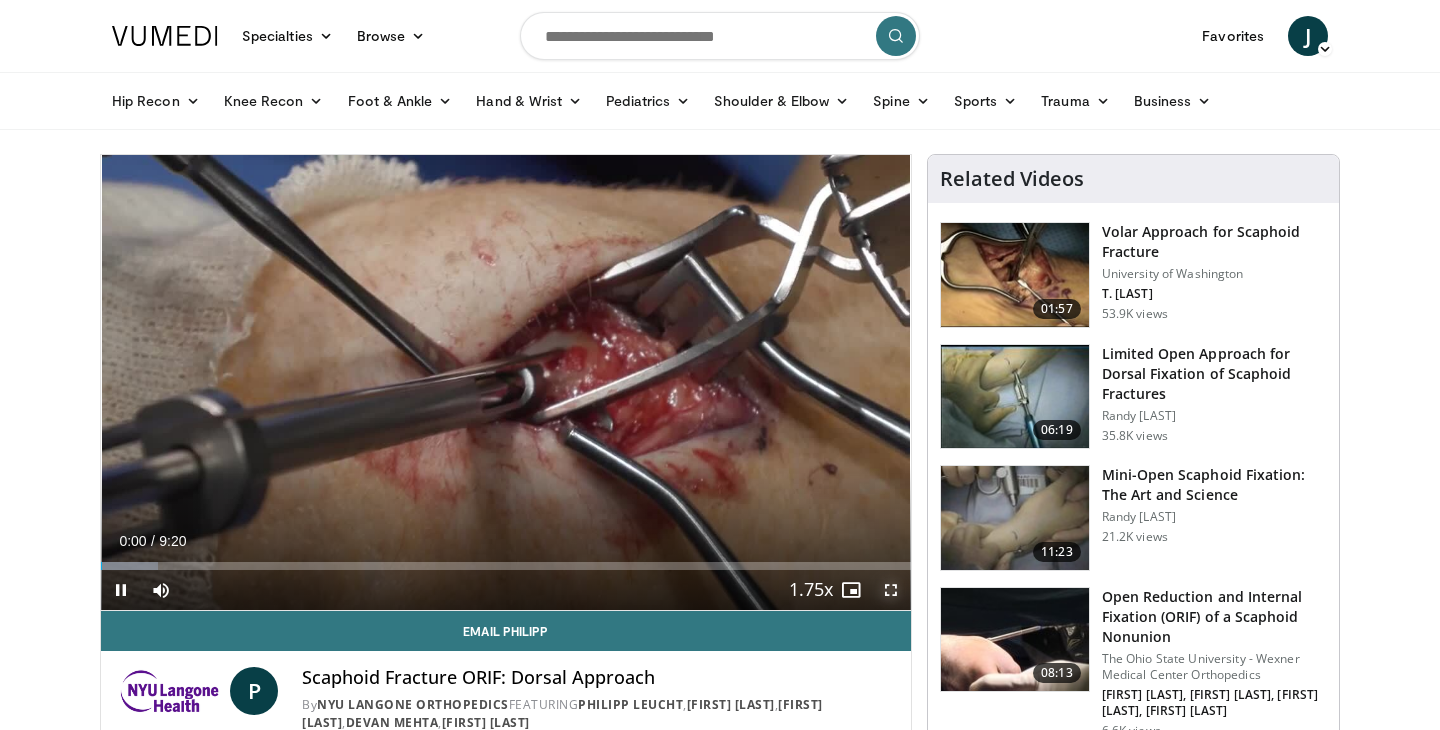 click at bounding box center [891, 590] 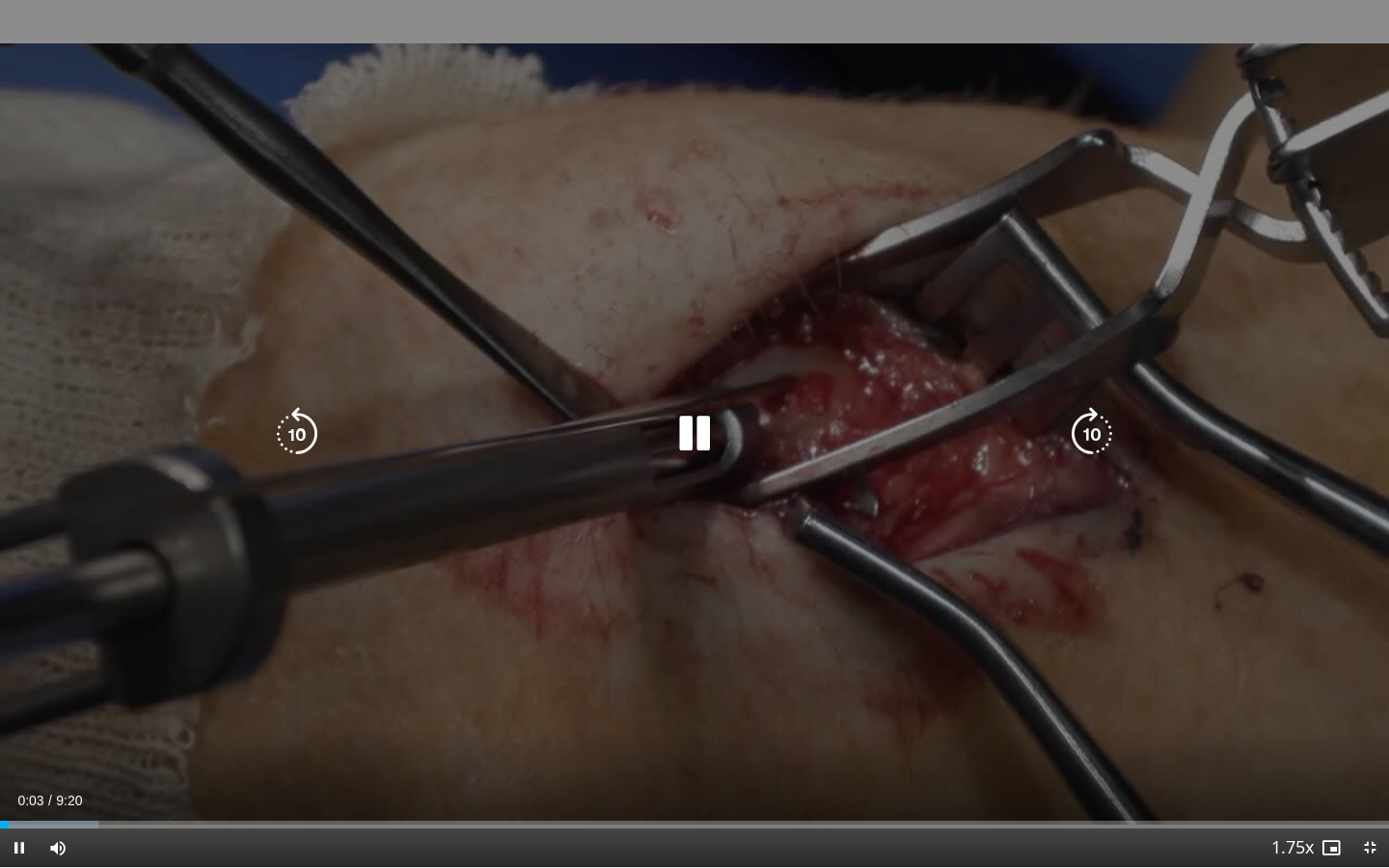 click at bounding box center [694, 434] 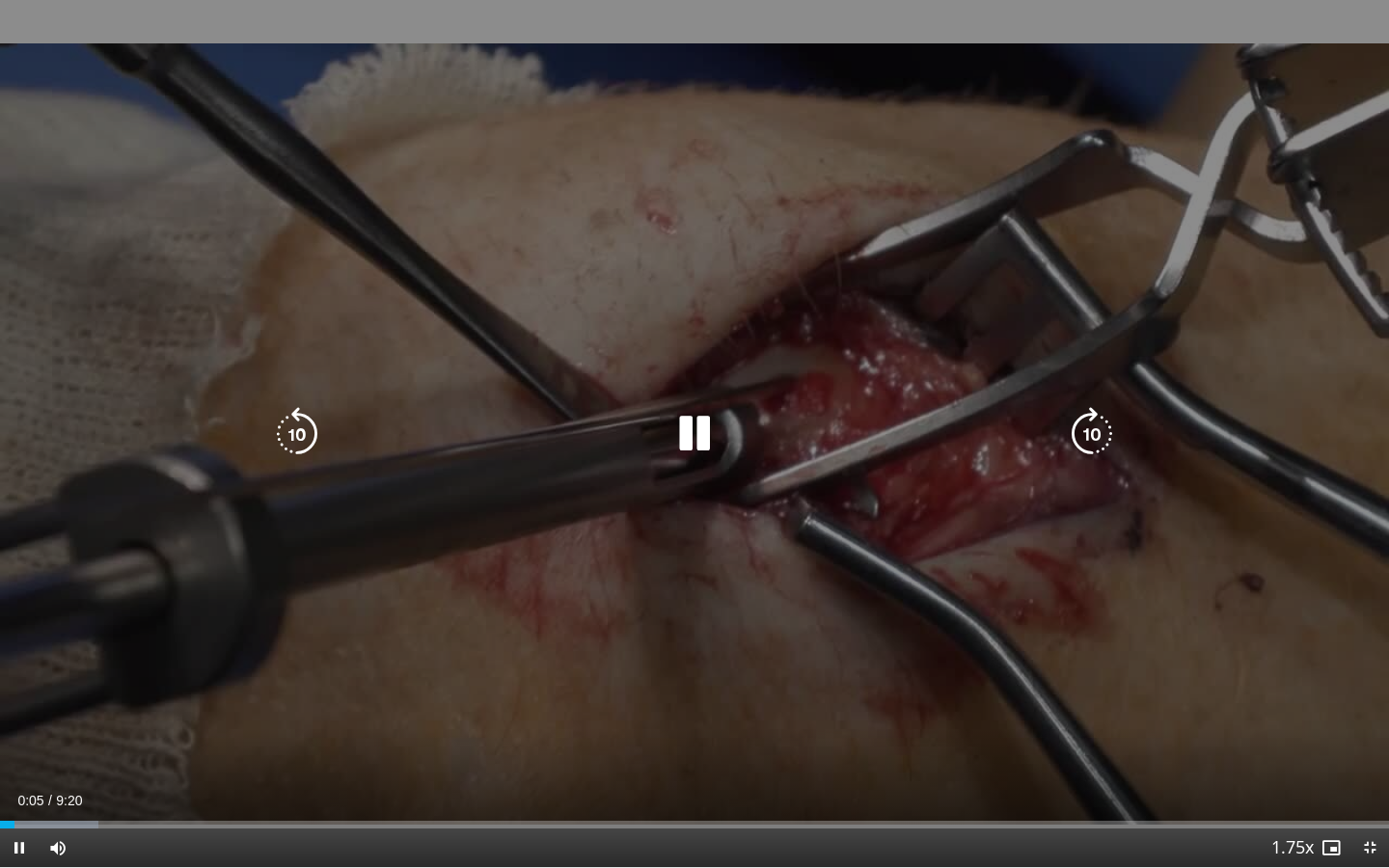 click at bounding box center (694, 434) 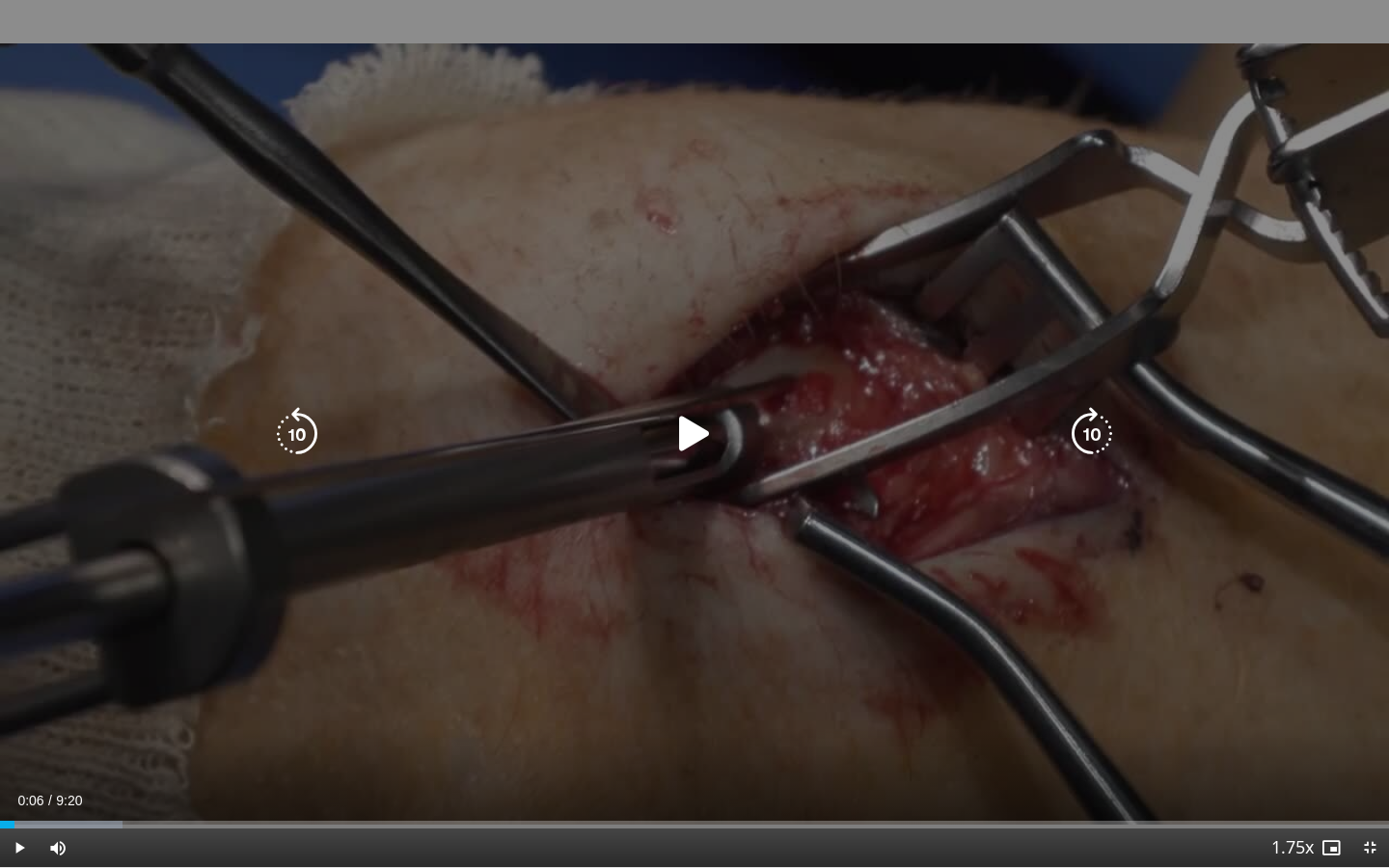 type 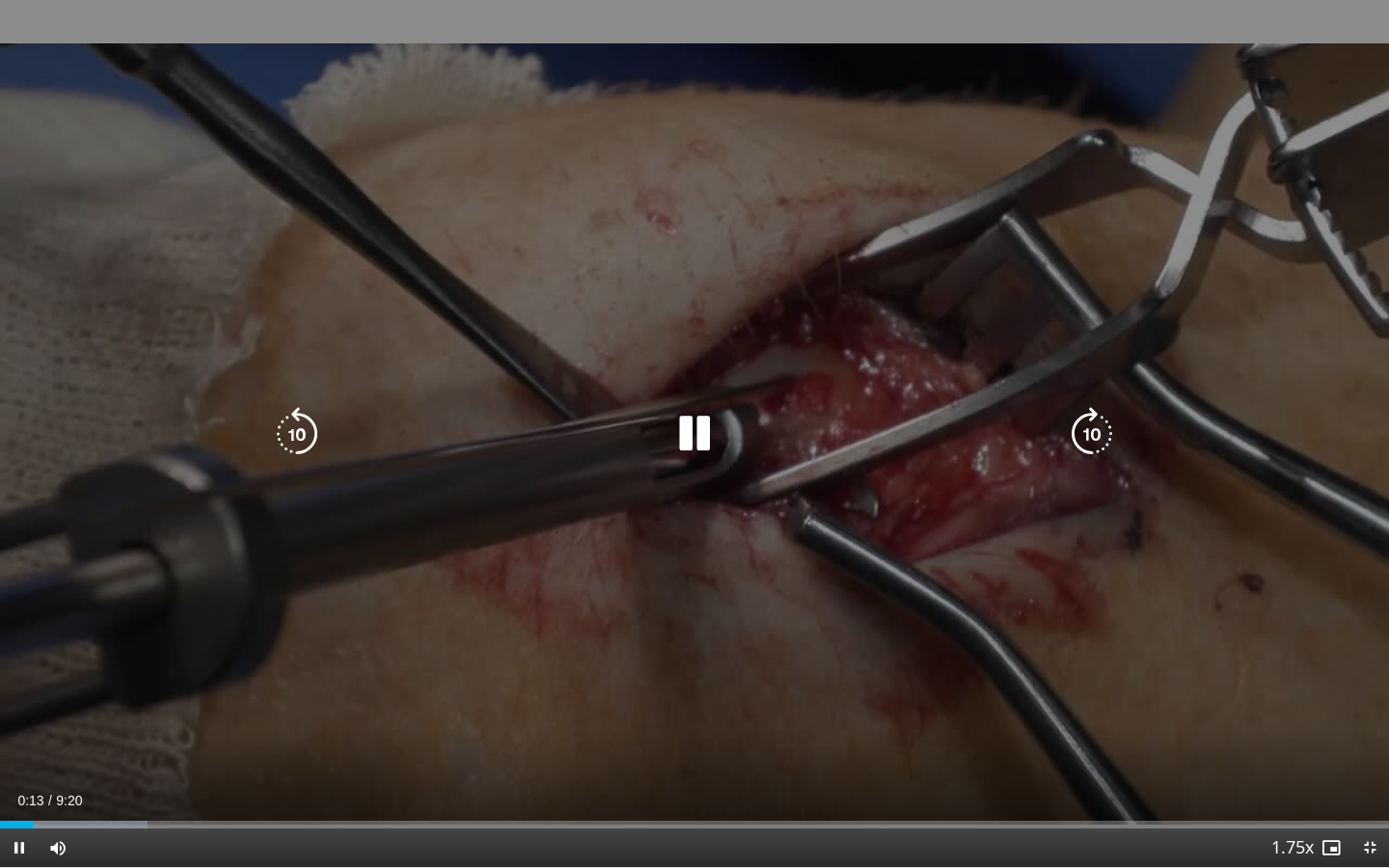 click on "10 seconds
Tap to unmute" at bounding box center (694, 433) 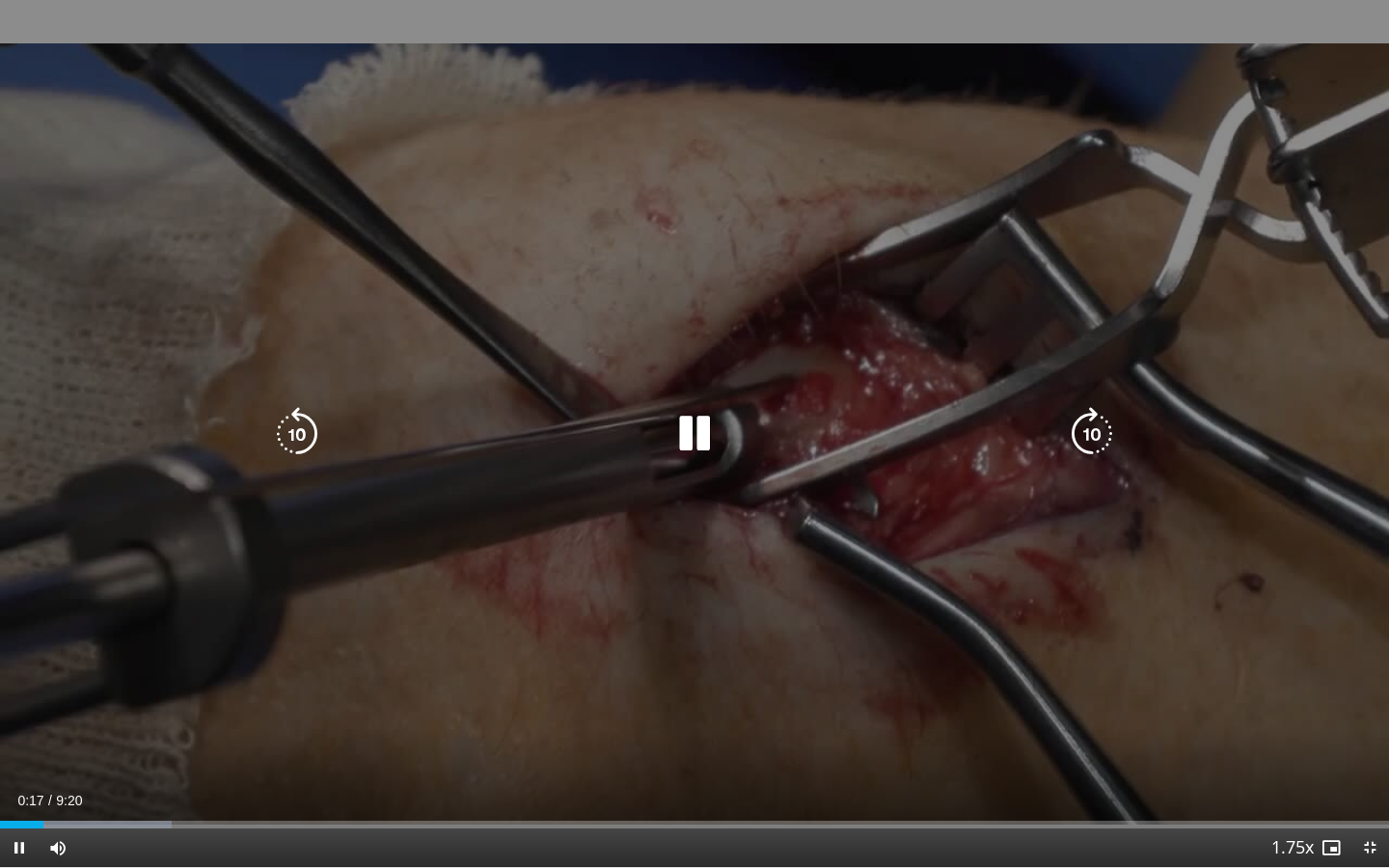 click on "10 seconds
Tap to unmute" at bounding box center [694, 433] 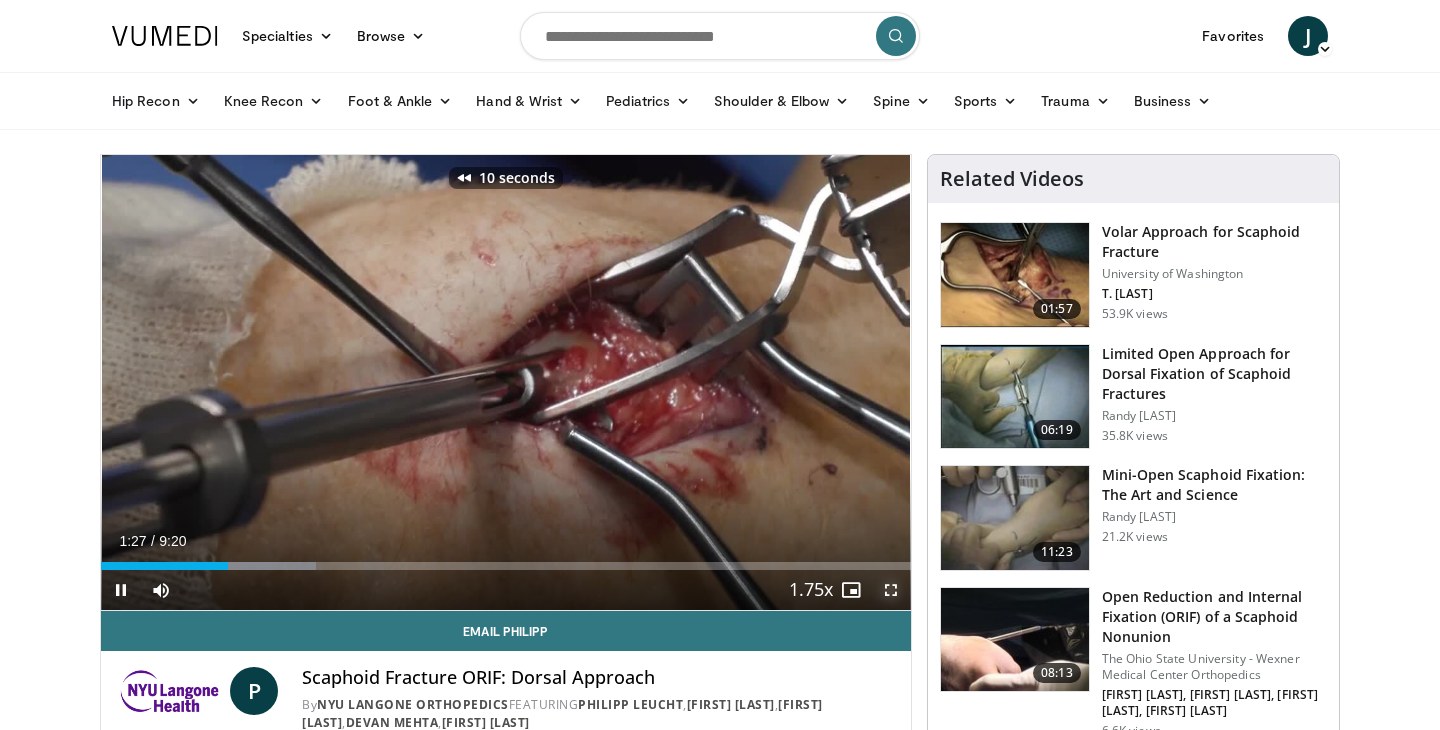 click at bounding box center [891, 590] 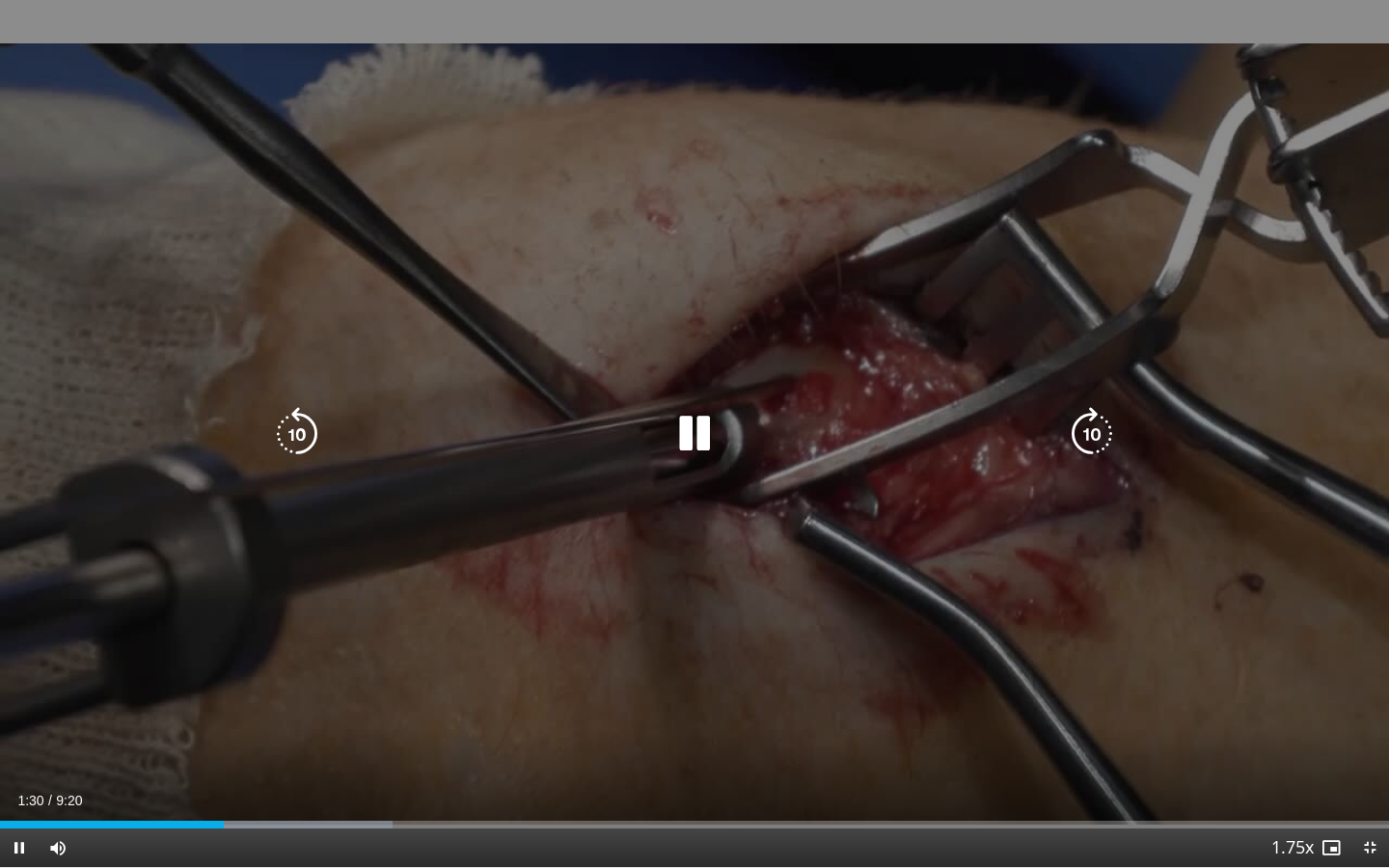 click on "10 seconds
Tap to unmute" at bounding box center (694, 433) 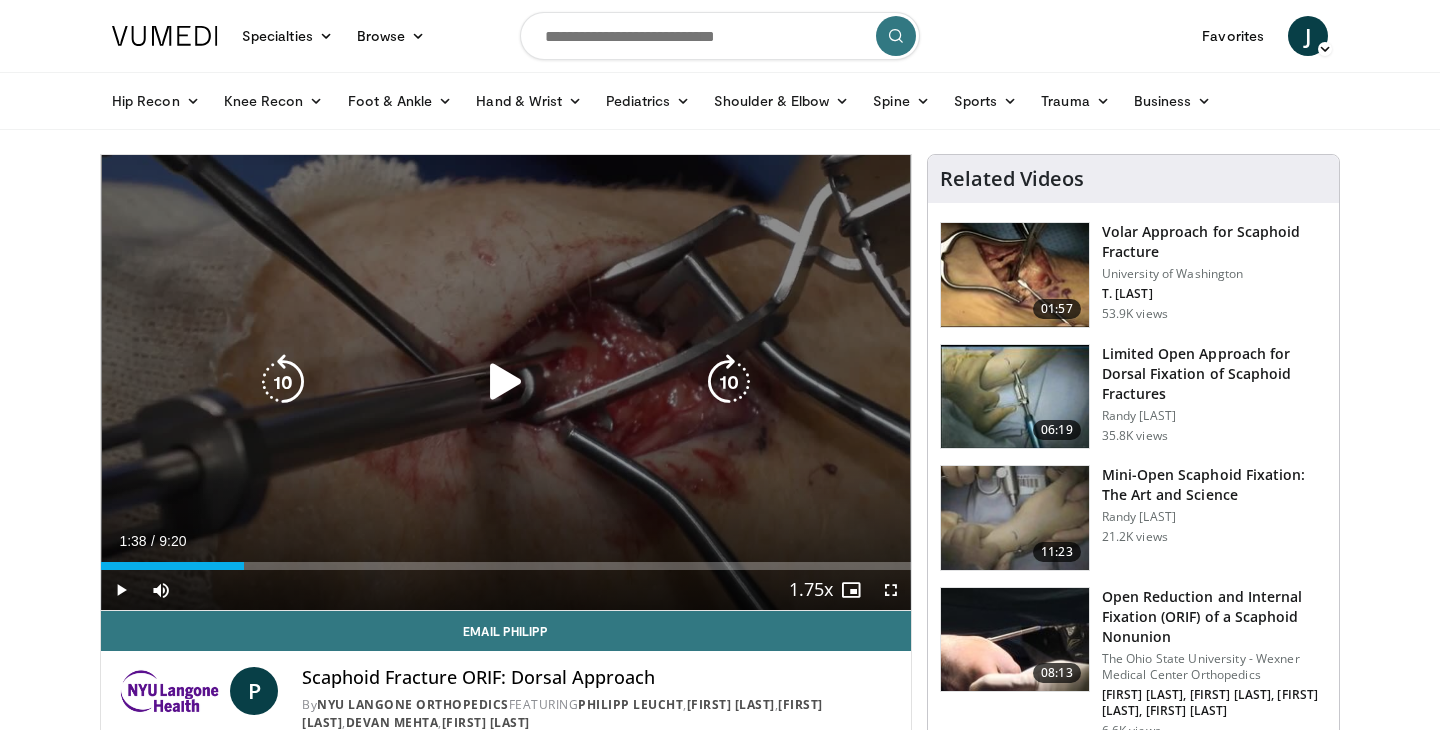 click on "10 seconds
Tap to unmute" at bounding box center (506, 382) 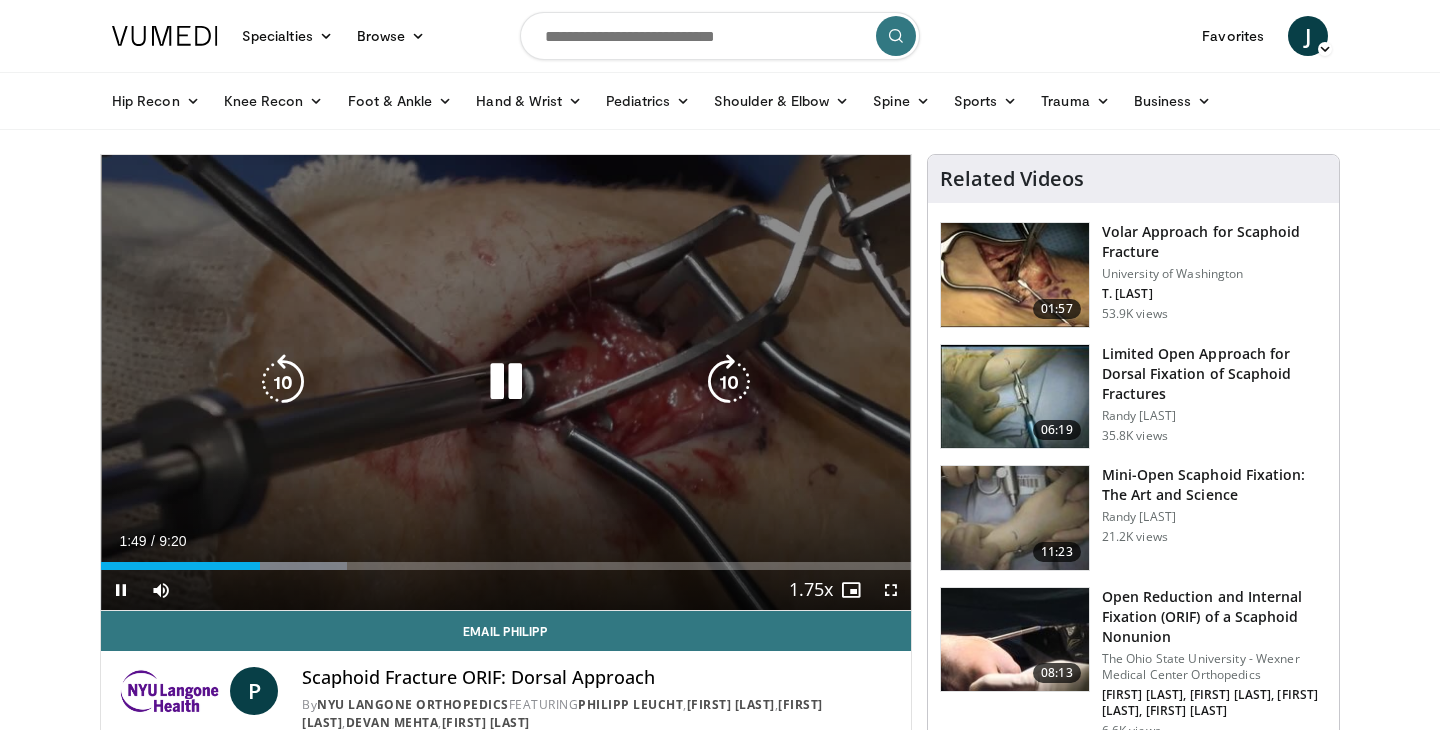 click at bounding box center [506, 382] 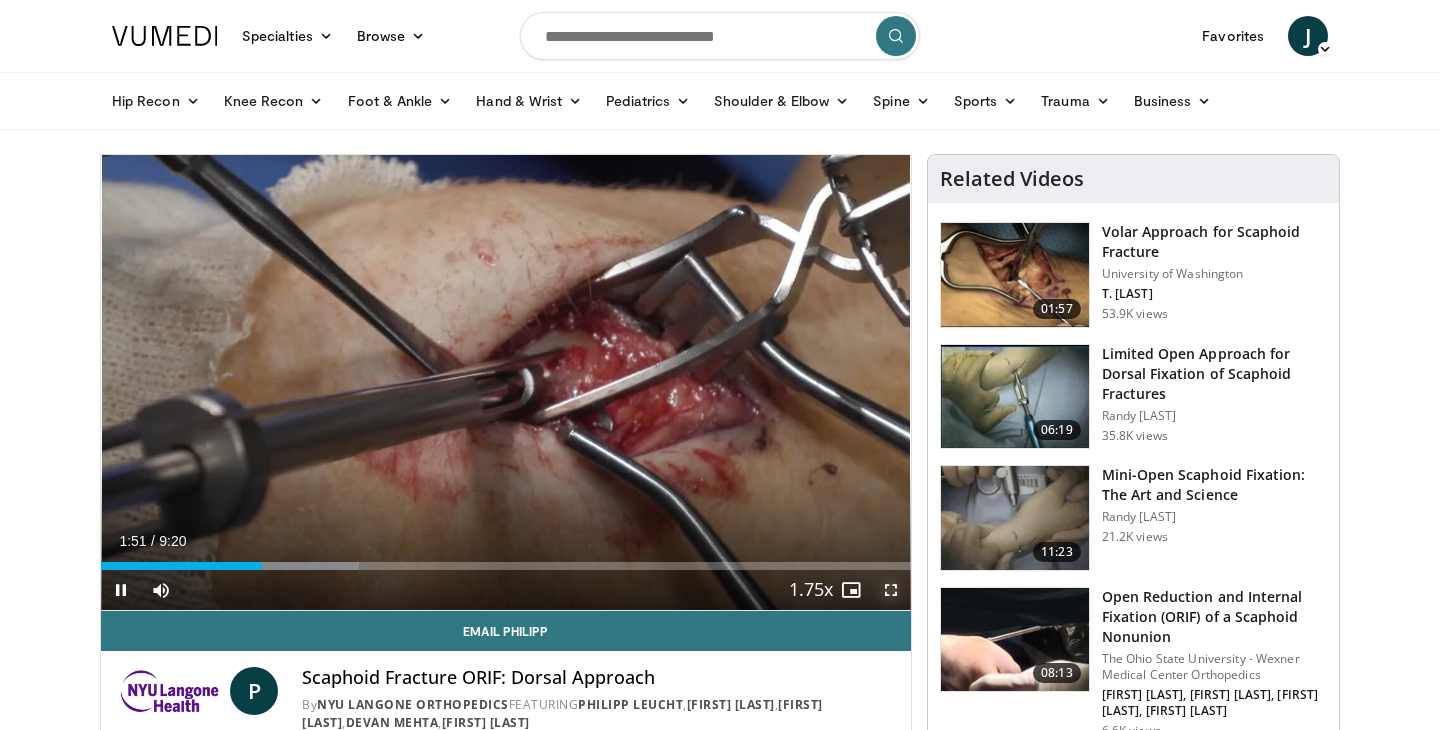 click at bounding box center [891, 590] 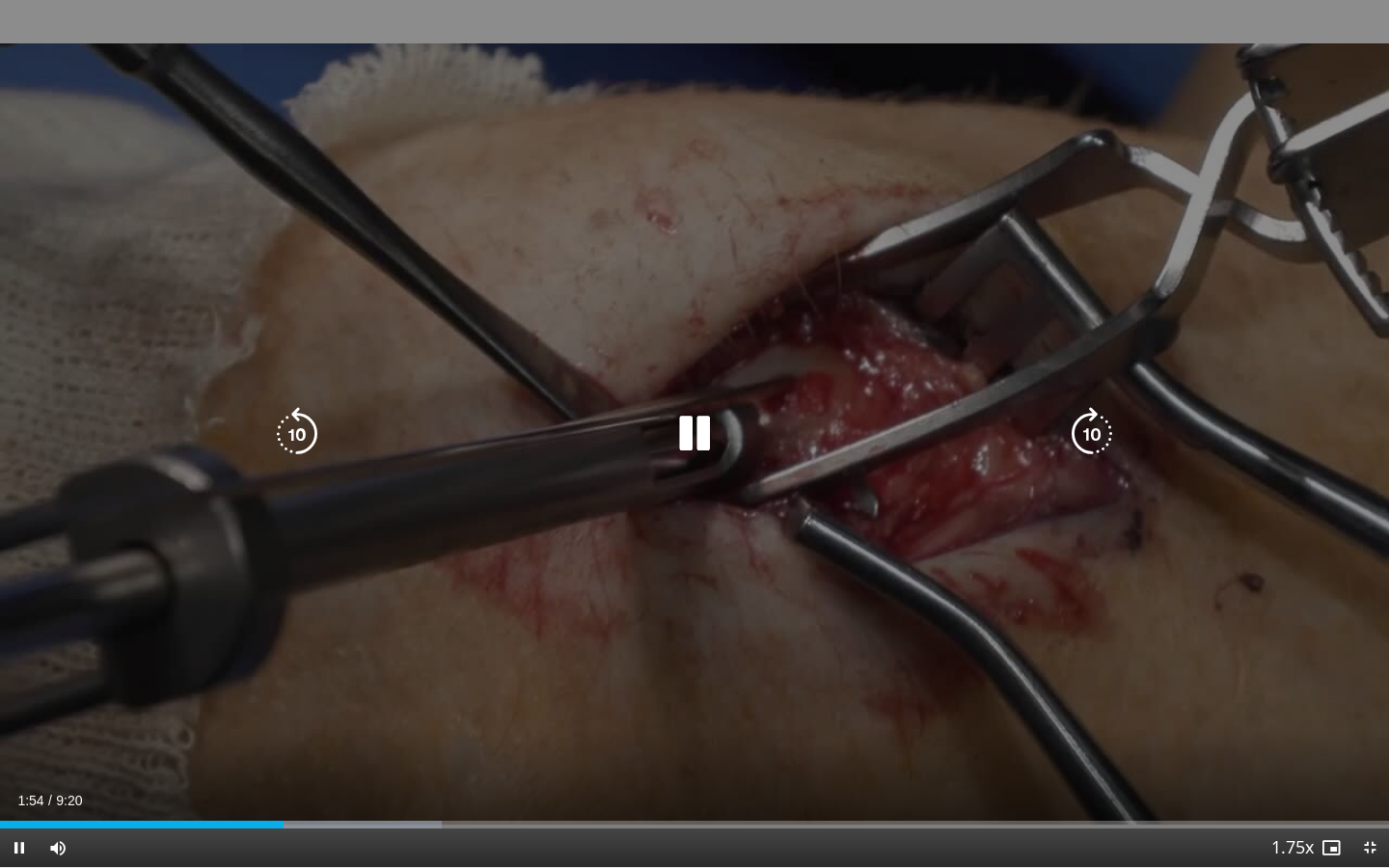 click on "10 seconds
Tap to unmute" at bounding box center [694, 433] 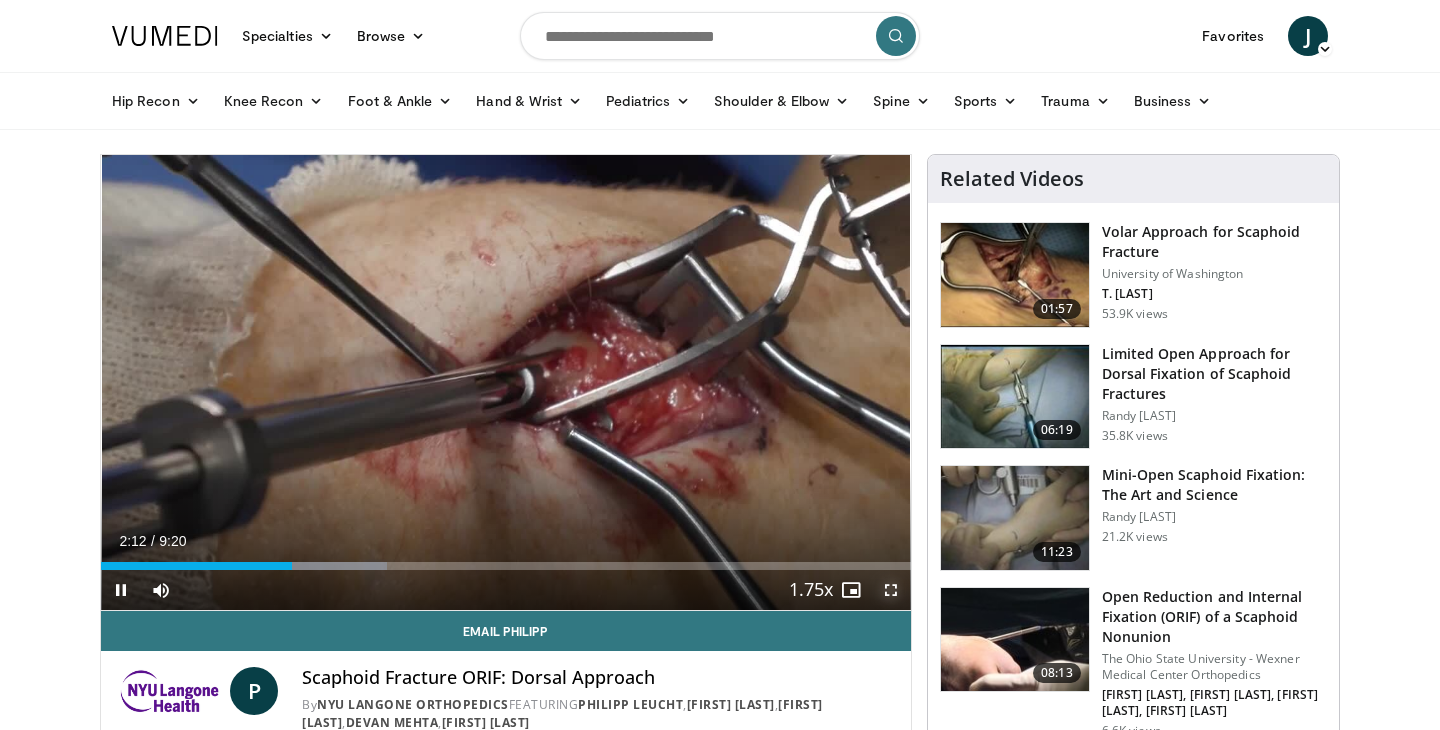 click at bounding box center (891, 590) 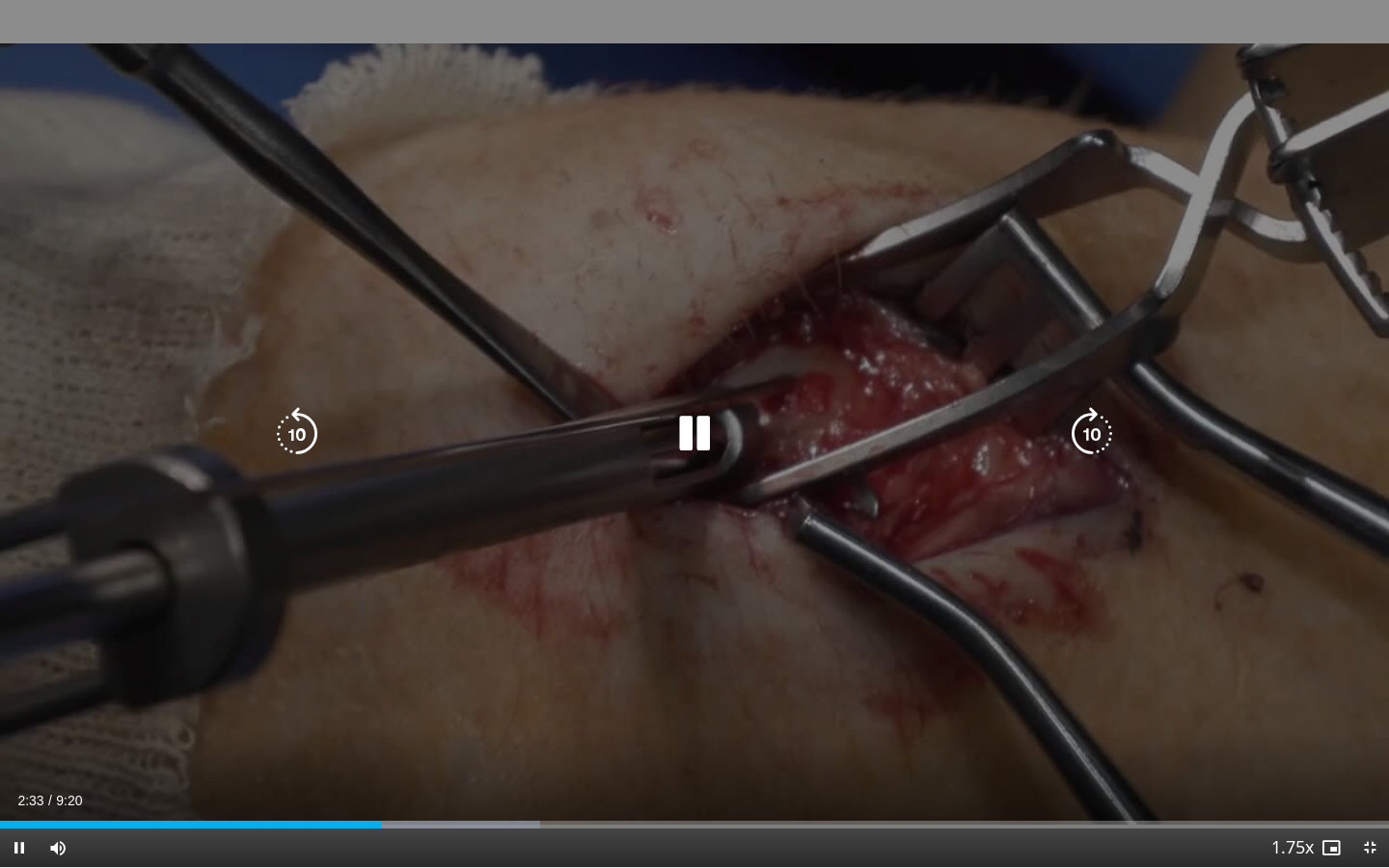 click on "10 seconds
Tap to unmute" at bounding box center (694, 433) 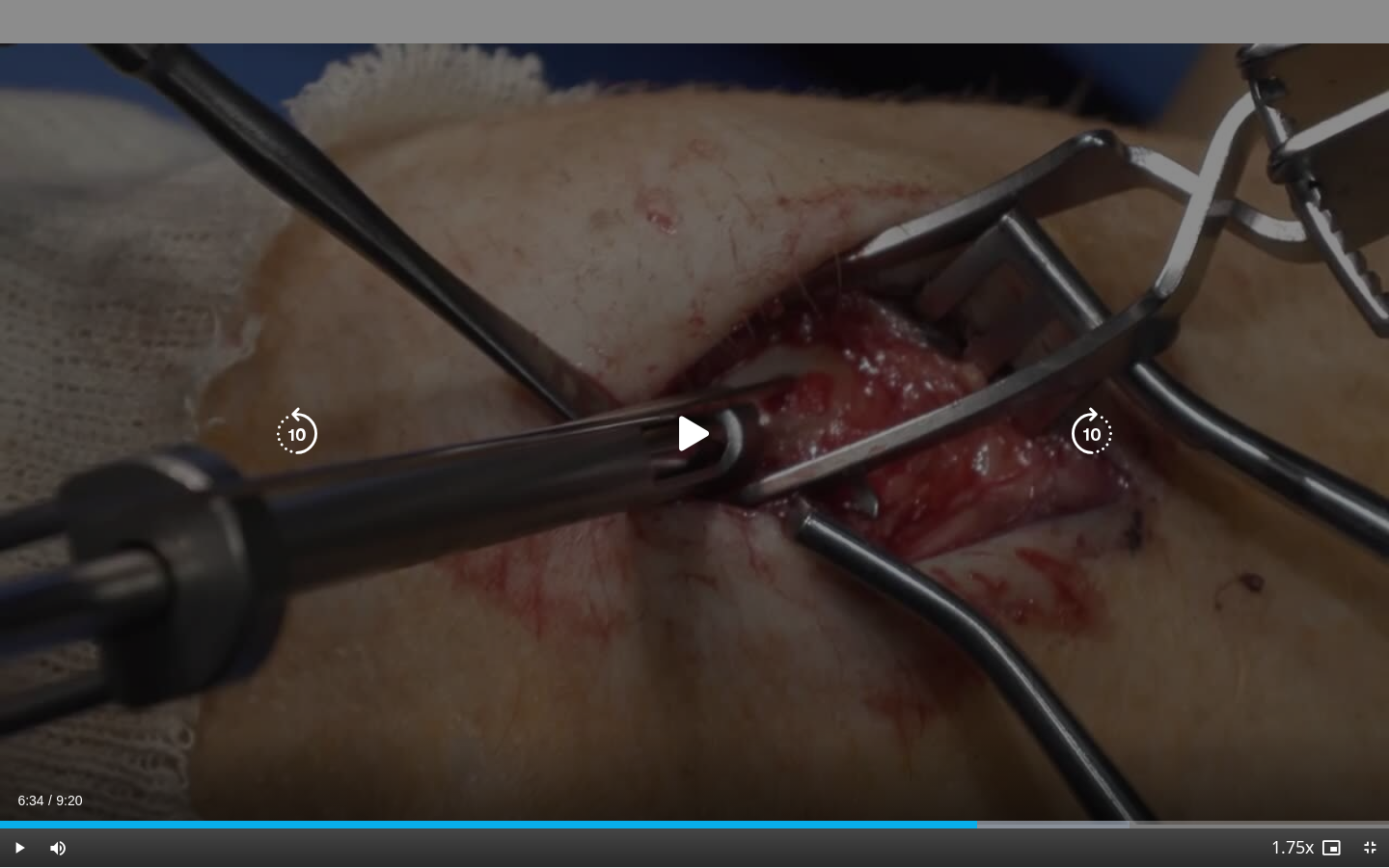 click on "10 seconds
Tap to unmute" at bounding box center (694, 433) 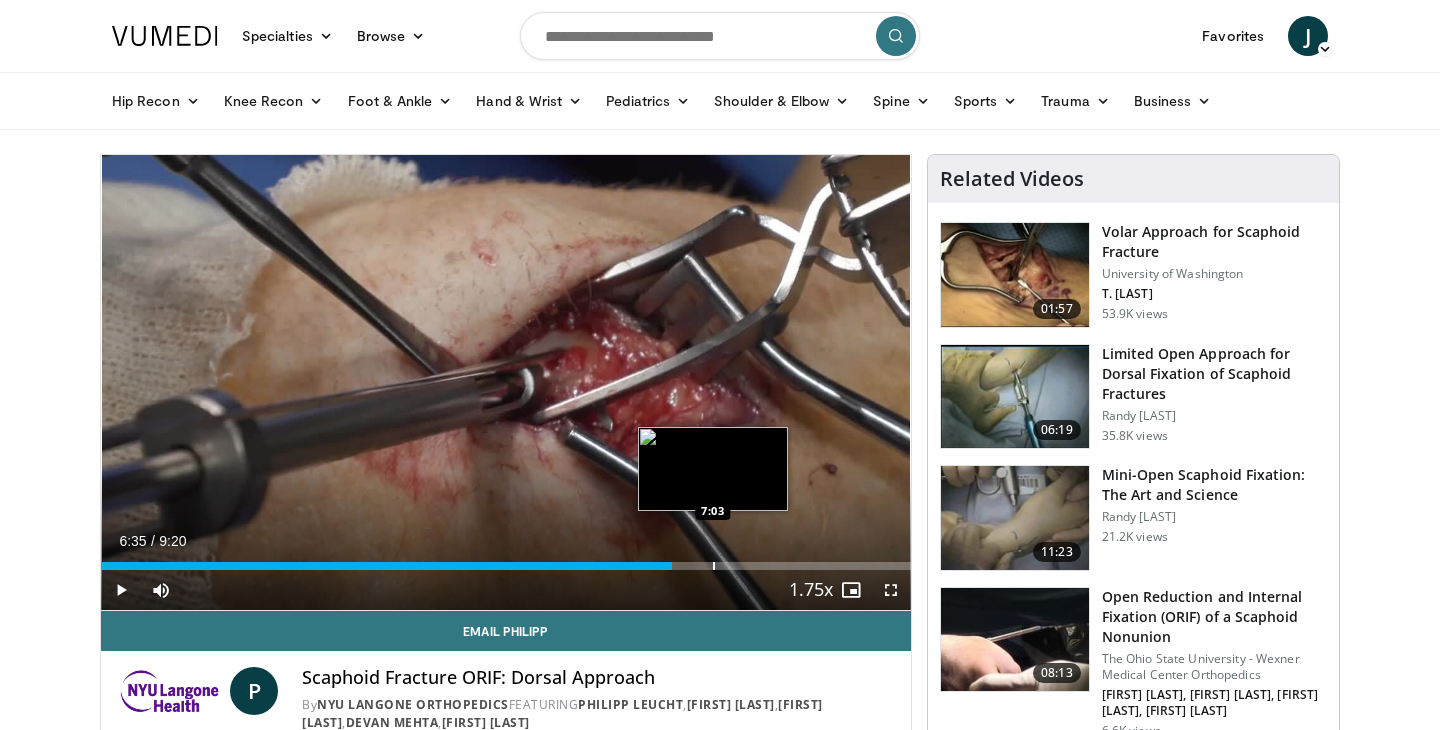 click at bounding box center (714, 566) 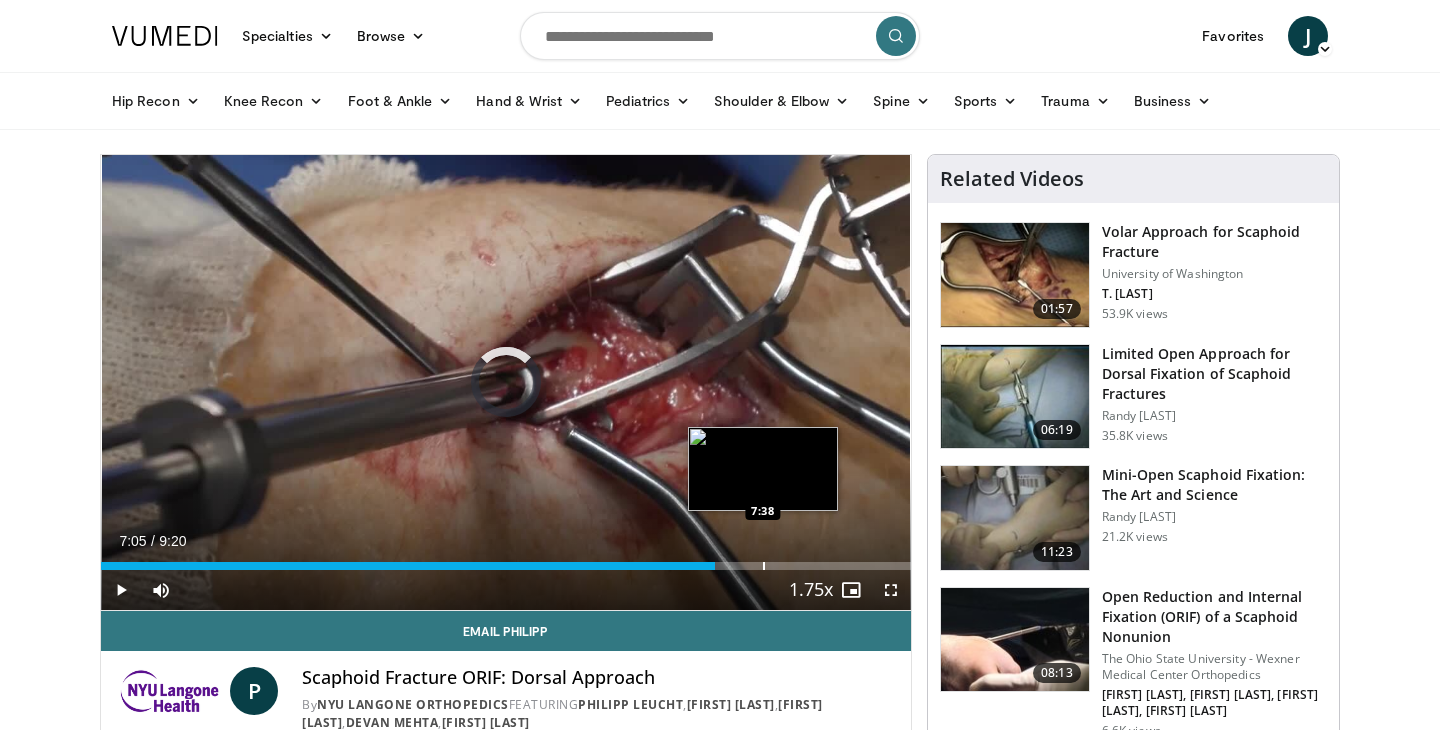 click at bounding box center (764, 566) 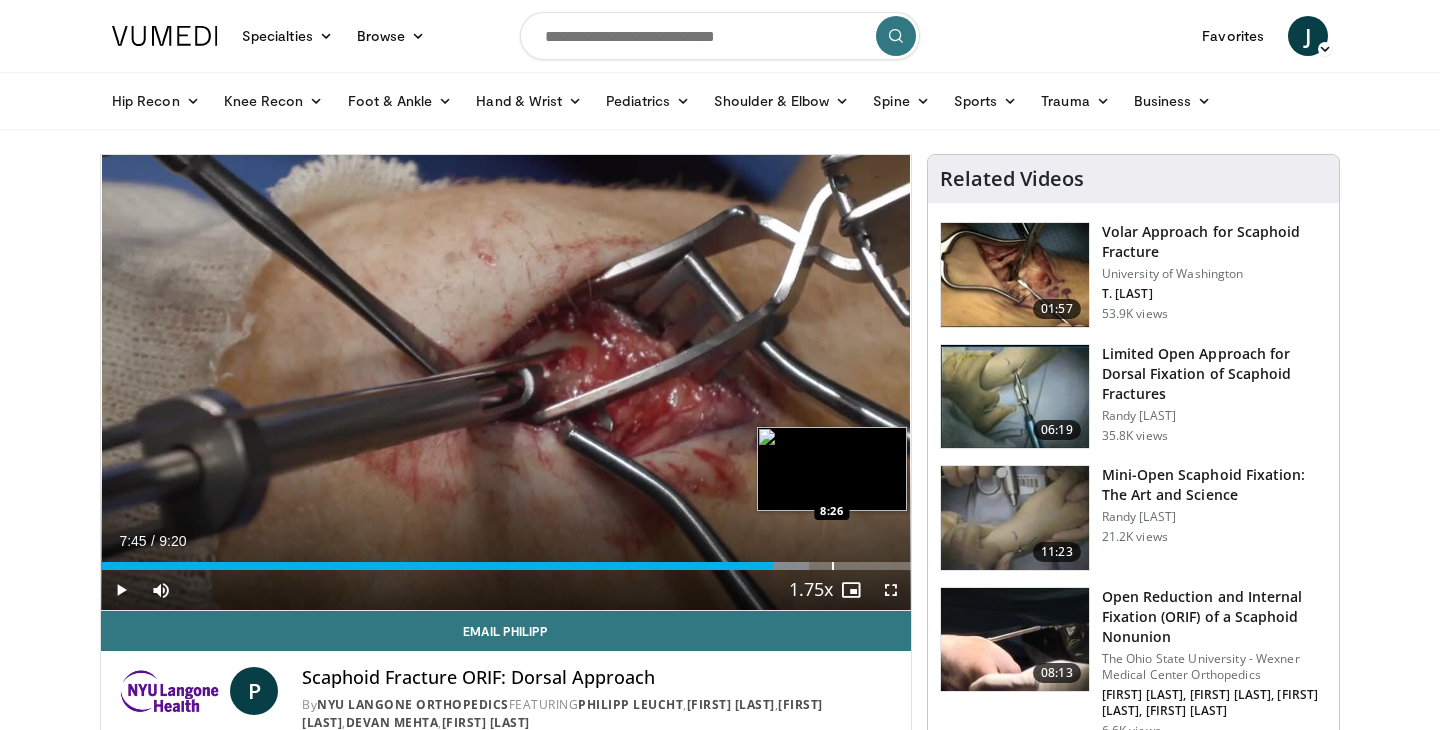 click on "Loaded :  87.46% 7:45 8:26" at bounding box center (506, 560) 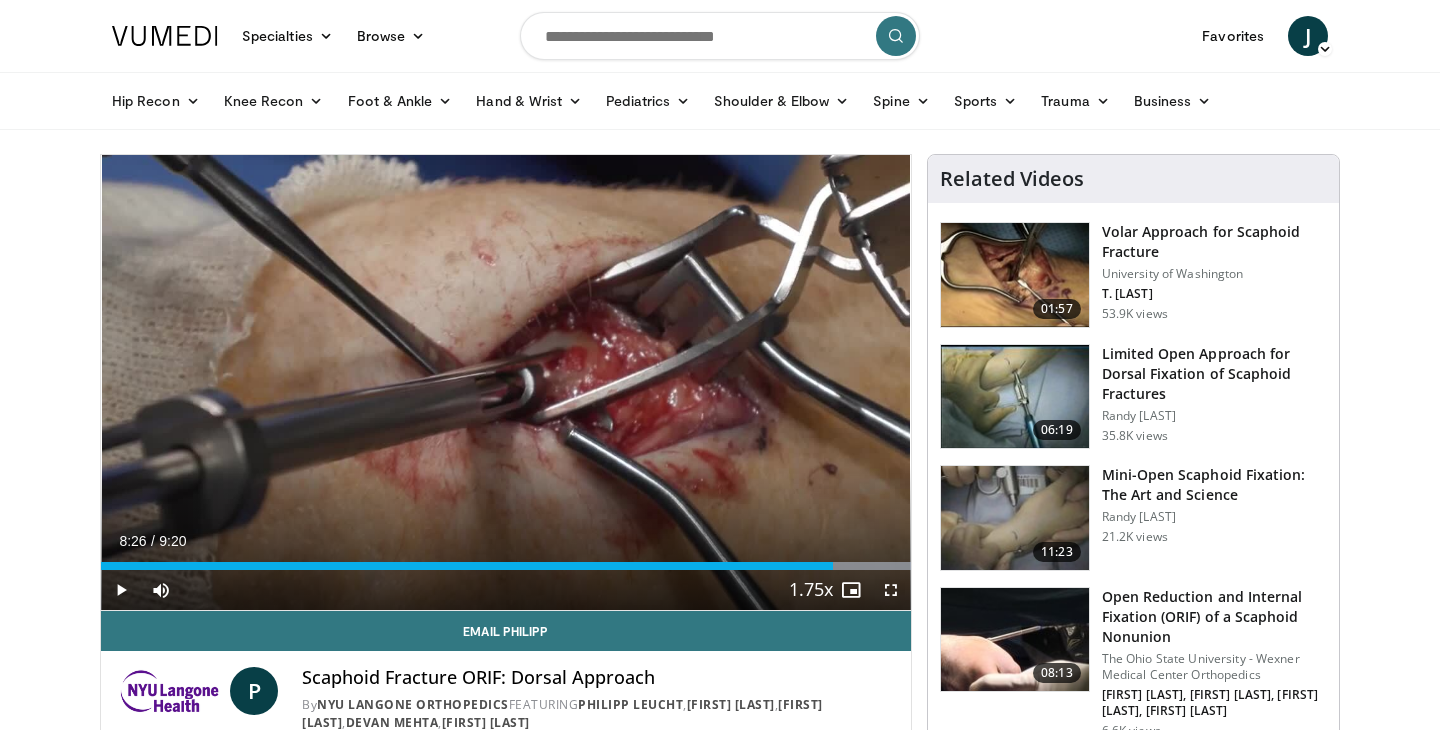 click at bounding box center (720, 36) 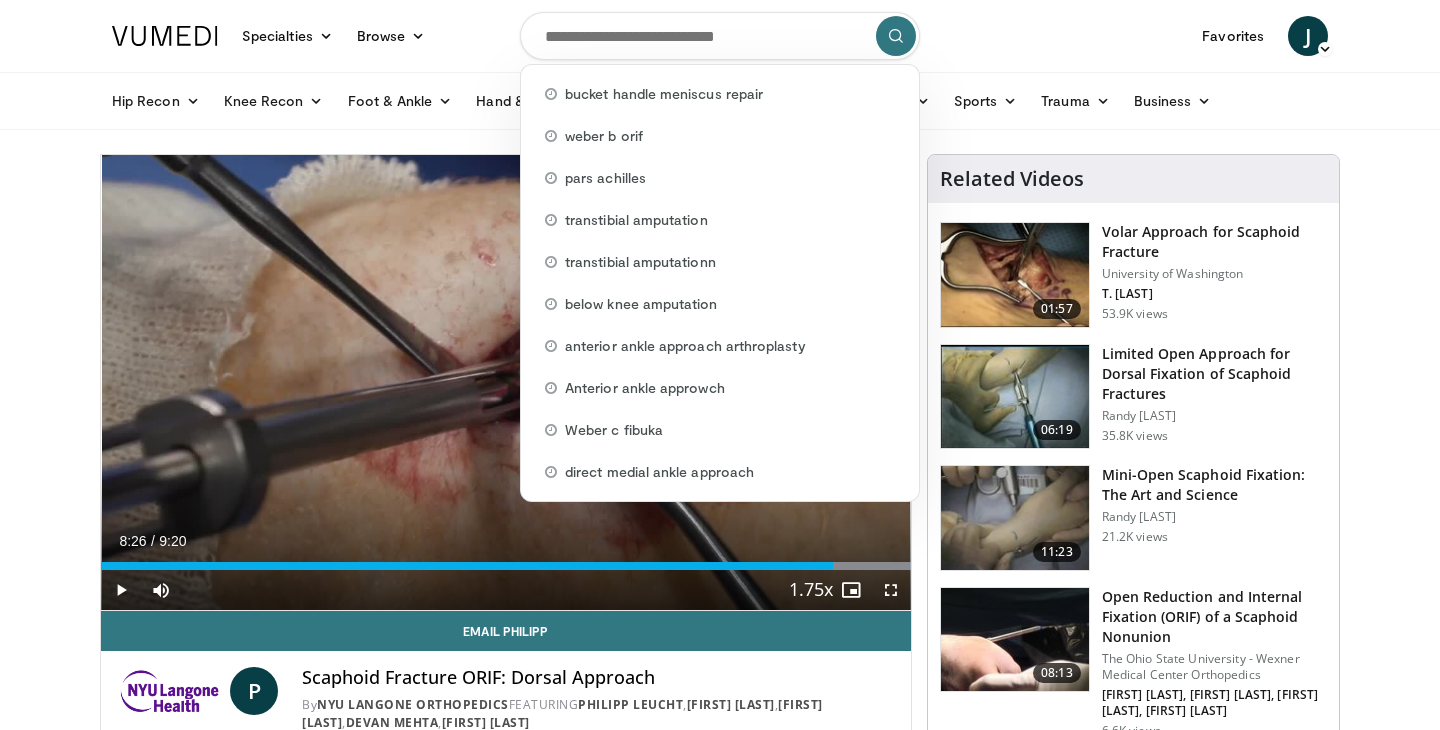 click on "Specialties
Adult & Family Medicine
Allergy, Asthma, Immunology
Anesthesiology
Cardiology
Dental
Dermatology
Endocrinology
Gastroenterology & Hepatology
General Surgery
Hematology & Oncology
Infectious Disease
Nephrology
Neurology
Neurosurgery
Obstetrics & Gynecology
Ophthalmology
Oral Maxillofacial
Orthopaedics
Otolaryngology
Pediatrics
Plastic Surgery
Podiatry
Psychiatry
Pulmonology
Radiation Oncology
Radiology
Rheumatology
Urology" at bounding box center [720, 1540] 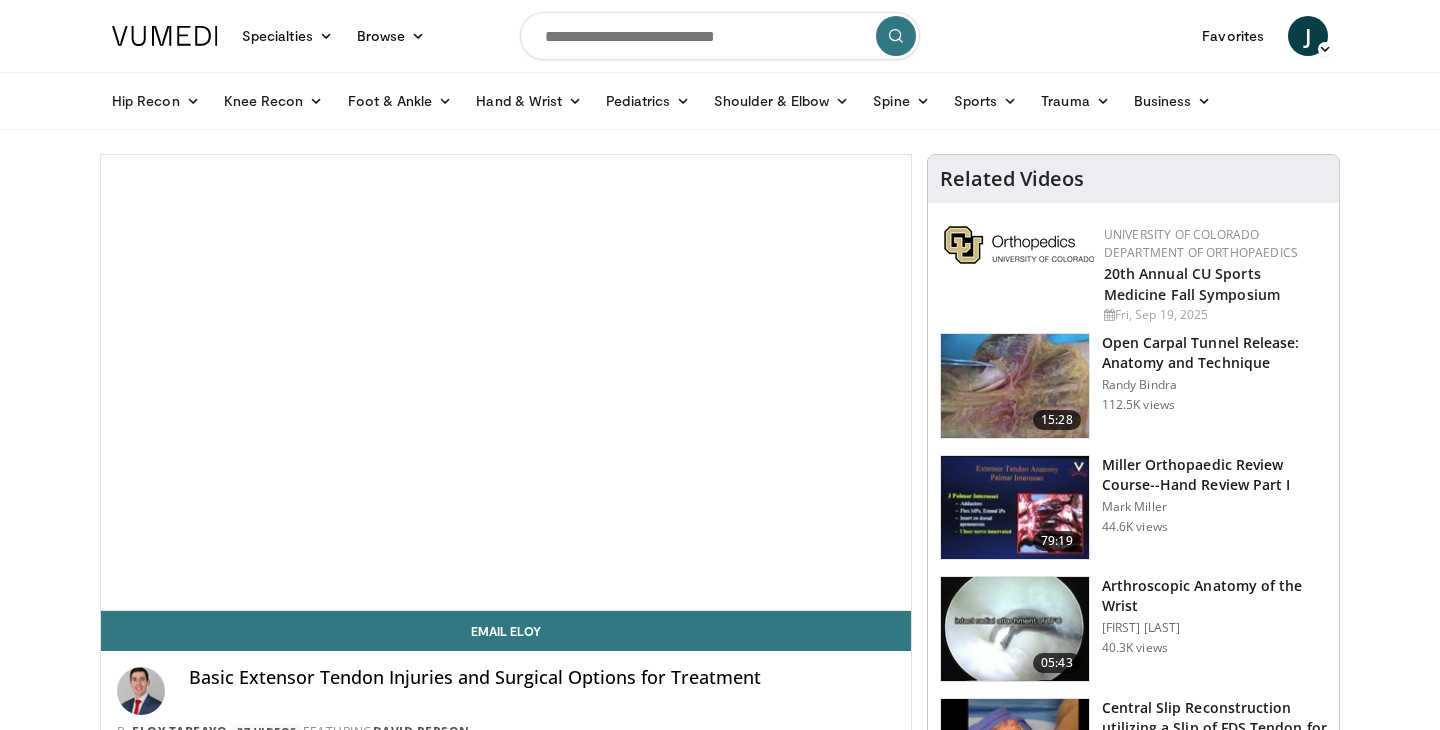 scroll, scrollTop: 0, scrollLeft: 0, axis: both 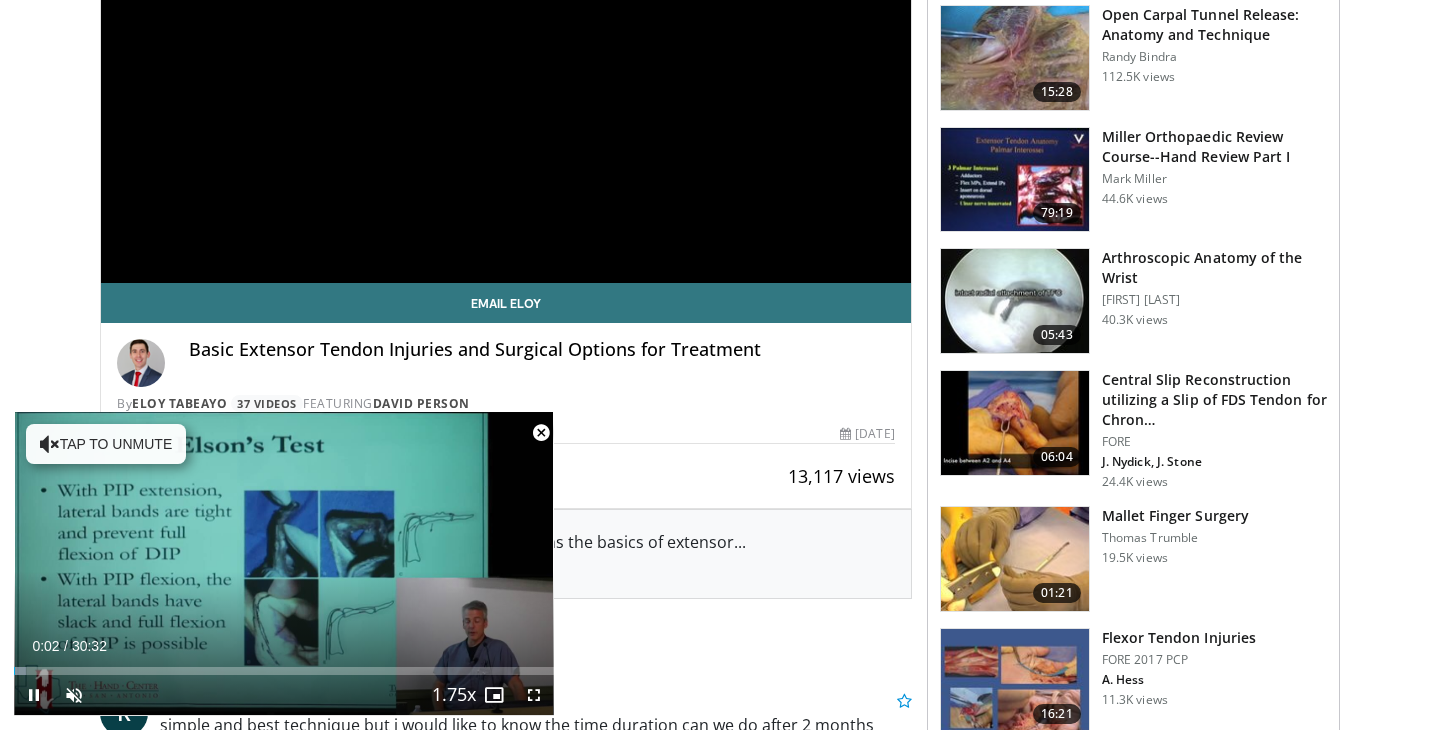 click at bounding box center [541, 433] 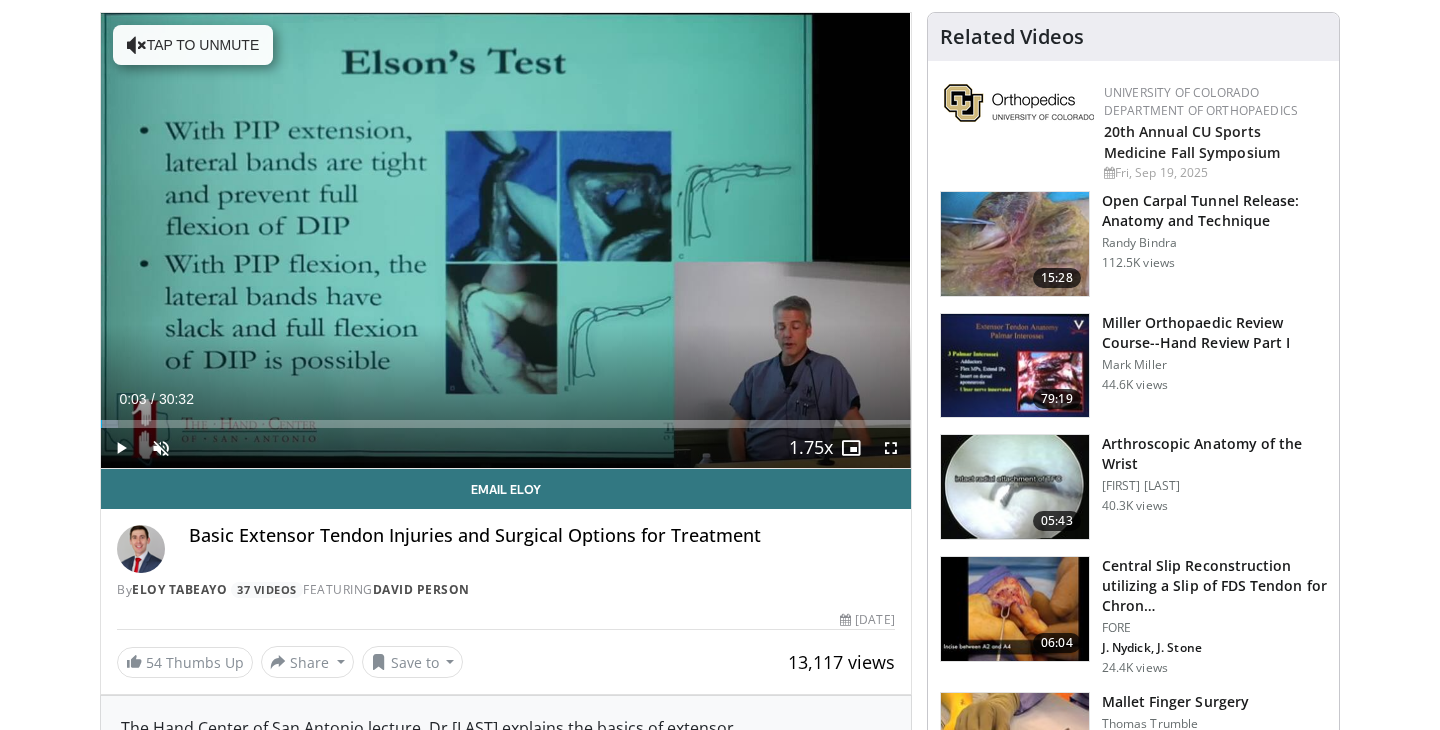 scroll, scrollTop: 0, scrollLeft: 0, axis: both 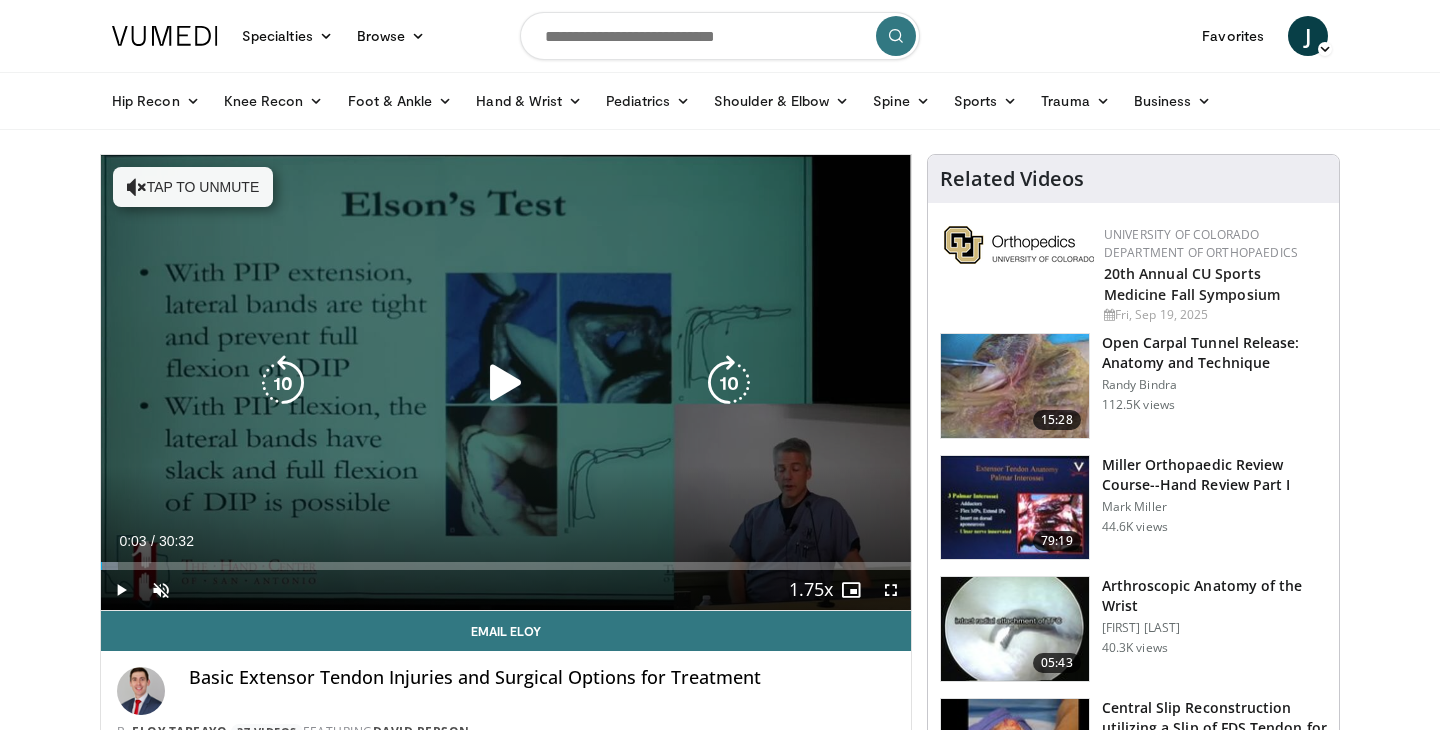 click on "Tap to unmute" at bounding box center (193, 187) 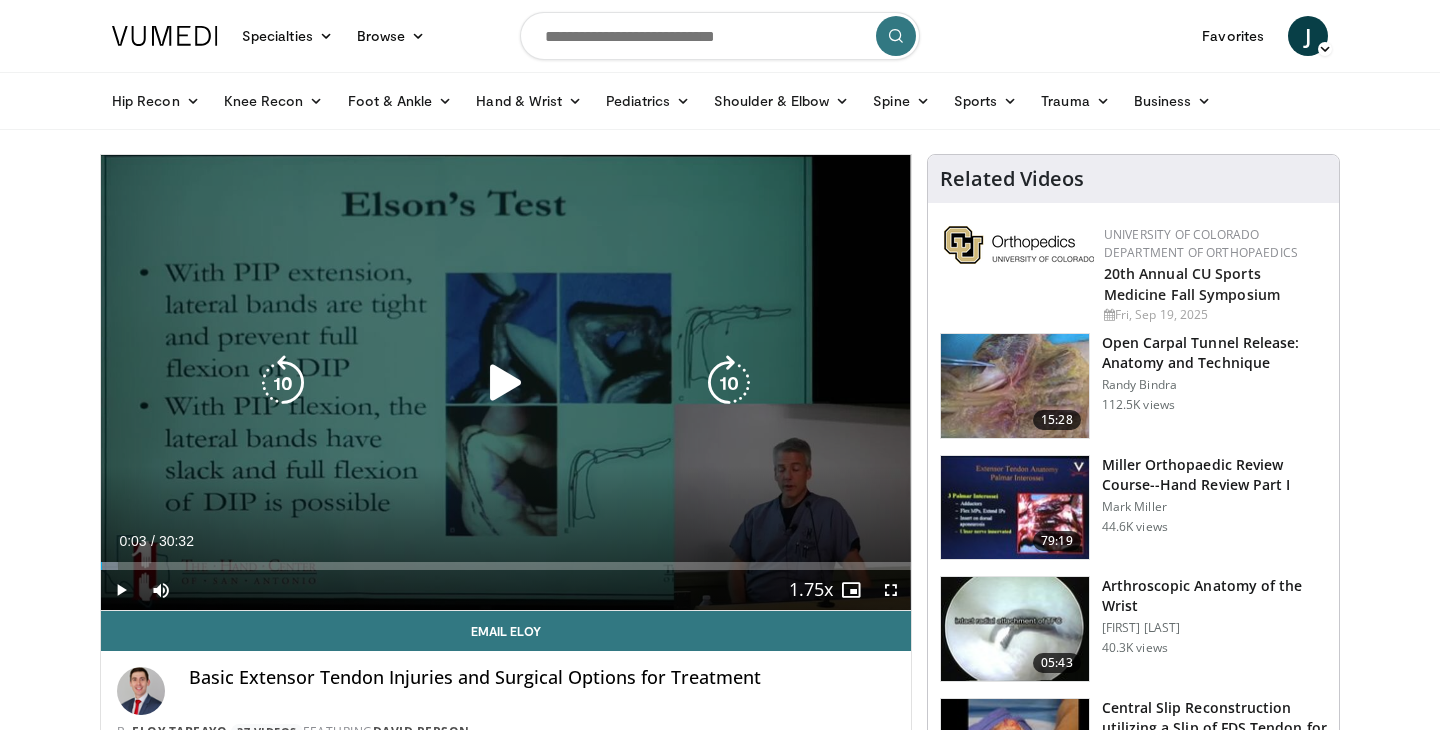 click at bounding box center (506, 383) 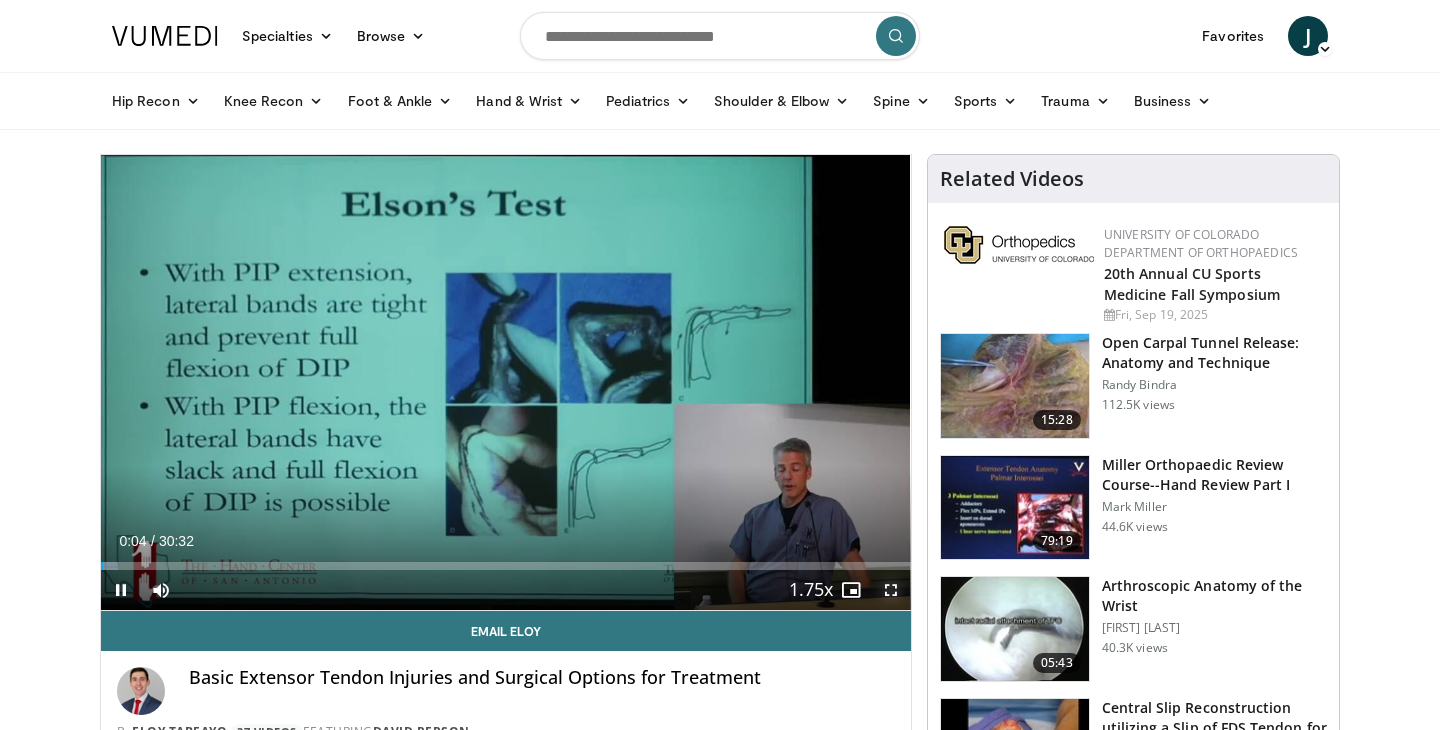 click at bounding box center (891, 590) 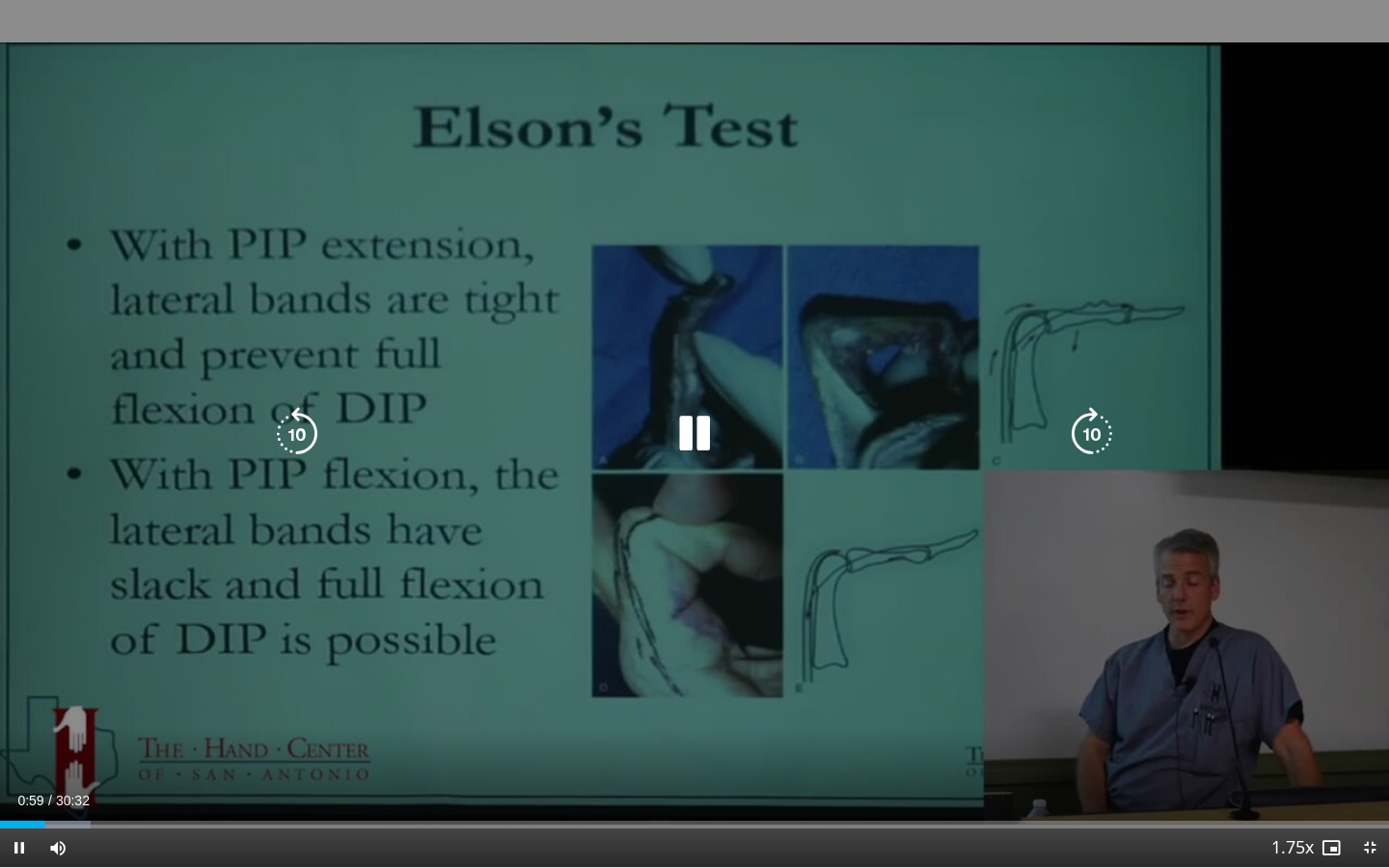 click on "40 seconds
Tap to unmute" at bounding box center (694, 433) 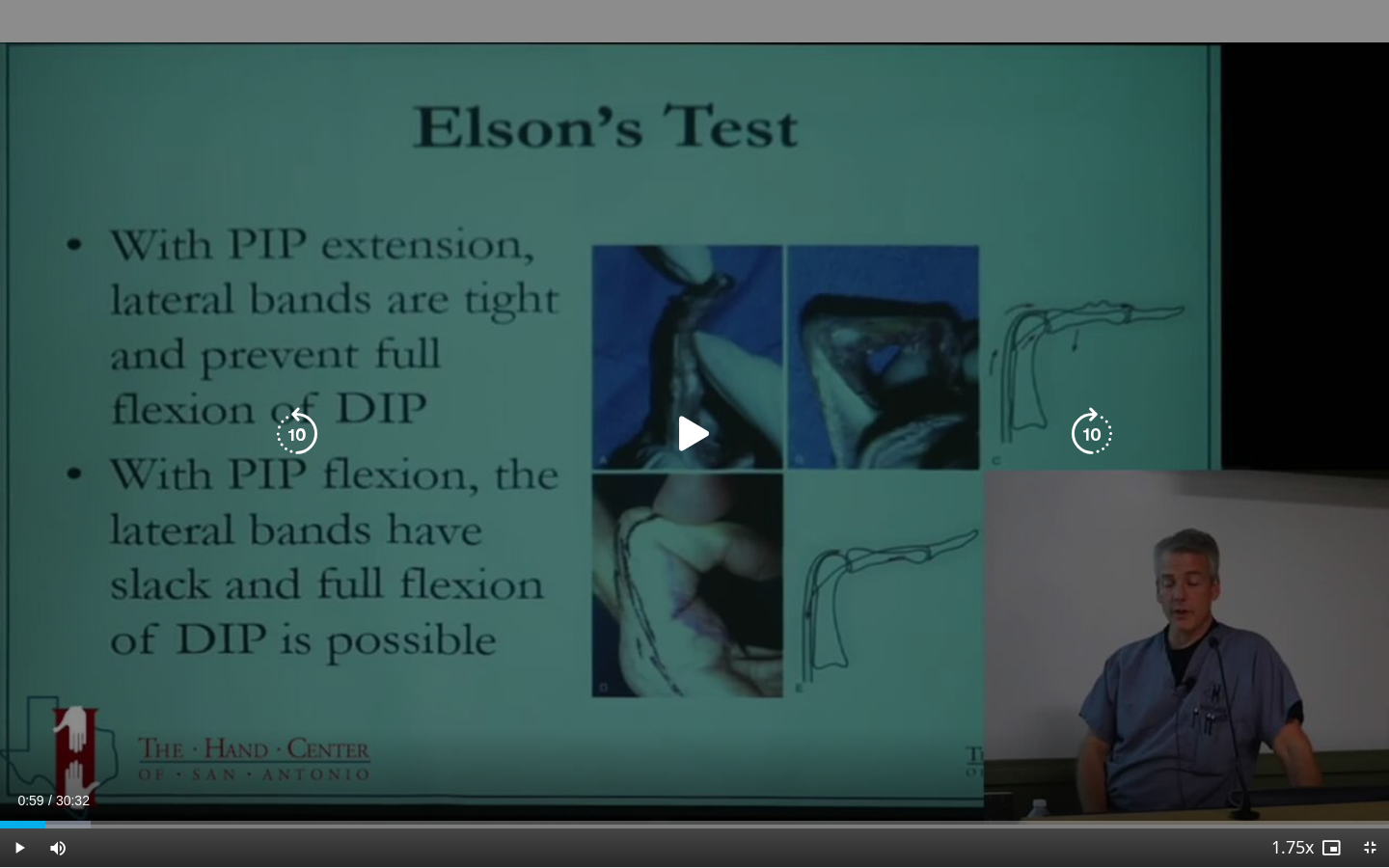 click on "40 seconds
Tap to unmute" at bounding box center [694, 433] 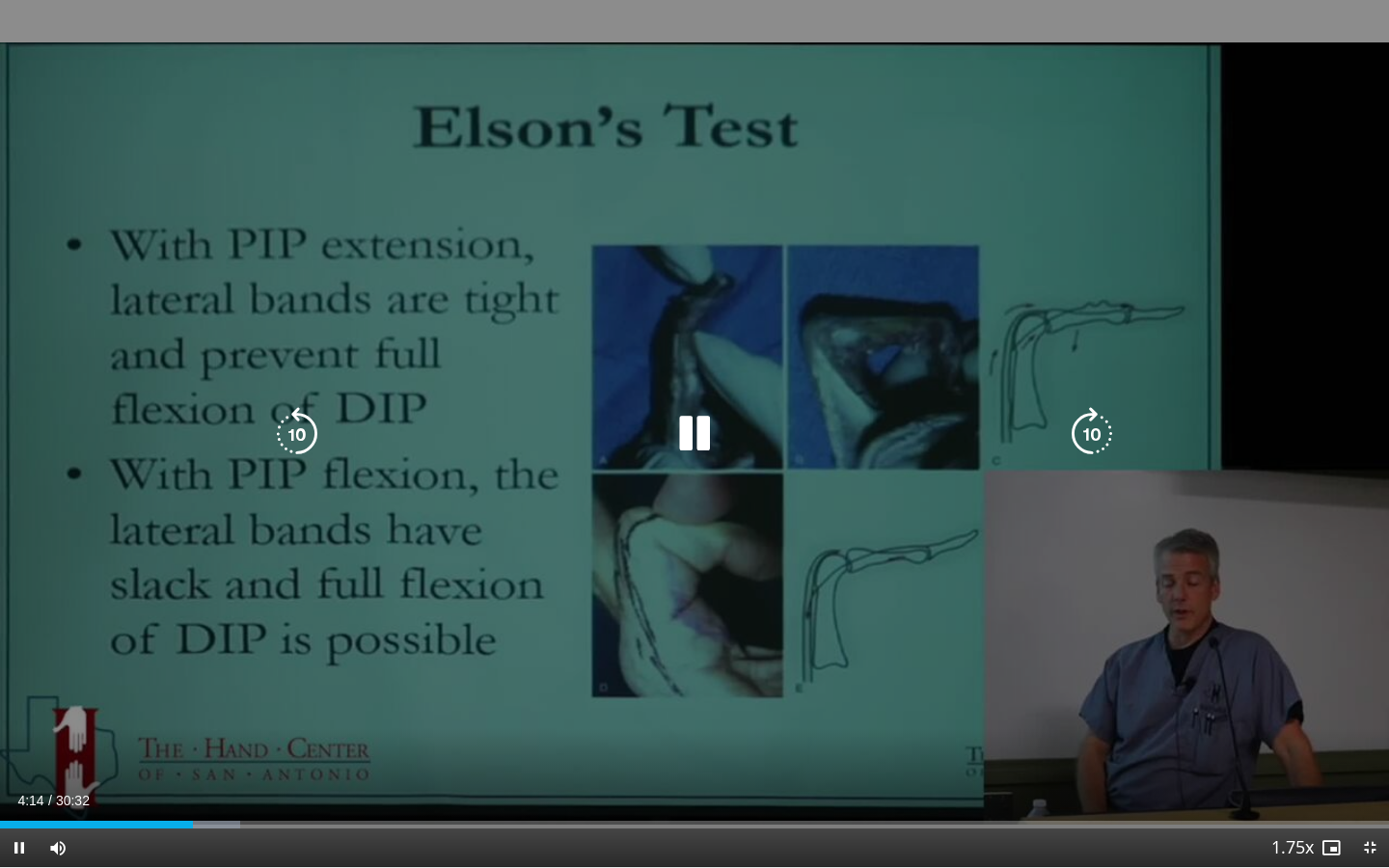 click on "10 seconds
Tap to unmute" at bounding box center [694, 433] 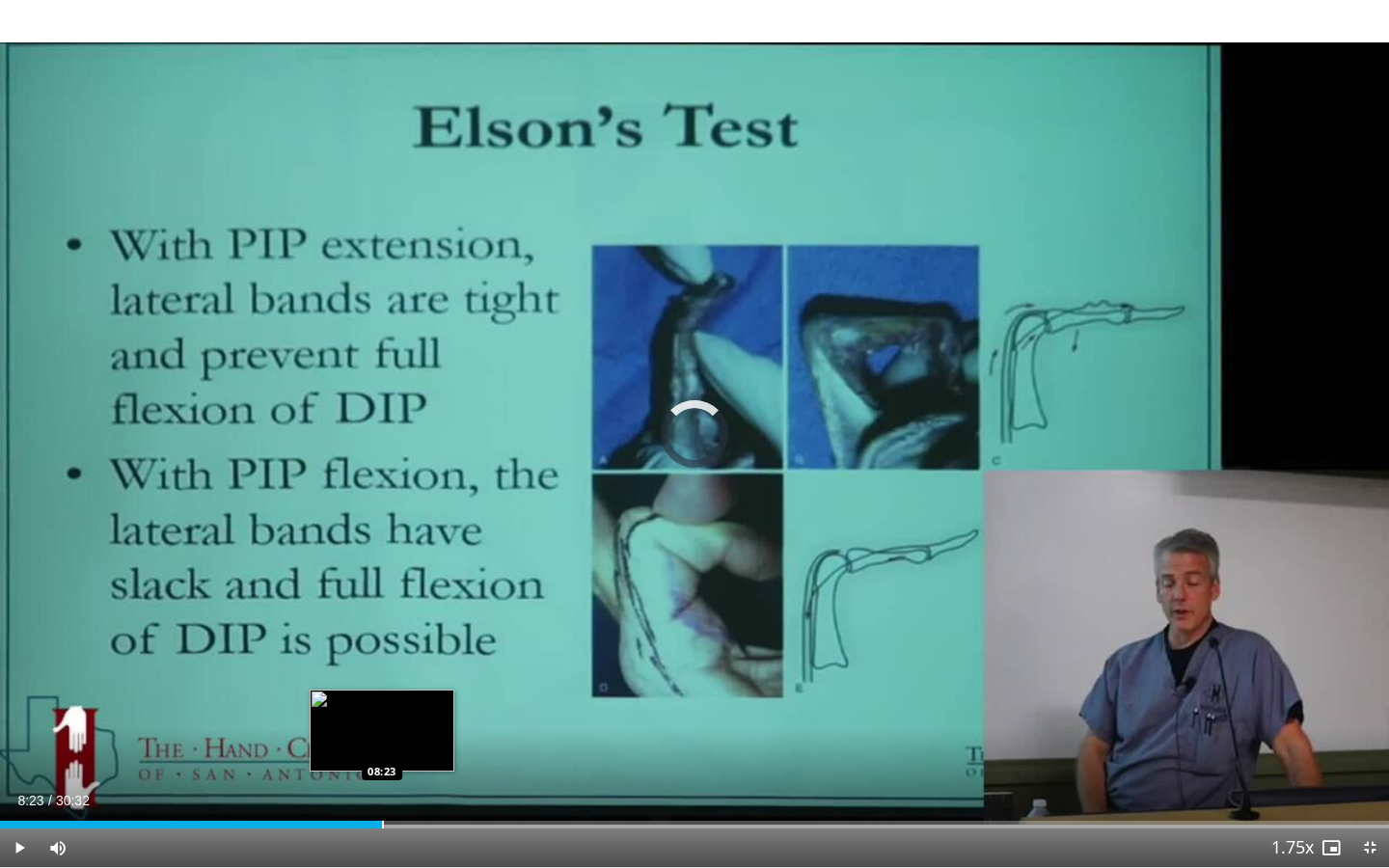 click at bounding box center (383, 825) 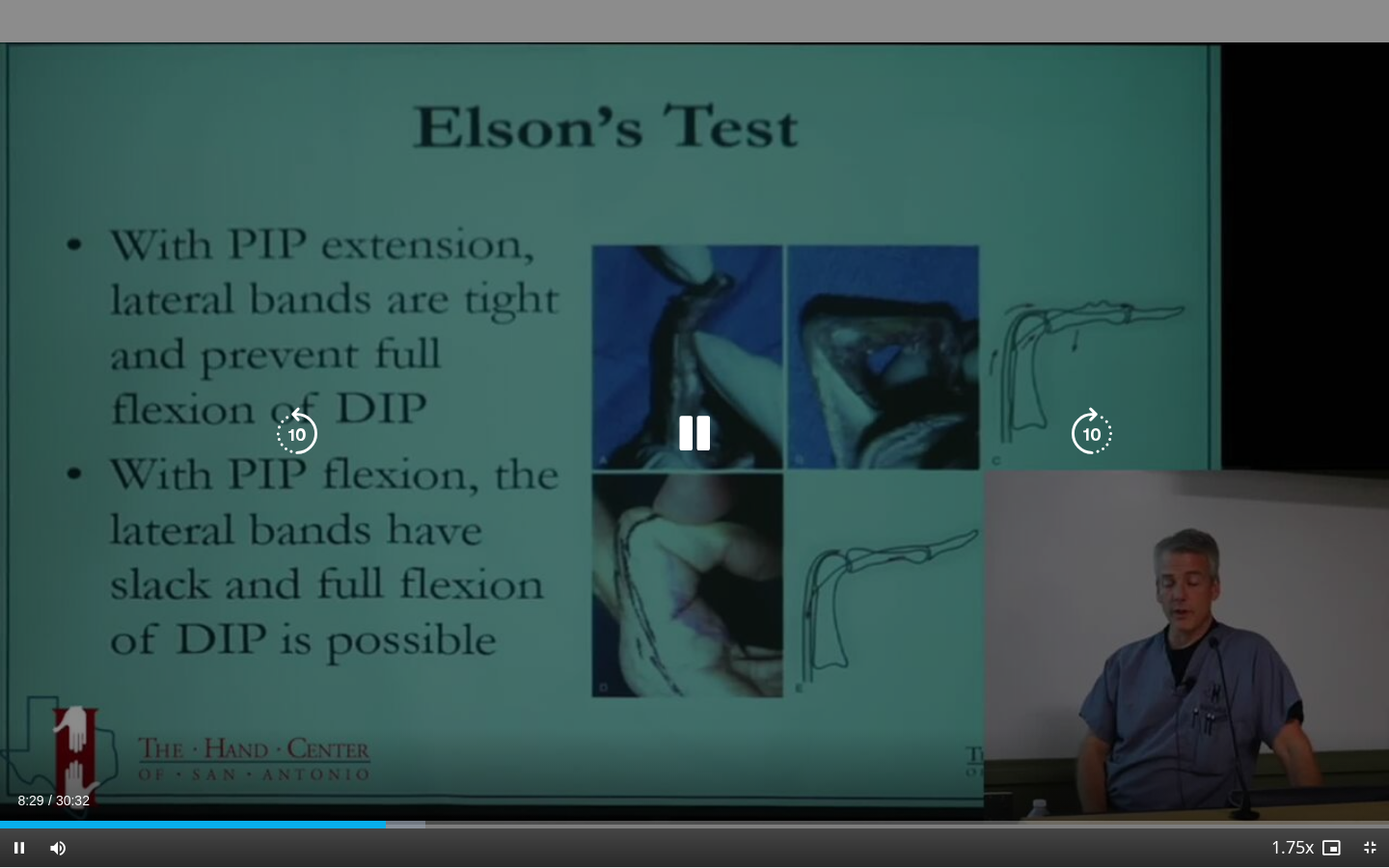 click on "10 seconds
Tap to unmute" at bounding box center (694, 433) 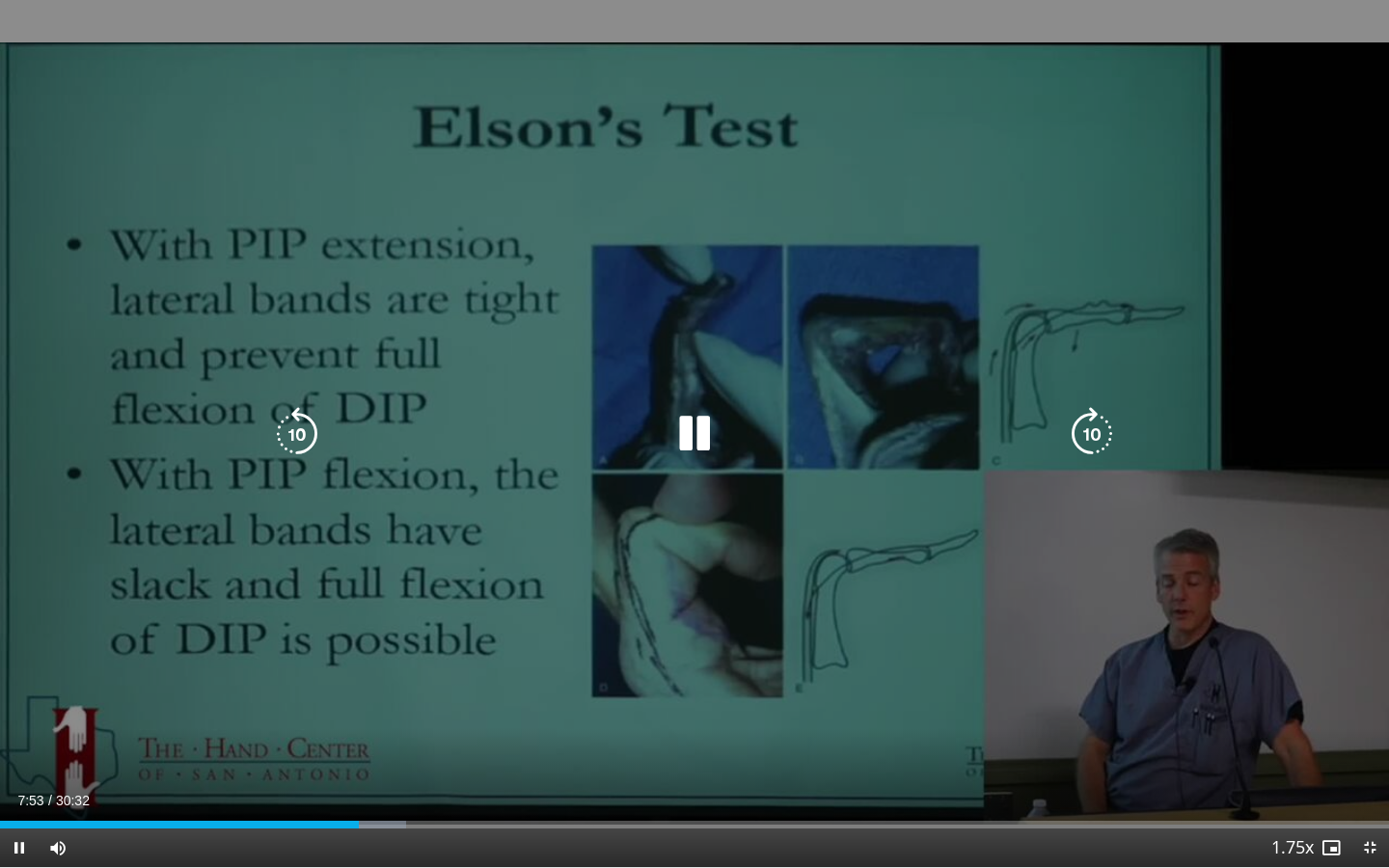 click on "40 seconds
Tap to unmute" at bounding box center [694, 433] 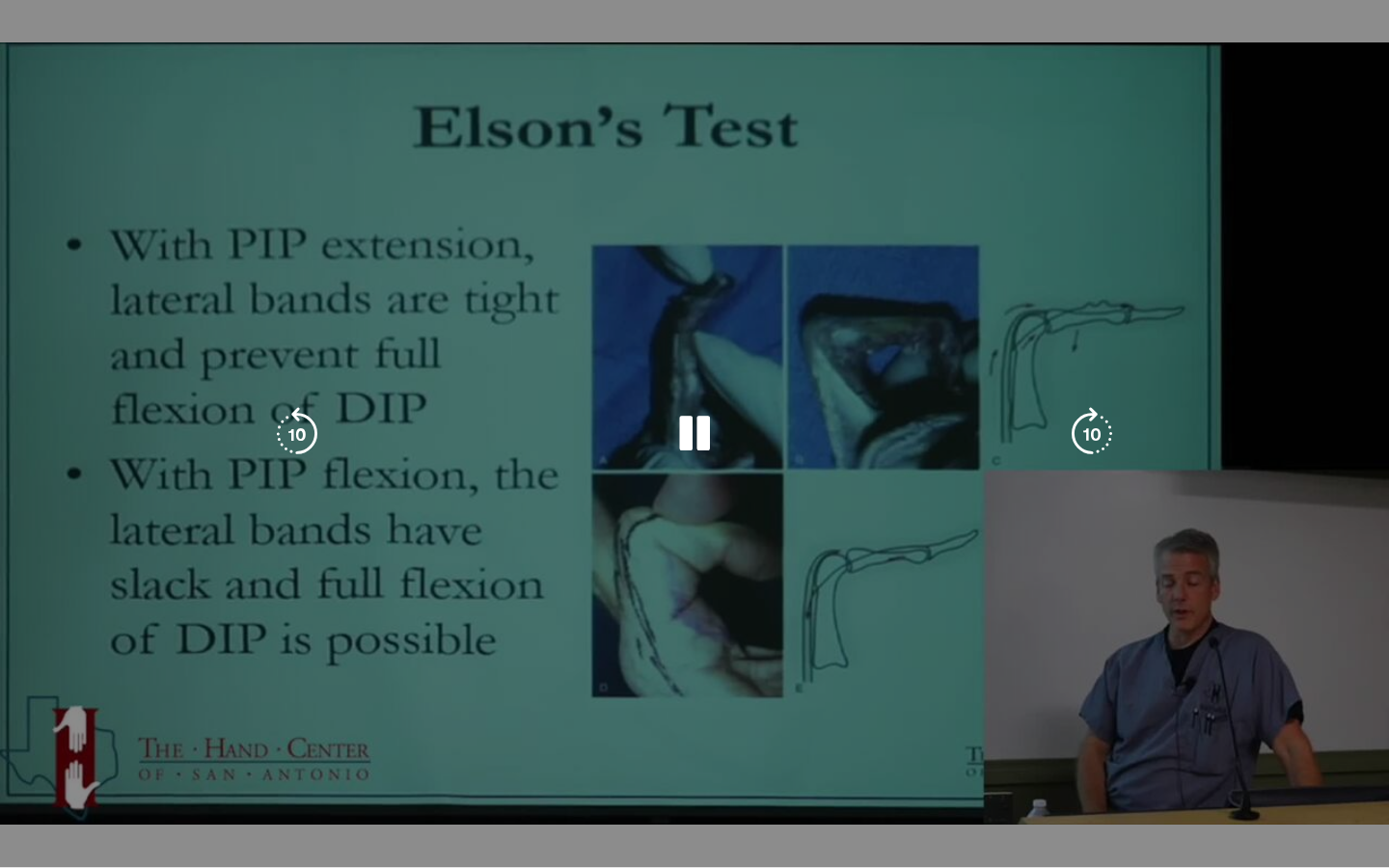 click on "10 seconds
Tap to unmute" at bounding box center [694, 433] 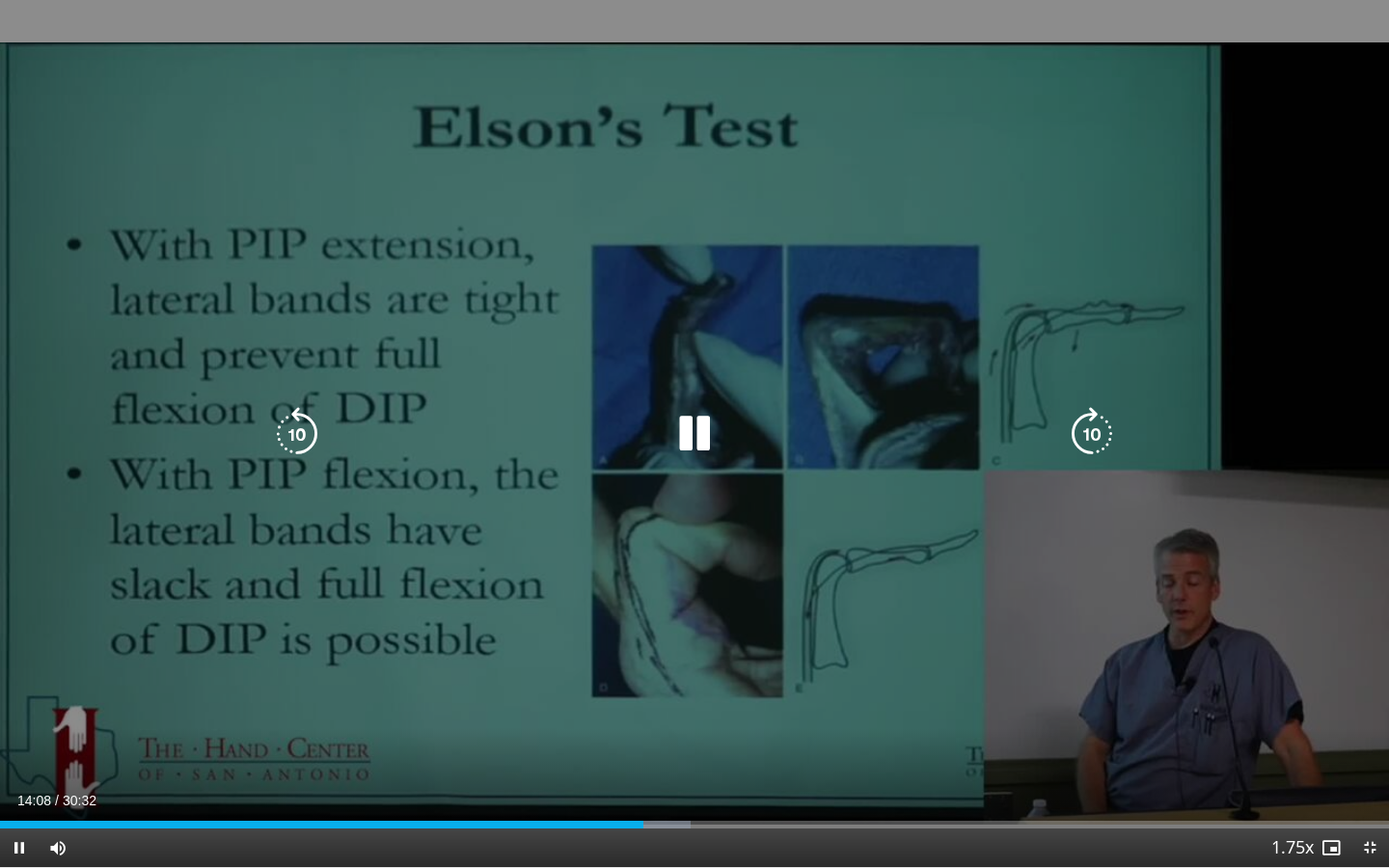 click on "40 seconds
Tap to unmute" at bounding box center [694, 433] 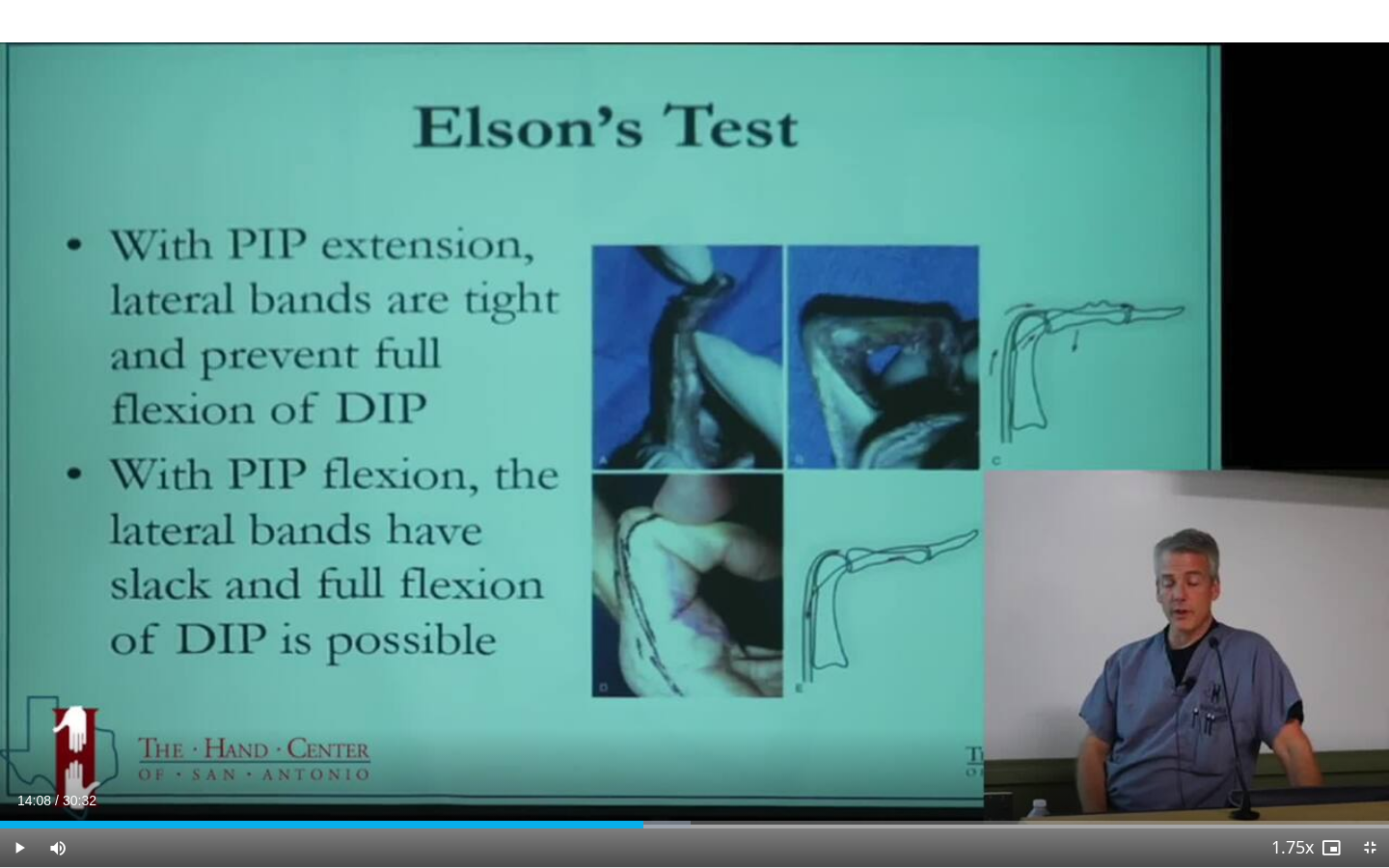 click on "40 seconds
Tap to unmute" at bounding box center [694, 433] 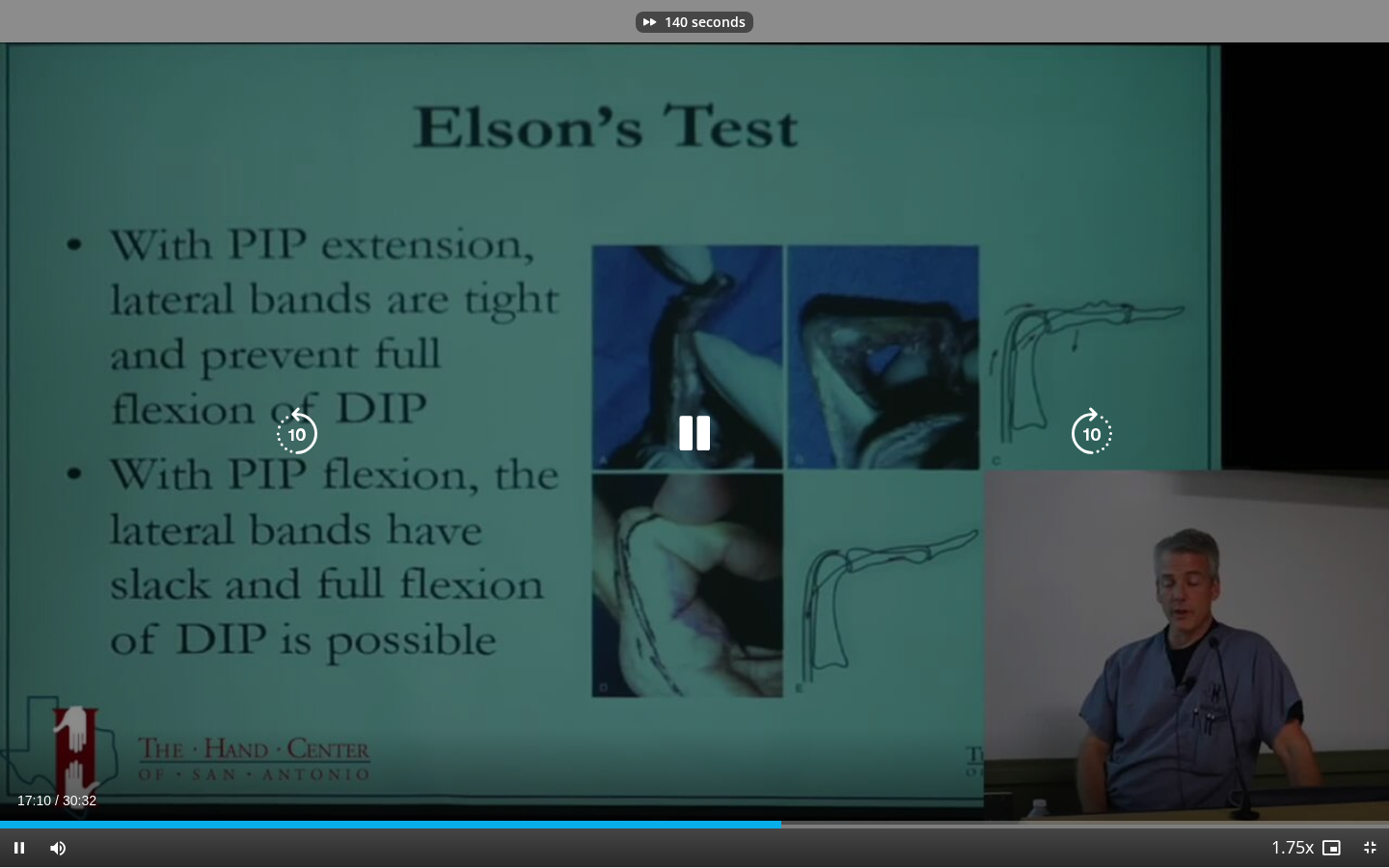 click on "140 seconds
Tap to unmute" at bounding box center (694, 433) 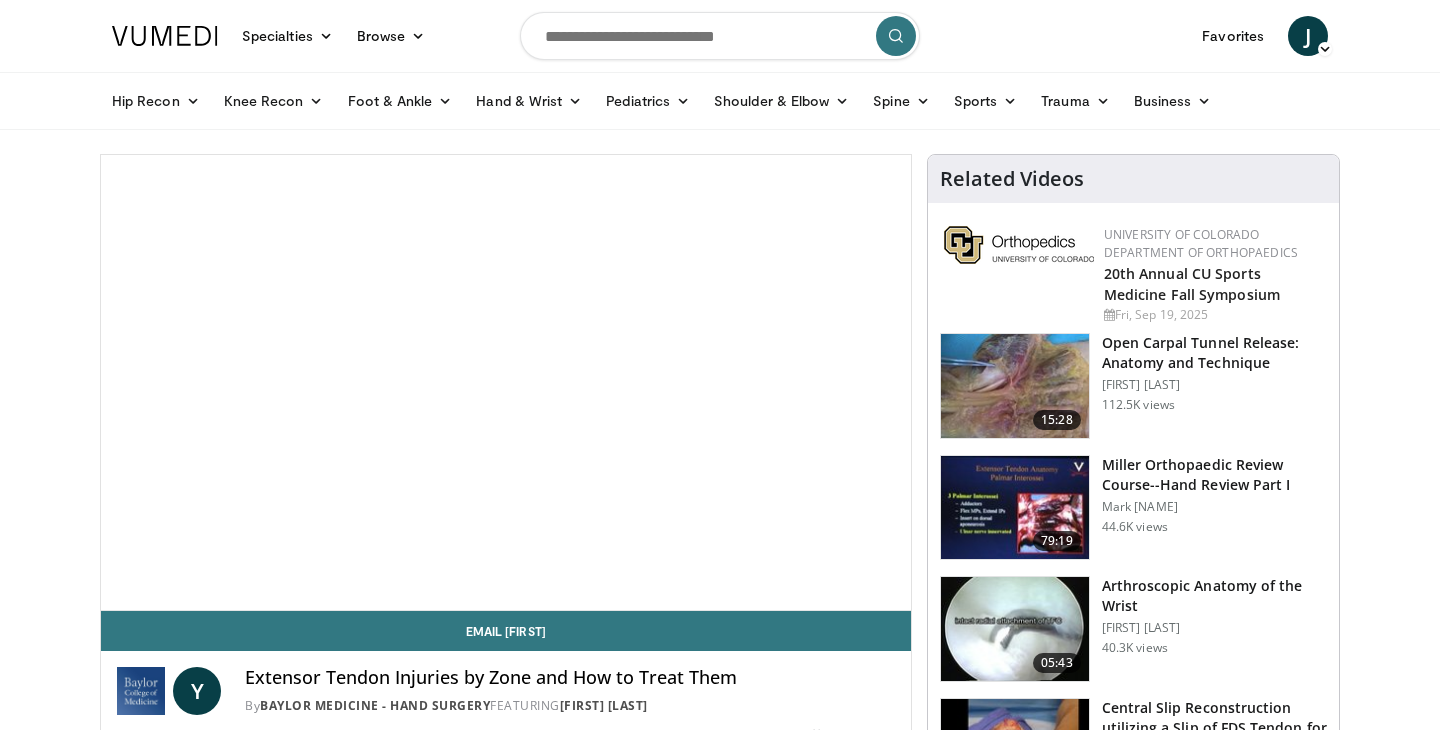 scroll, scrollTop: 0, scrollLeft: 0, axis: both 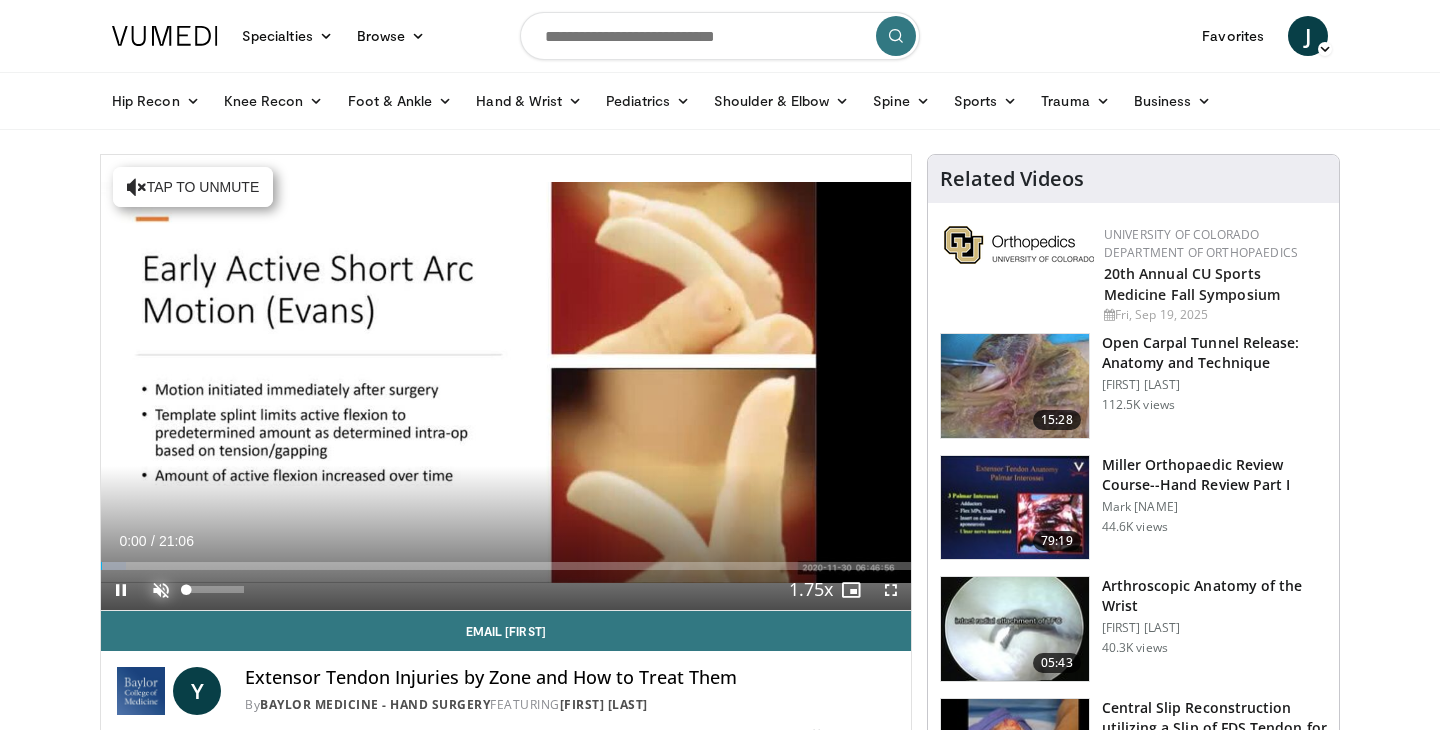 click at bounding box center [161, 590] 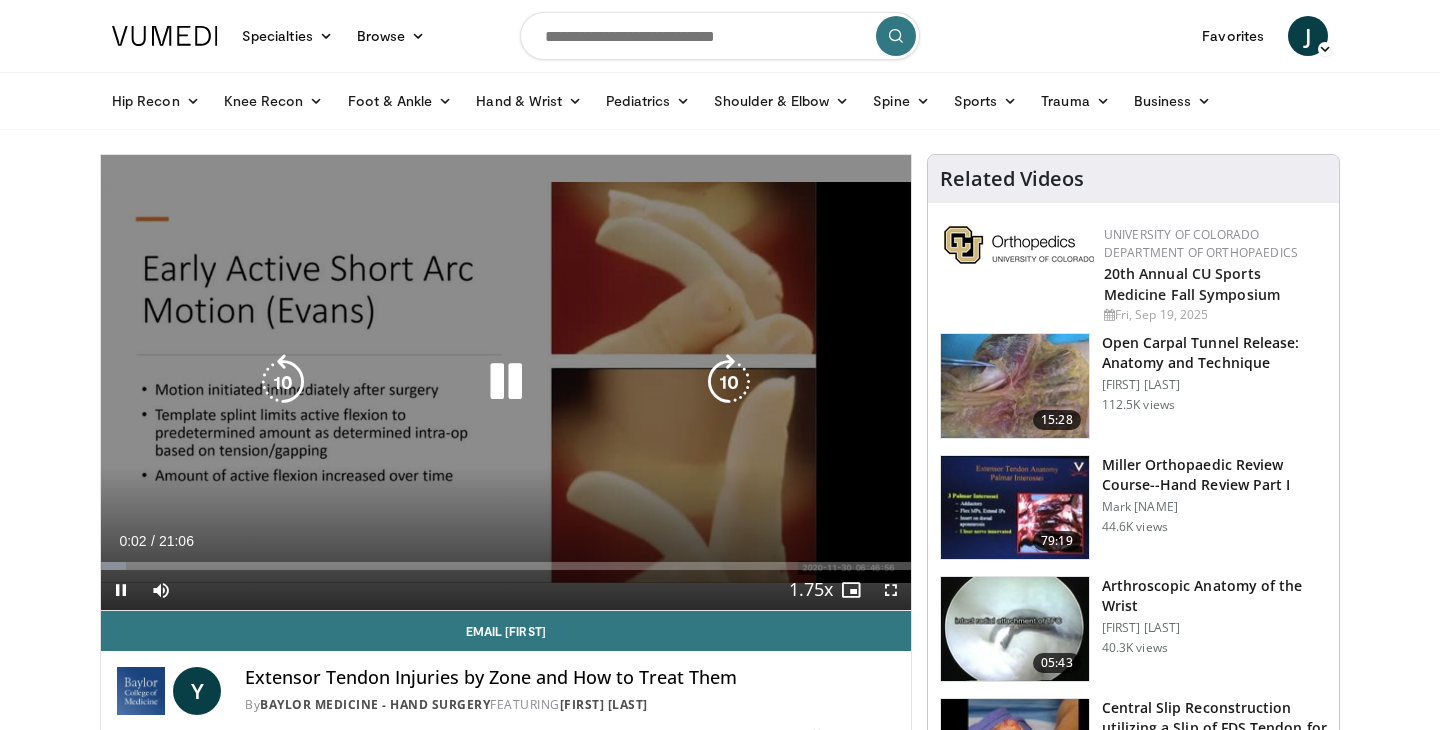 click on "10 seconds
Tap to unmute" at bounding box center [506, 382] 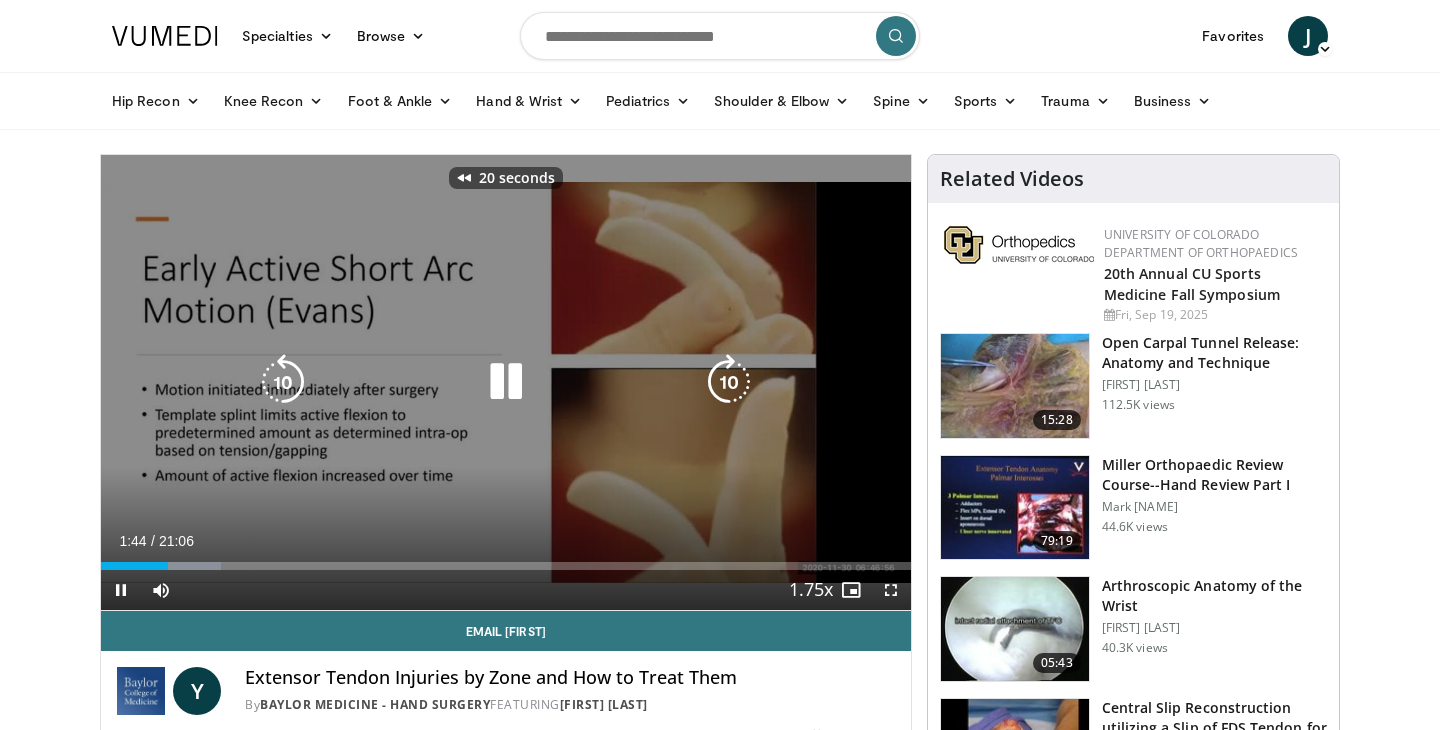 click on "20 seconds
Tap to unmute" at bounding box center (506, 382) 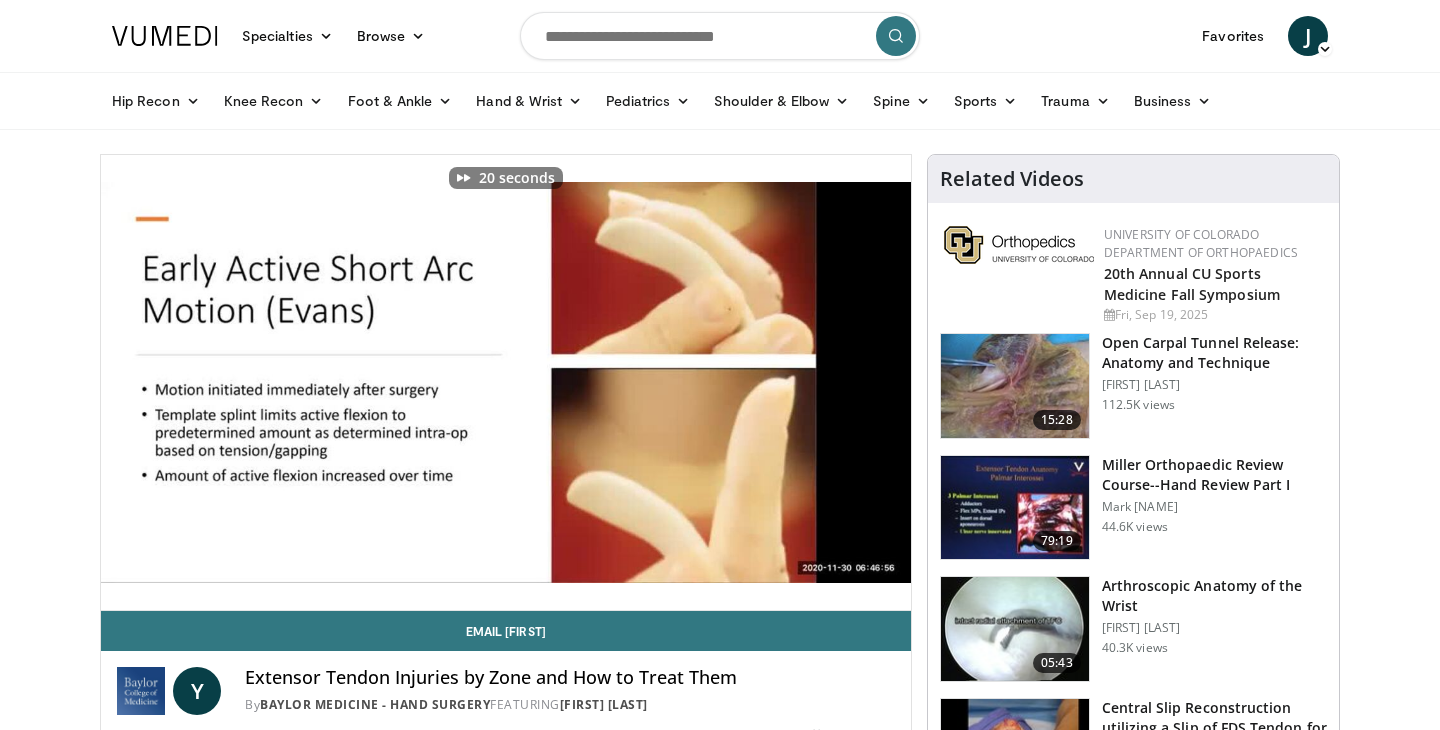 click on "Specialties
Adult & Family Medicine
Allergy, Asthma, Immunology
Anesthesiology
Cardiology
Dental
Dermatology
Endocrinology
Gastroenterology & Hepatology
General Surgery
Hematology & Oncology
Infectious Disease
Nephrology
Neurology
Neurosurgery
Obstetrics & Gynecology
Ophthalmology
Oral Maxillofacial
Orthopaedics
Otolaryngology
Pediatrics
Plastic Surgery
Podiatry
Psychiatry
Pulmonology
Radiation Oncology
Radiology
Rheumatology
Urology" at bounding box center (720, 1523) 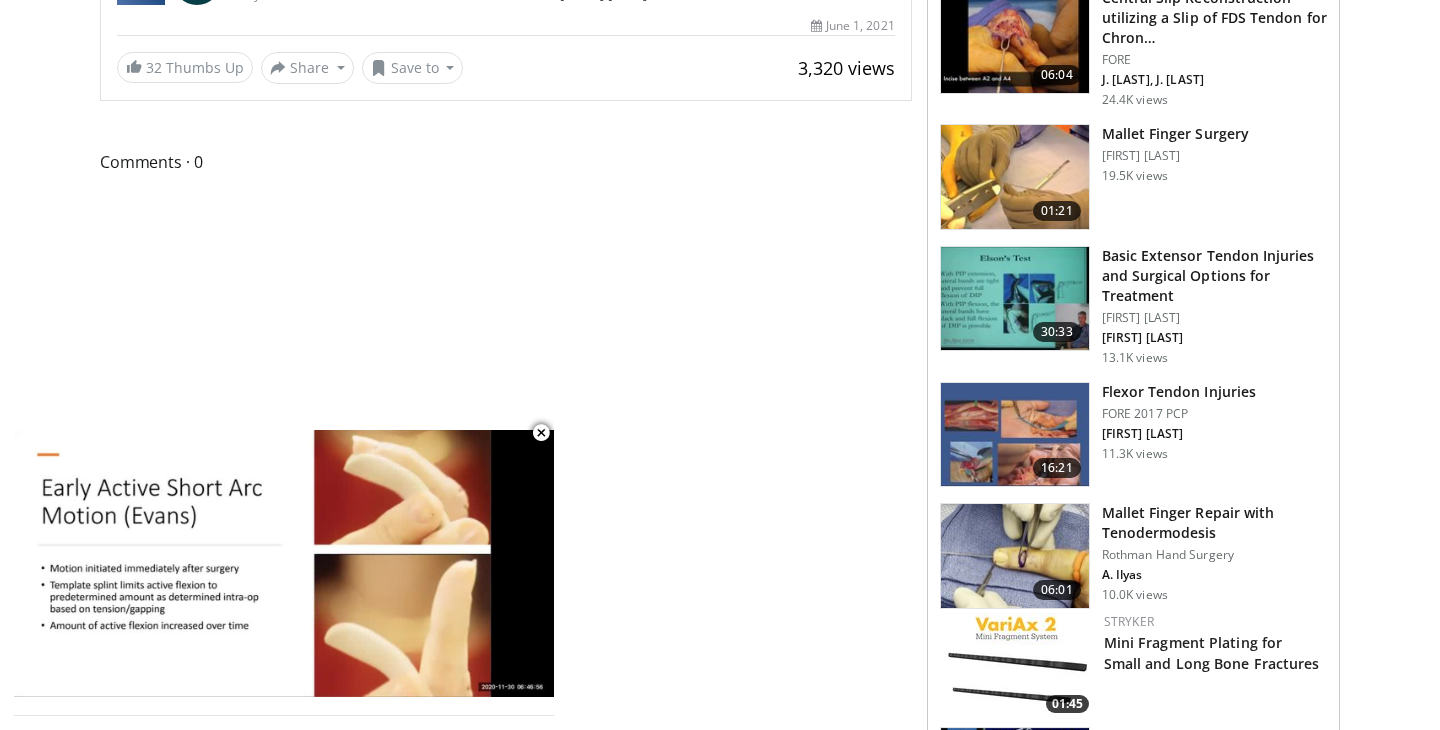 scroll, scrollTop: 0, scrollLeft: 0, axis: both 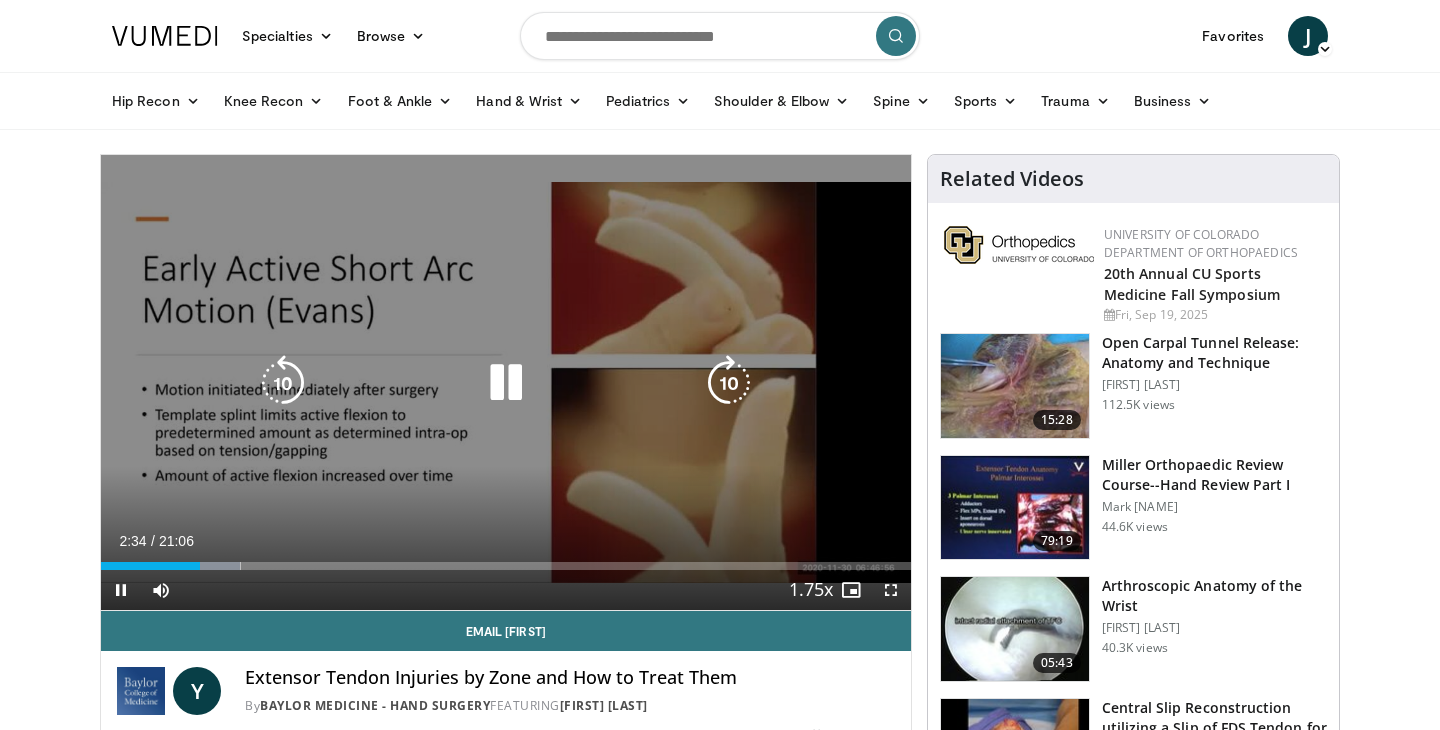 click on "20 seconds
Tap to unmute" at bounding box center (506, 382) 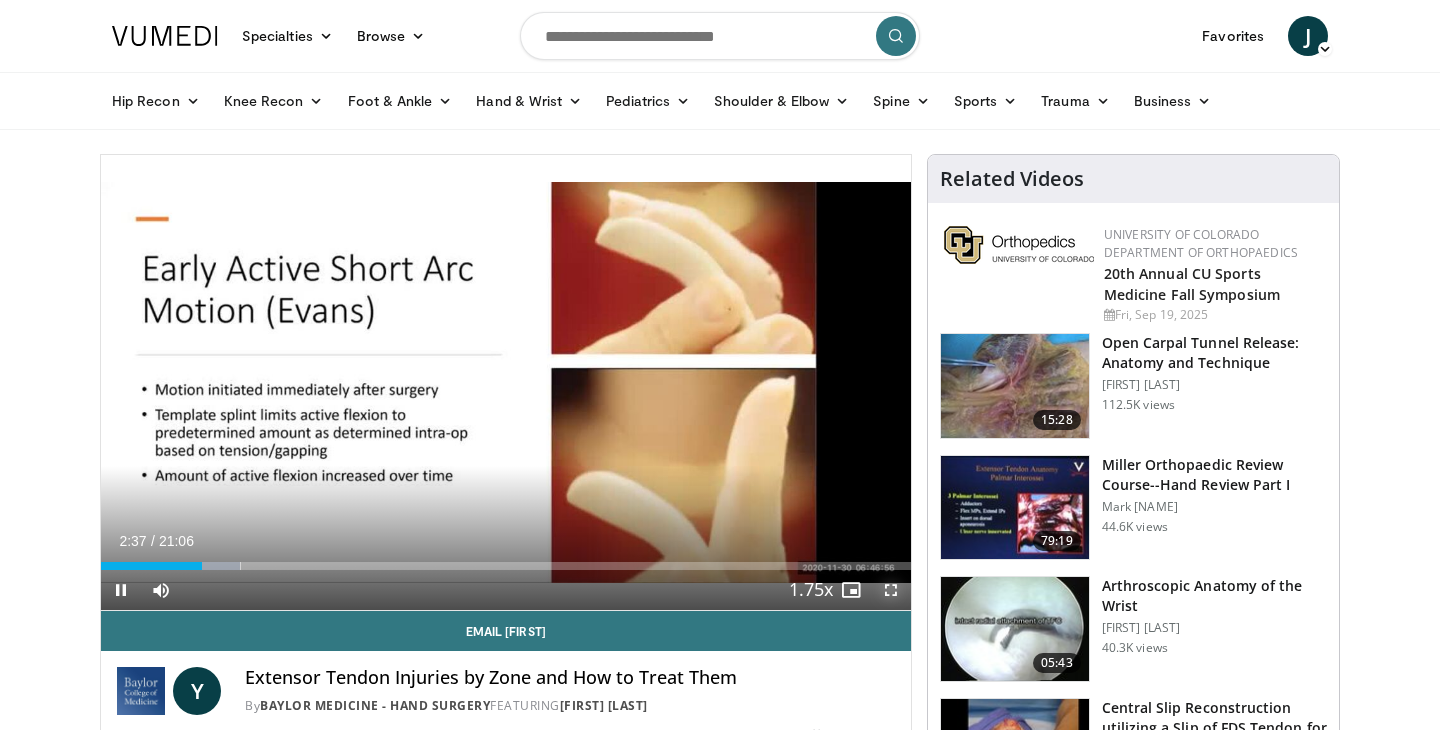 click at bounding box center [891, 590] 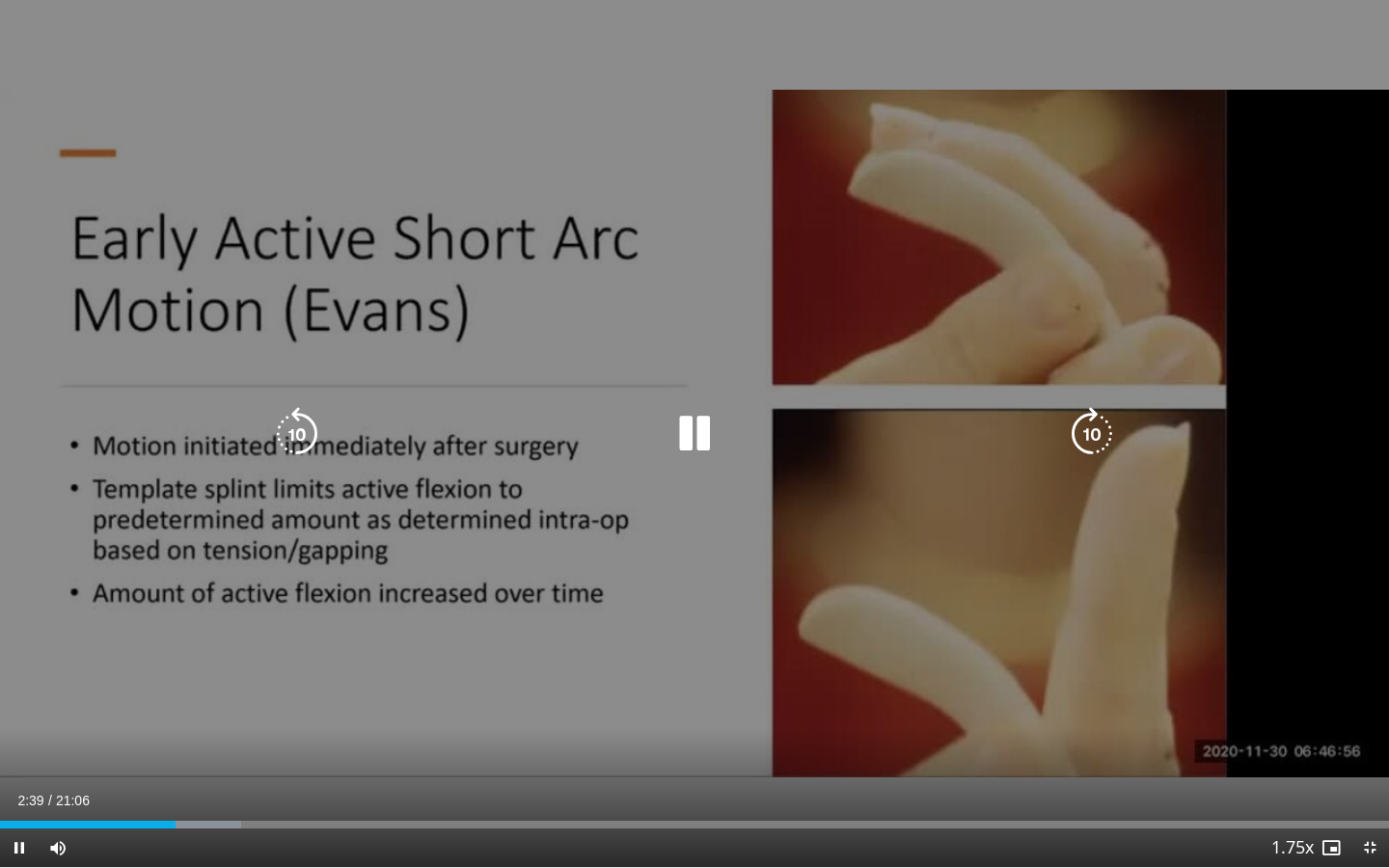 click on "20 seconds
Tap to unmute" at bounding box center (694, 433) 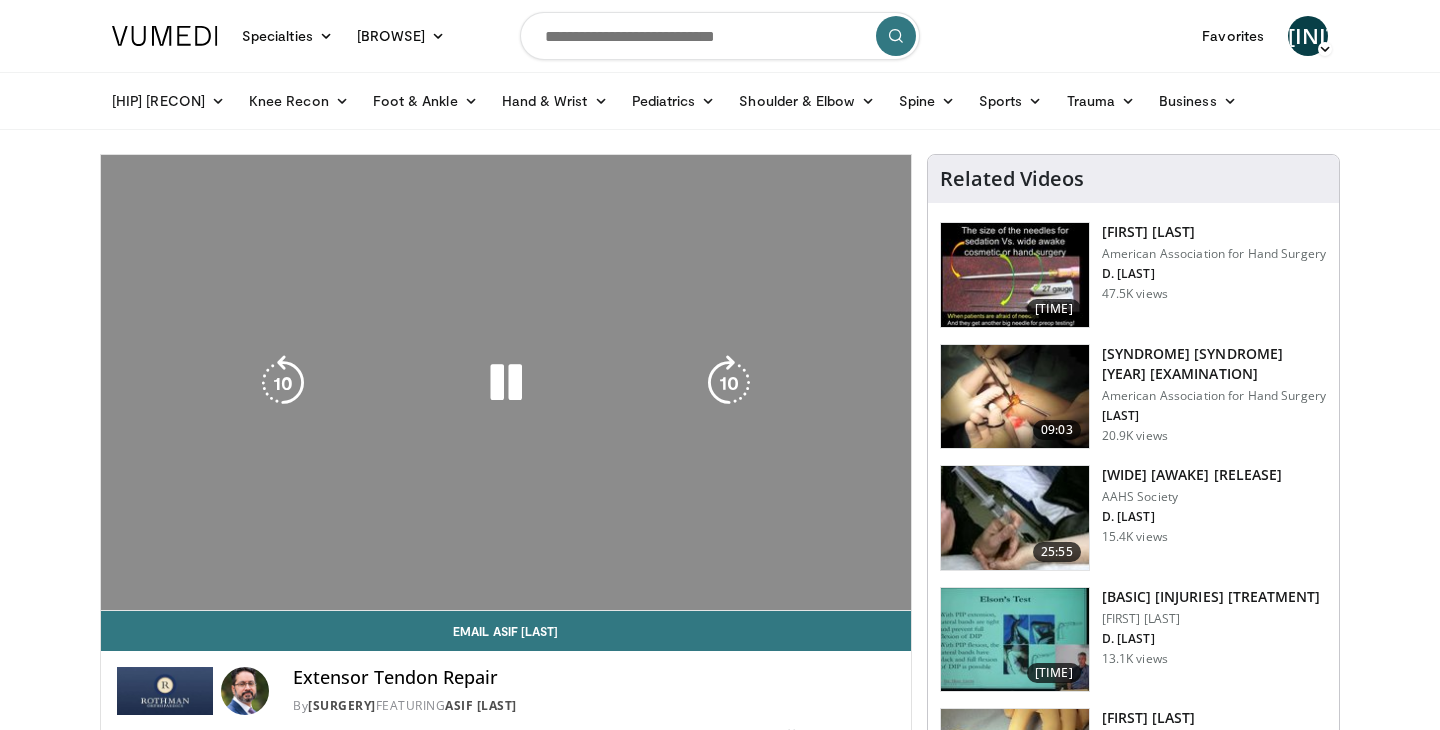 scroll, scrollTop: 0, scrollLeft: 0, axis: both 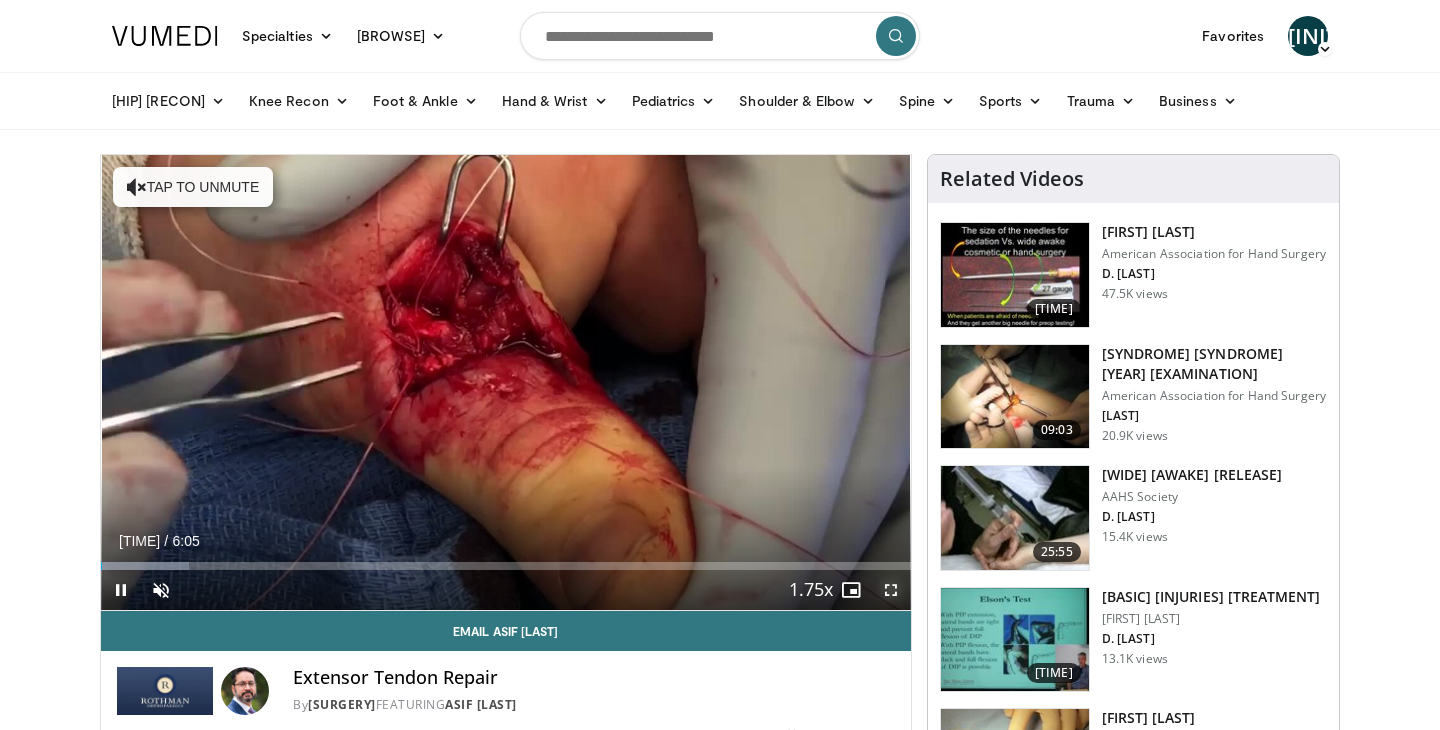 click at bounding box center [891, 590] 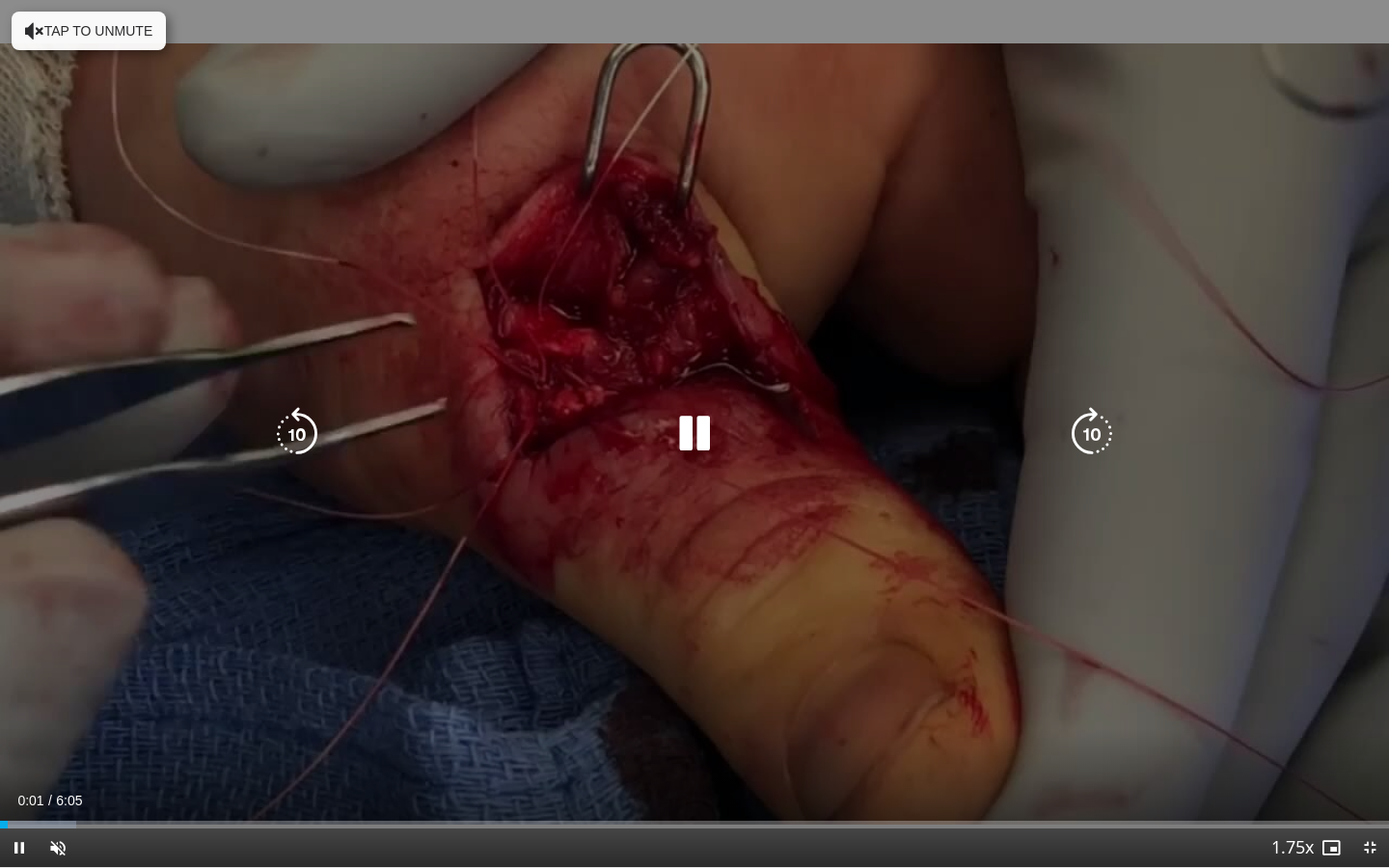 drag, startPoint x: 117, startPoint y: 4, endPoint x: 117, endPoint y: 757, distance: 753 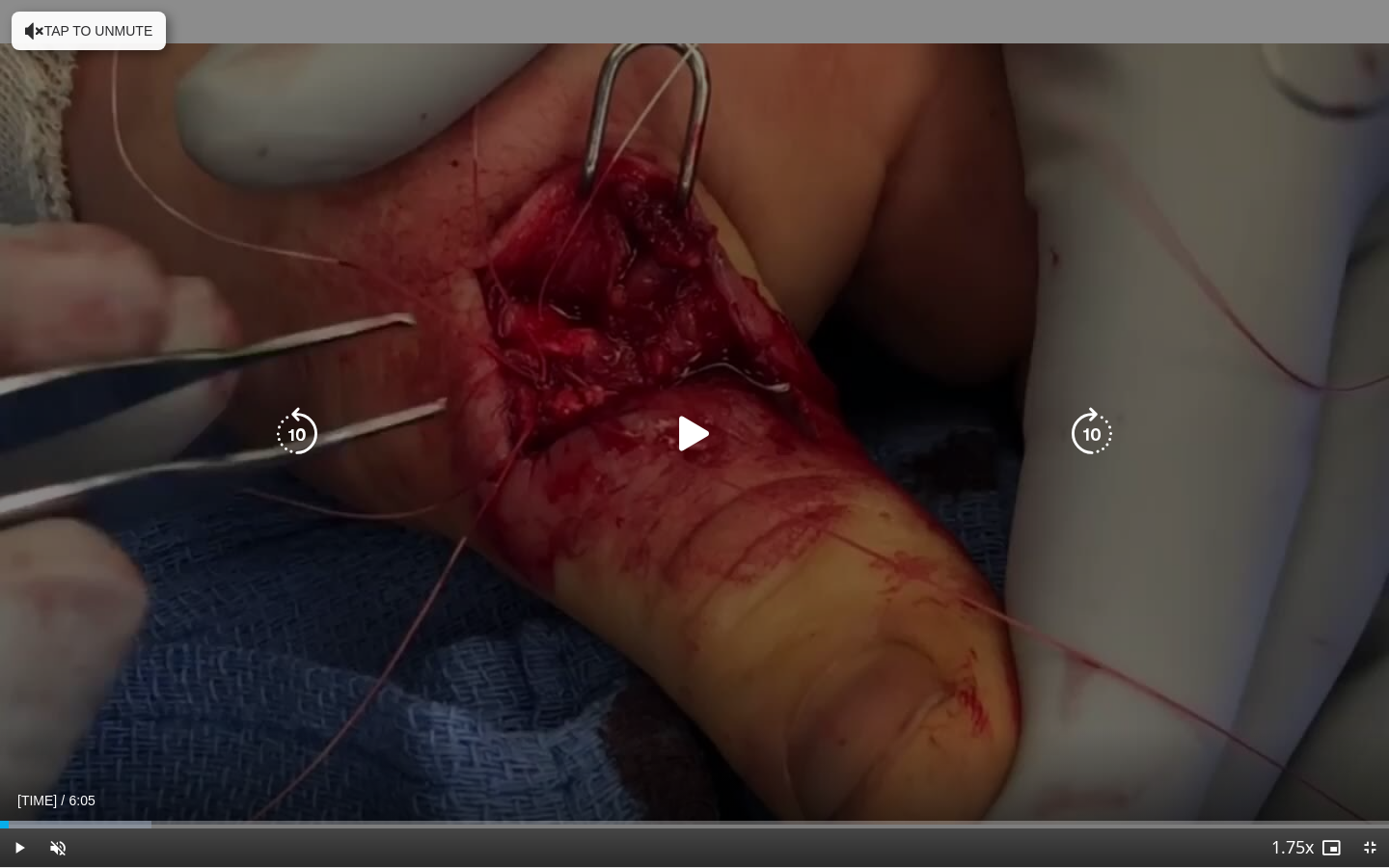 drag, startPoint x: 78, startPoint y: 8, endPoint x: 78, endPoint y: 761, distance: 753 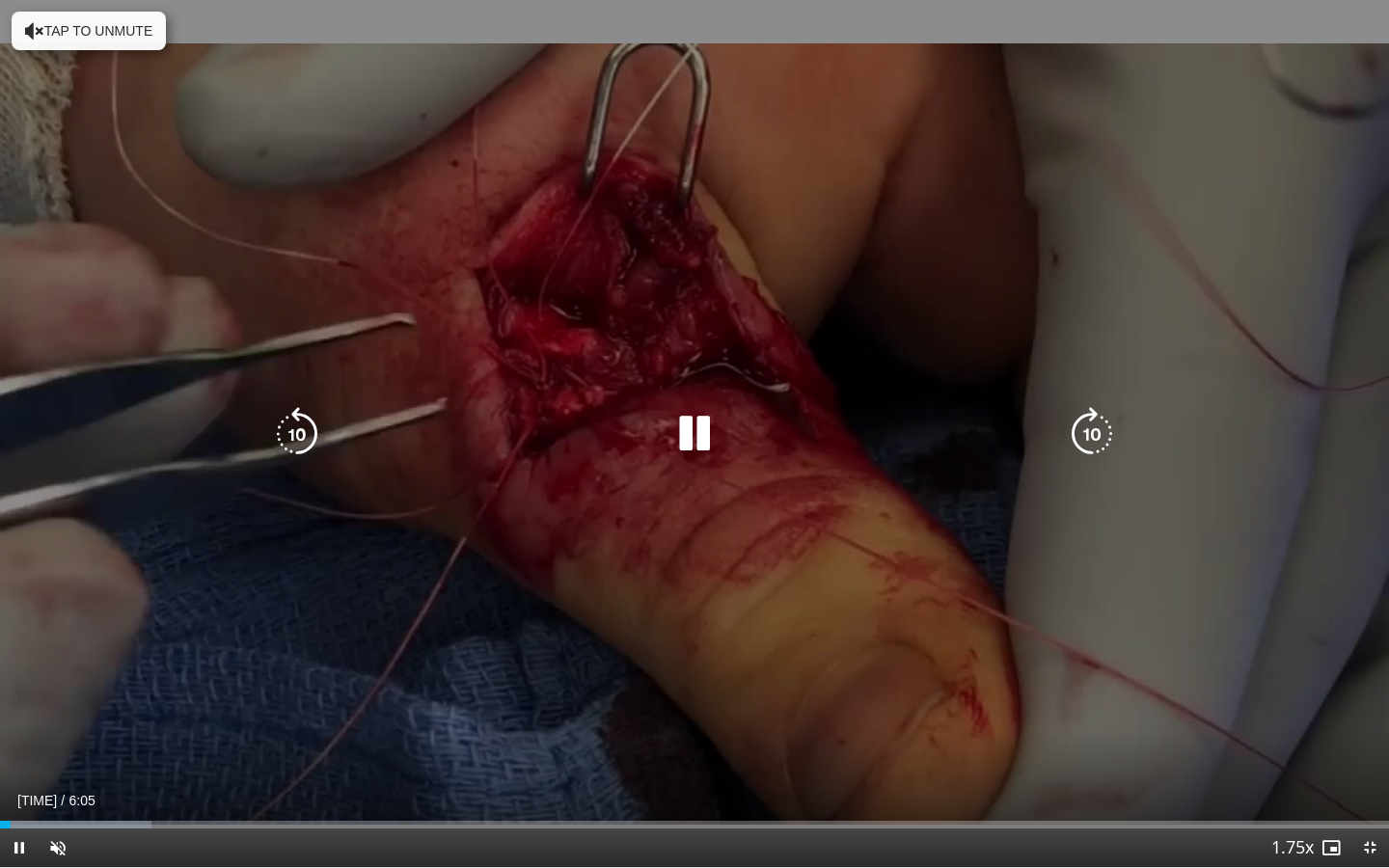 click on "Tap to unmute" at bounding box center [89, 31] 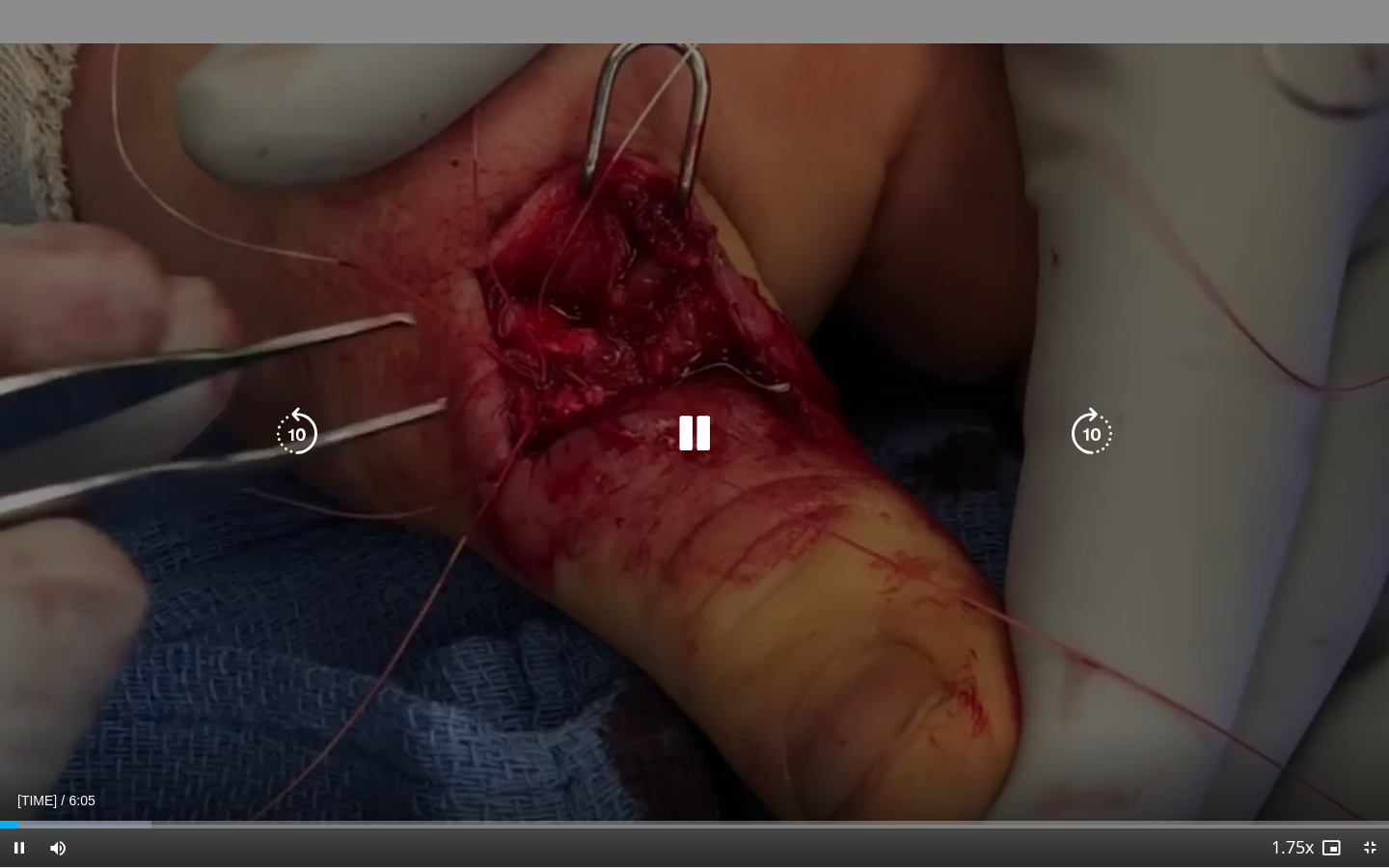 click on "10 seconds
Tap to unmute" at bounding box center (694, 433) 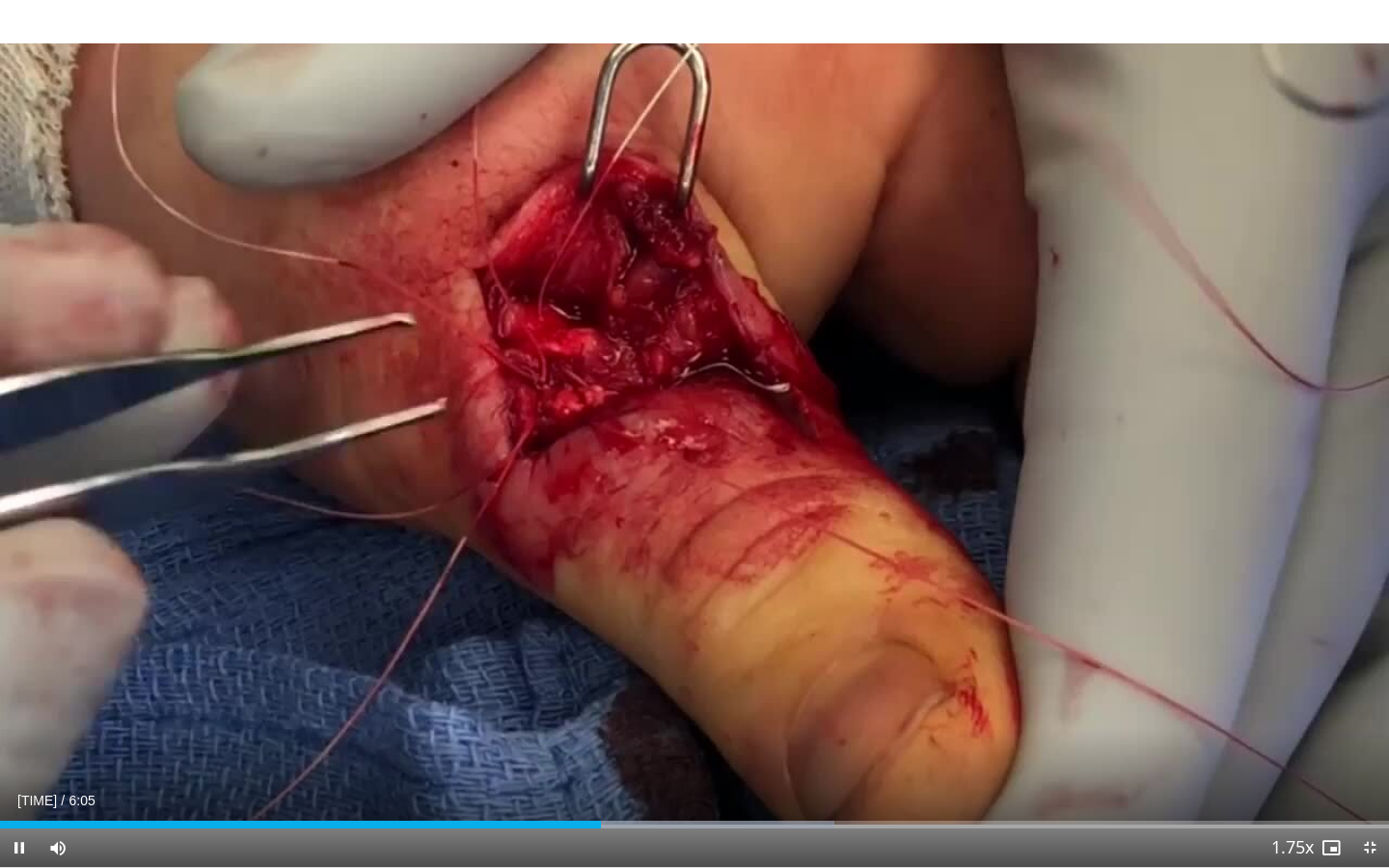 click on "Current Time  2:37 / Duration  6:05" at bounding box center (694, 800) 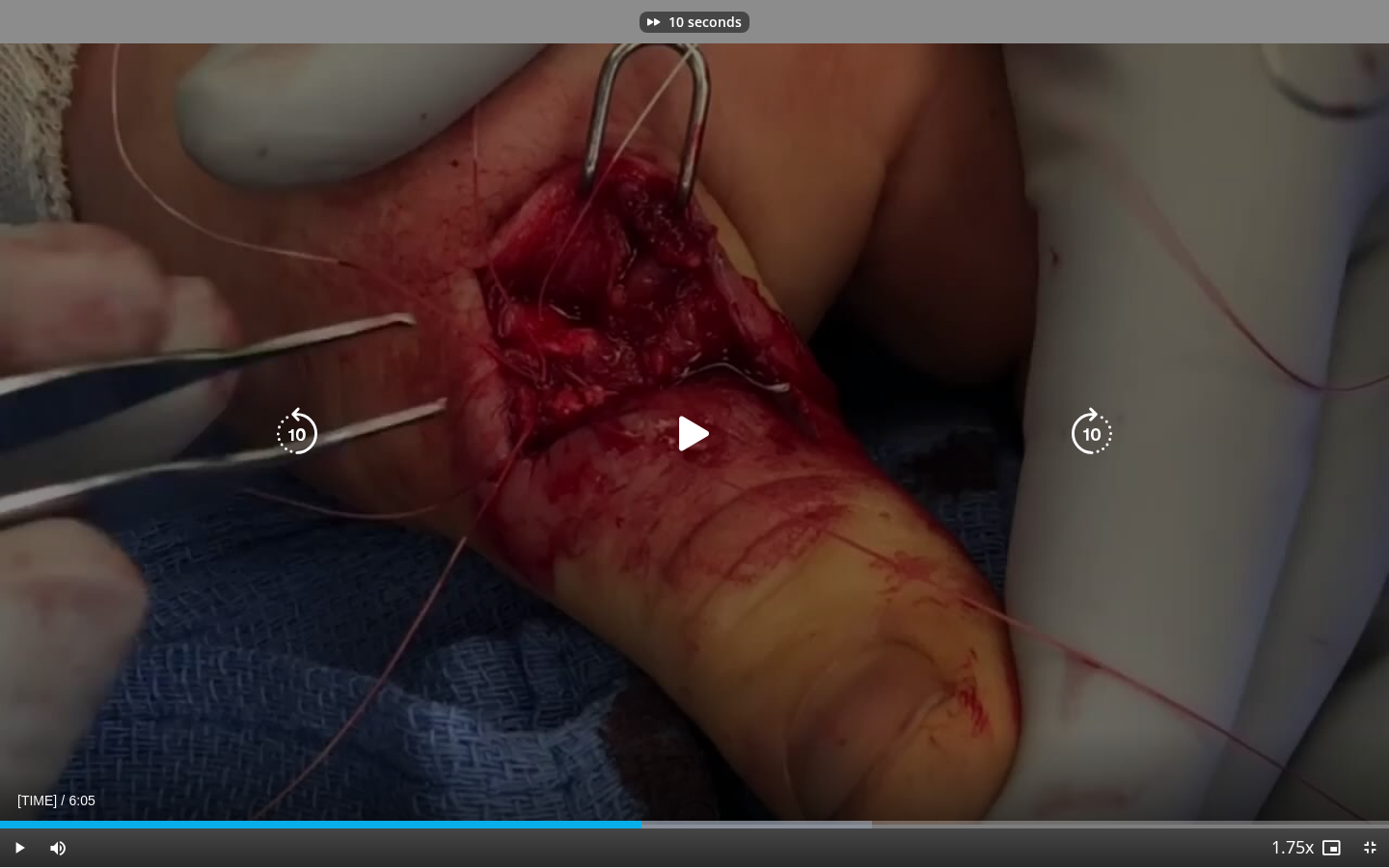 click on "10 seconds
Tap to unmute" at bounding box center (694, 433) 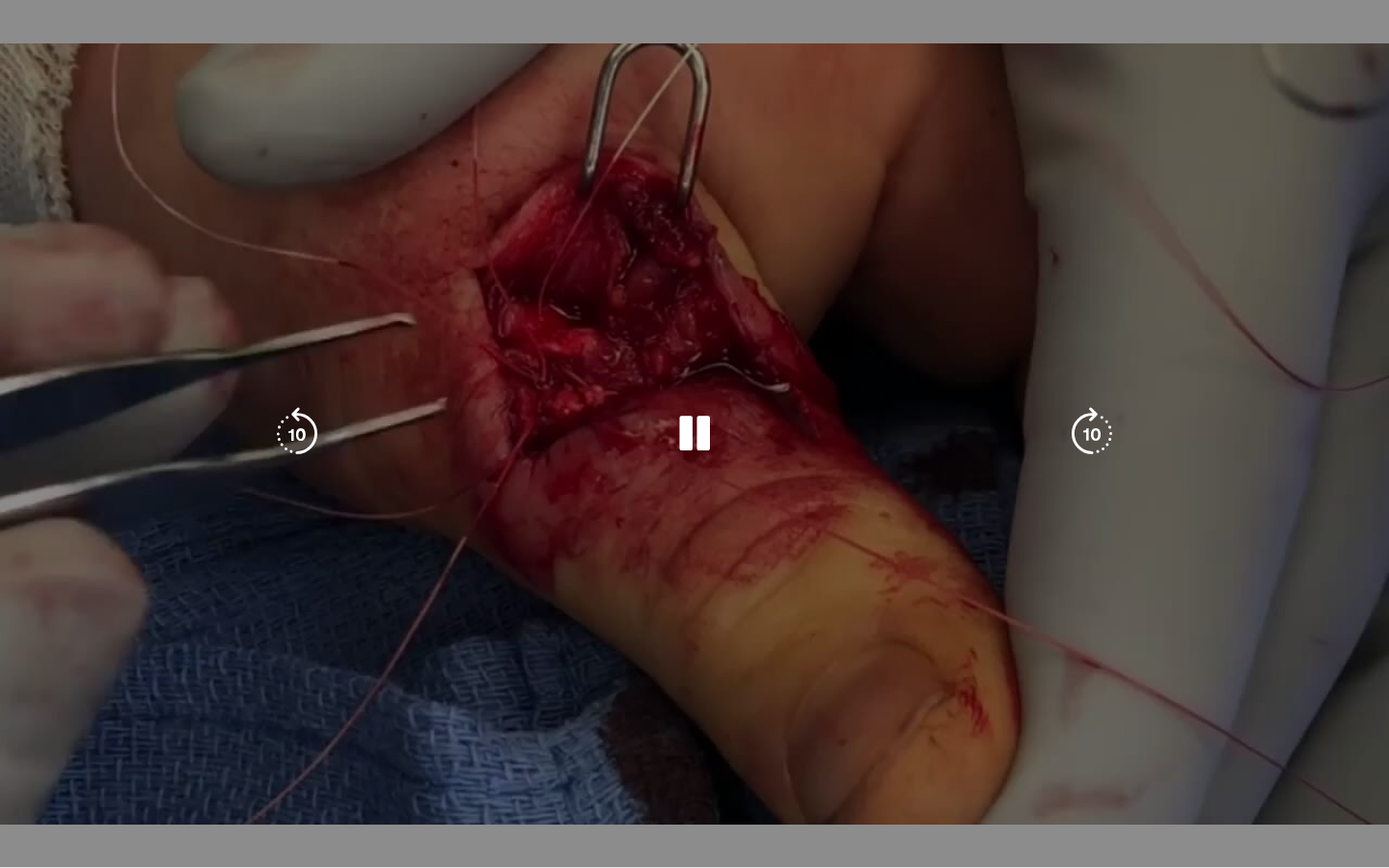 click on "10 seconds
Tap to unmute" at bounding box center [694, 433] 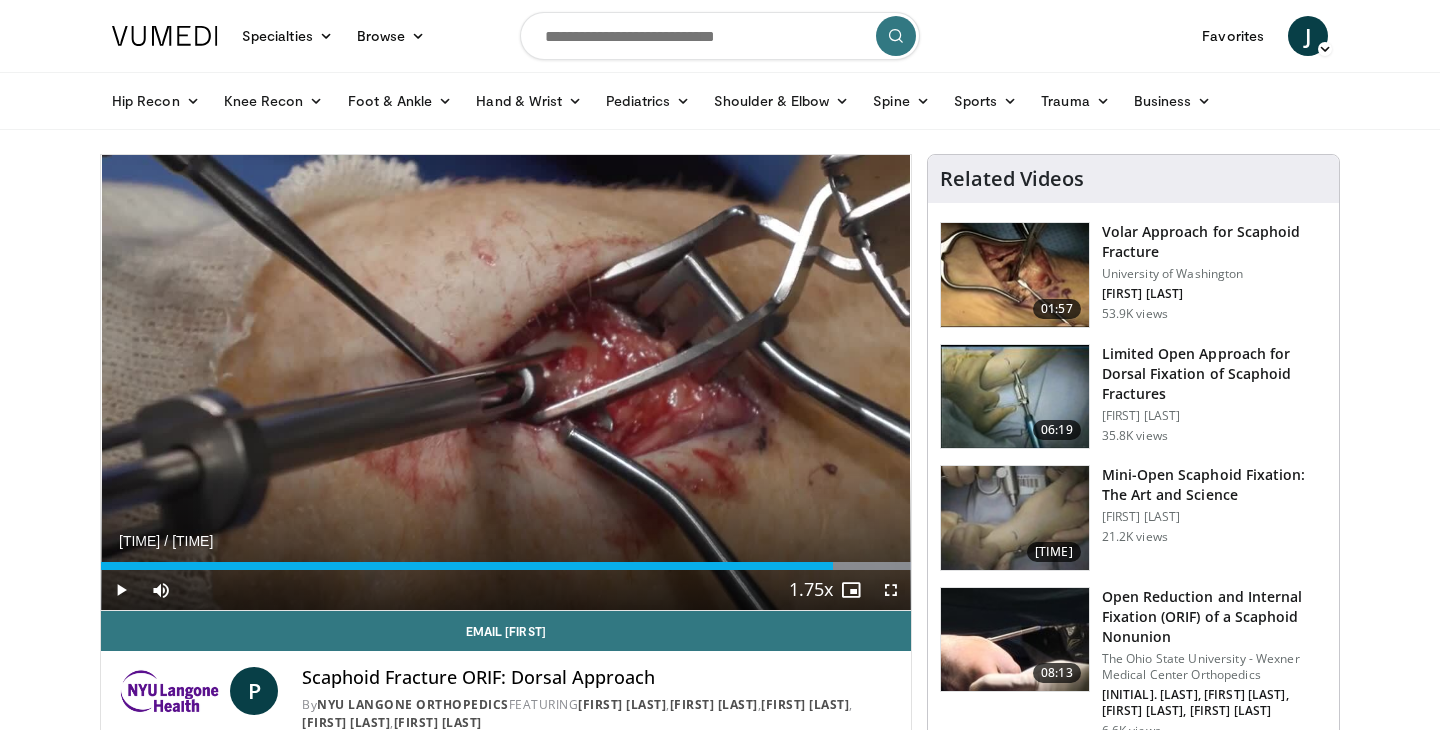 scroll, scrollTop: 0, scrollLeft: 0, axis: both 